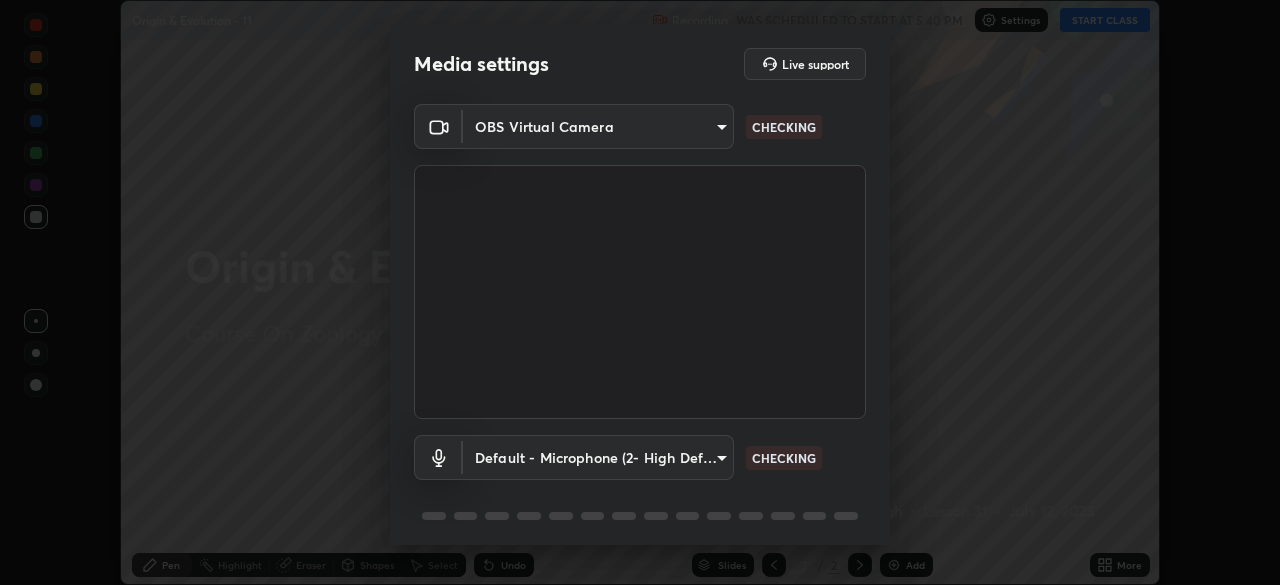 scroll, scrollTop: 0, scrollLeft: 0, axis: both 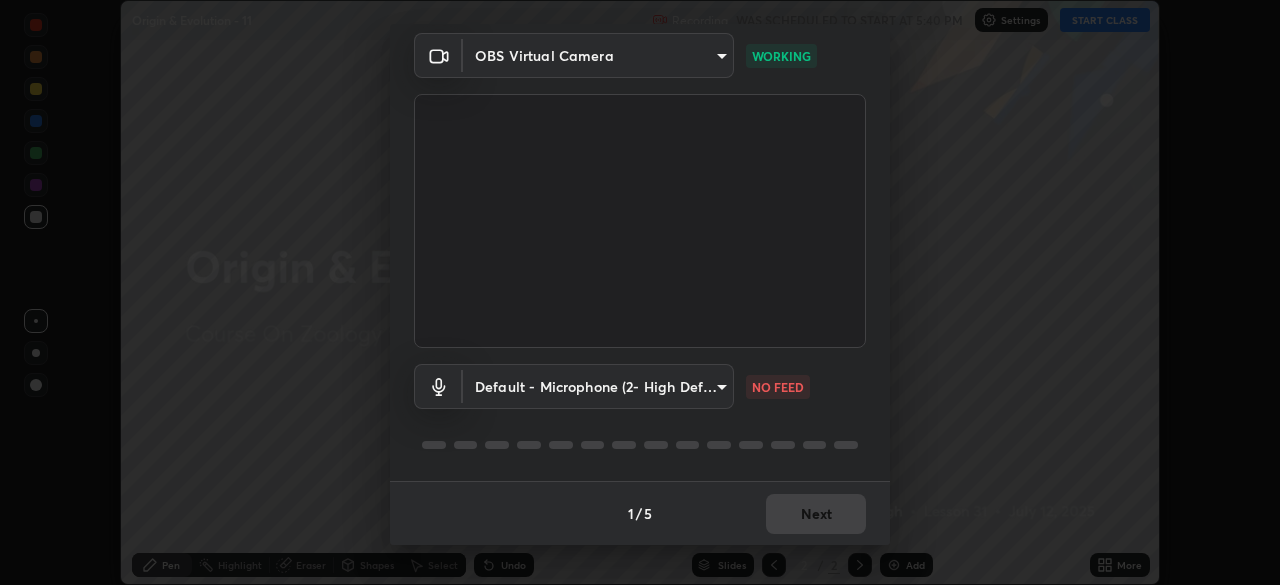 click on "Erase all Origin & Evolution - 11 Recording WAS SCHEDULED TO START AT  5:40 PM Settings START CLASS Setting up your live class Origin & Evolution - 11 • L31 of Course On Zoology for NEET Excel 2 2026 [PERSON_NAME] [PERSON_NAME] Pen Highlight Eraser Shapes Select Undo Slides 2 / 2 Add More No doubts shared Encourage your learners to ask a doubt for better clarity Report an issue Reason for reporting Buffering Chat not working Audio - Video sync issue Educator video quality low ​ Attach an image Report Media settings Live support OBS Virtual Camera c08bce05bf8d5aea718a1be68f52da0599af41aa0cc24399225b9d00f0db6711 WORKING Default - Microphone (2- High Definition Audio Device) default NO FEED 1 / 5 Next" at bounding box center (640, 292) 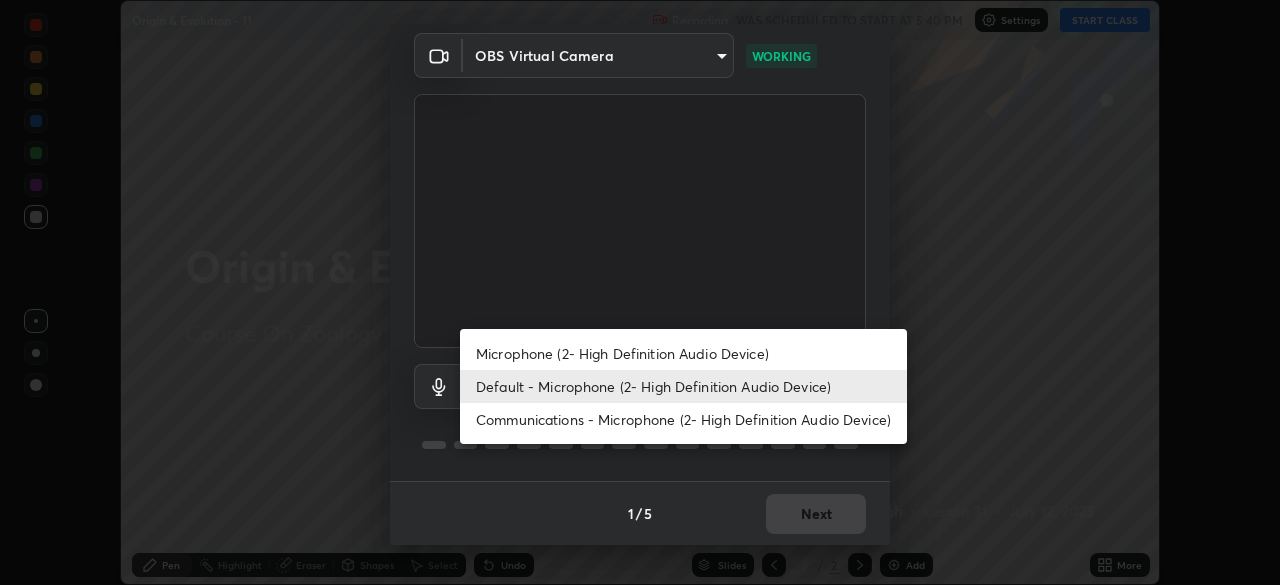 click on "Communications - Microphone (2- High Definition Audio Device)" at bounding box center [683, 419] 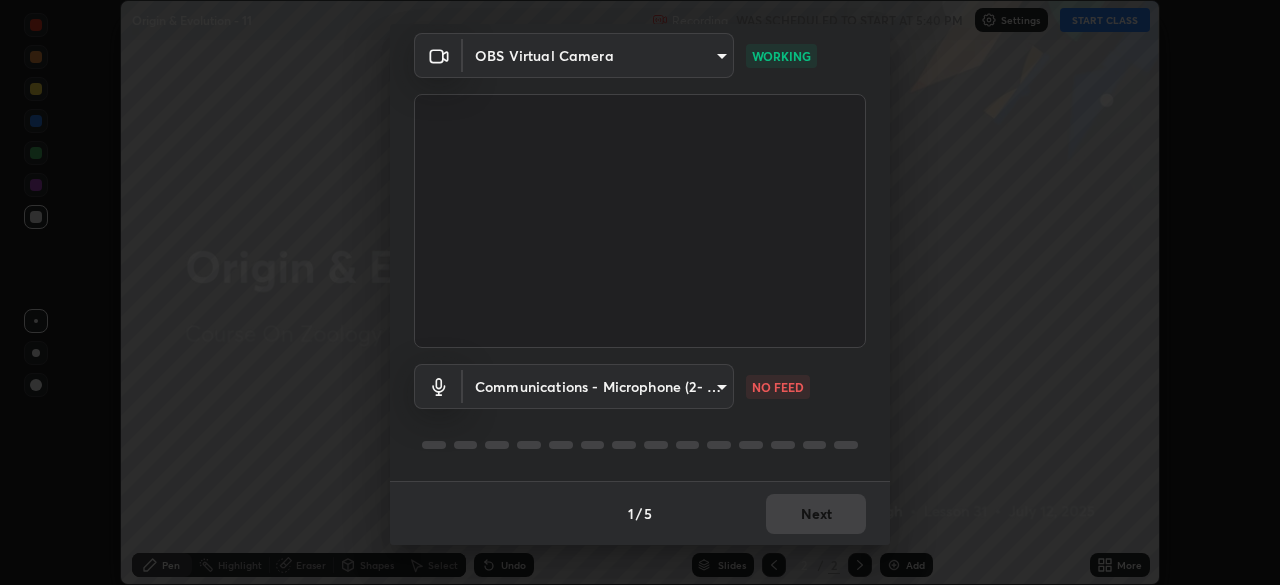 type on "communications" 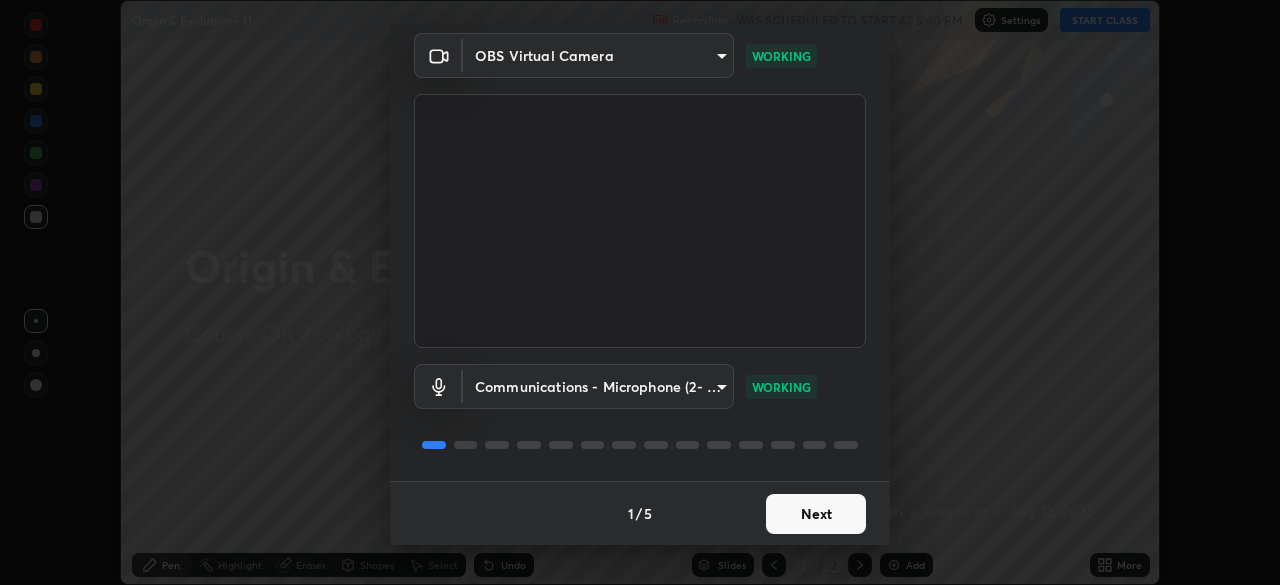 click on "Next" at bounding box center [816, 514] 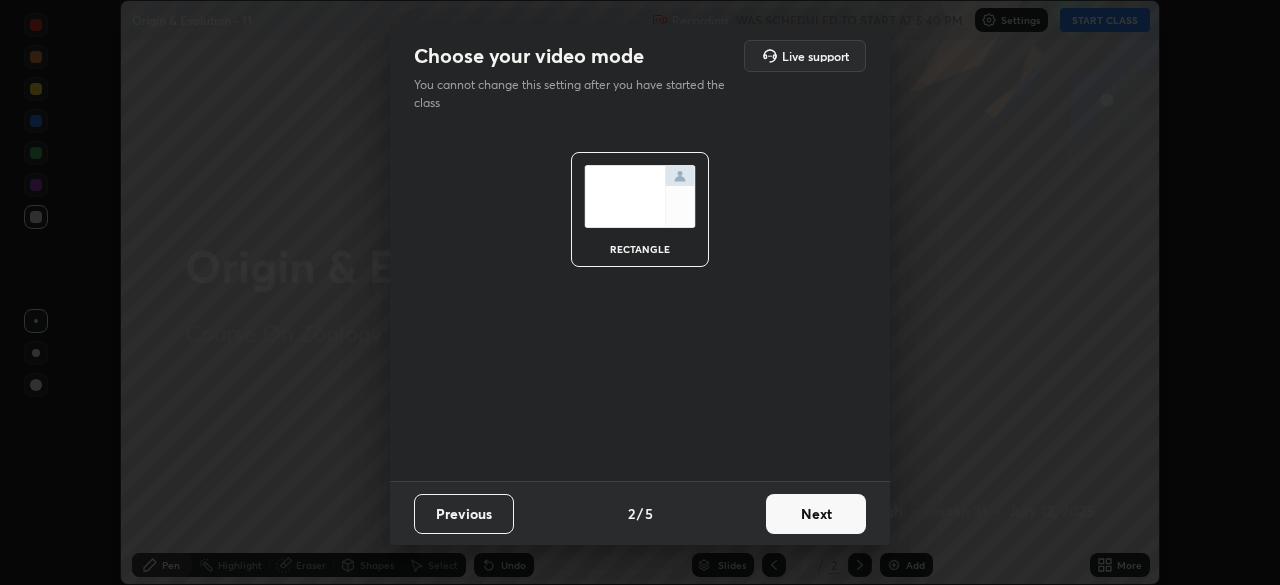 scroll, scrollTop: 0, scrollLeft: 0, axis: both 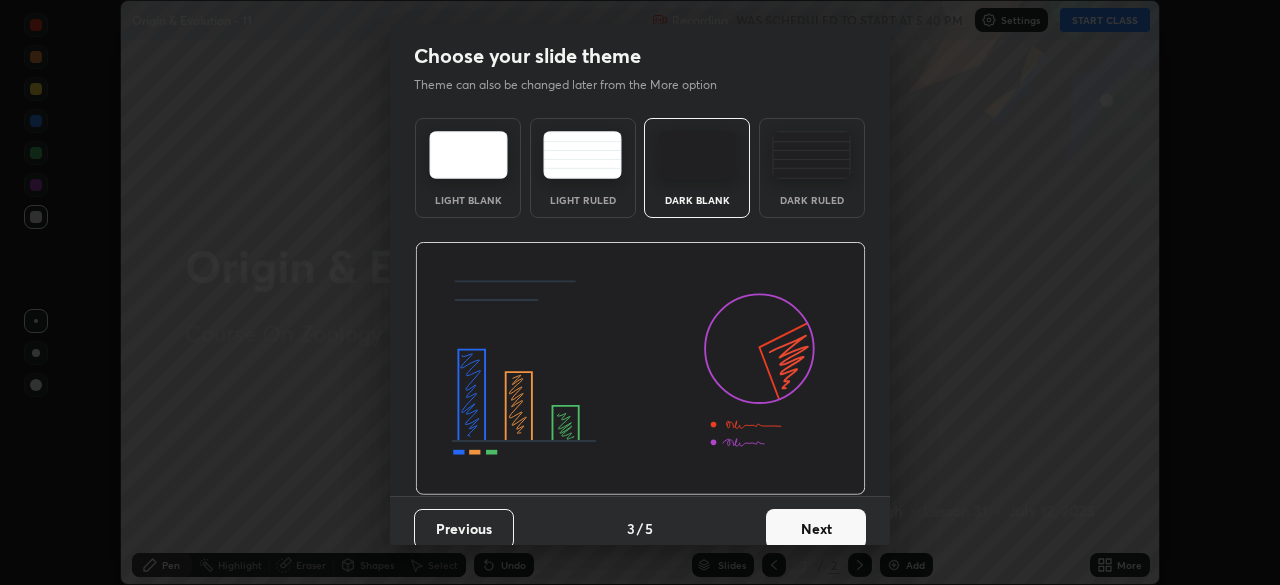 click on "Next" at bounding box center [816, 529] 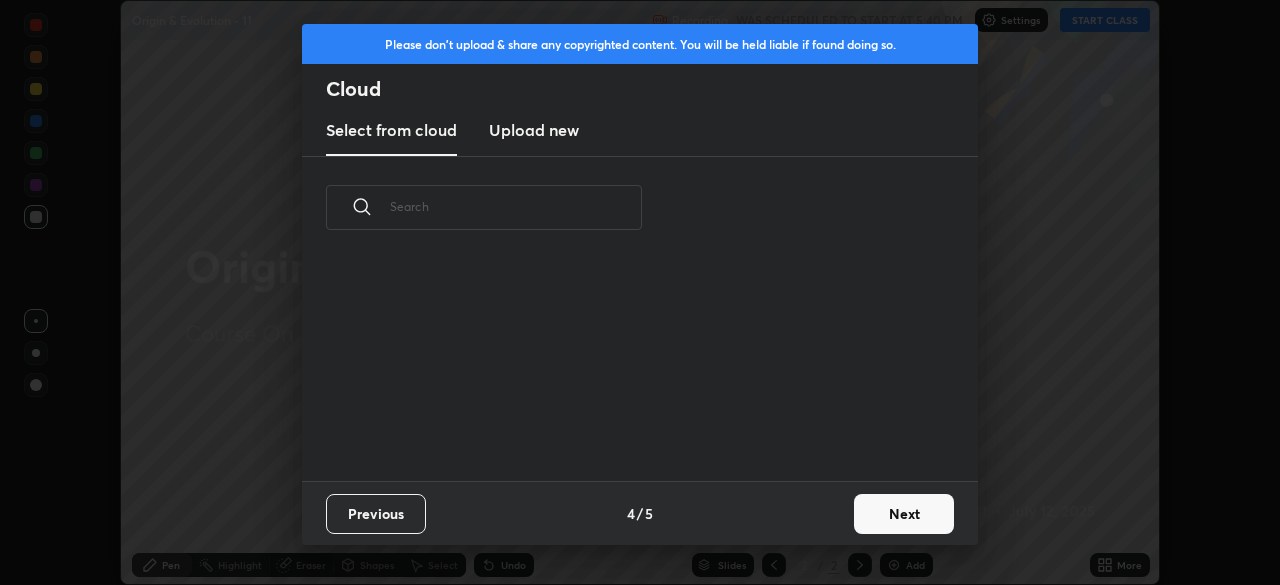 click on "Next" at bounding box center [904, 514] 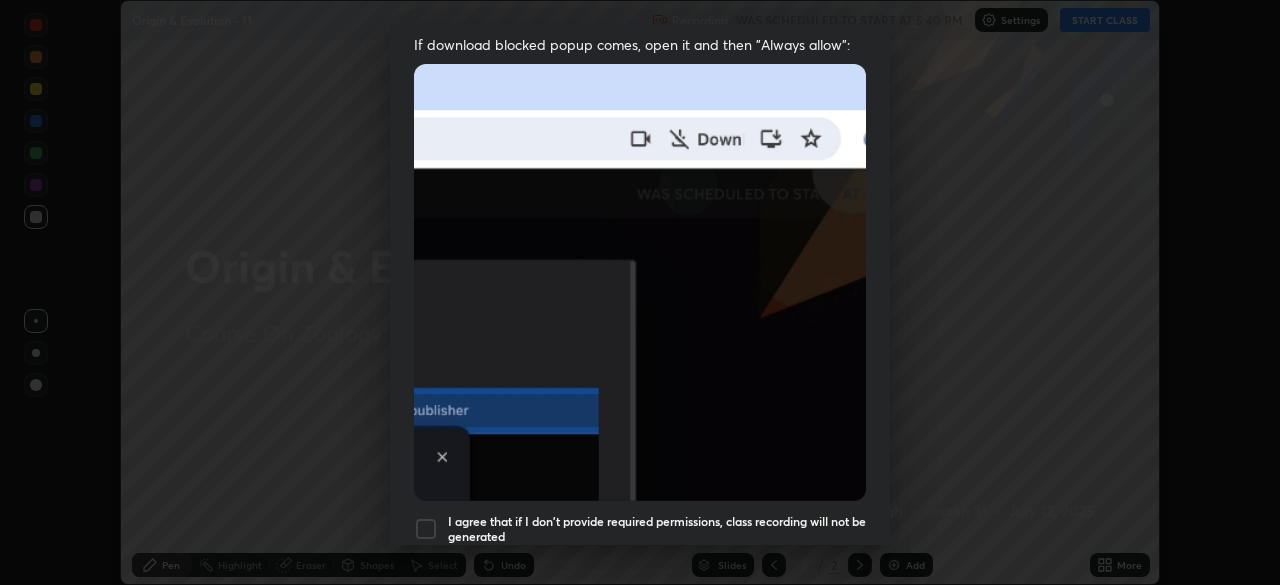 scroll, scrollTop: 412, scrollLeft: 0, axis: vertical 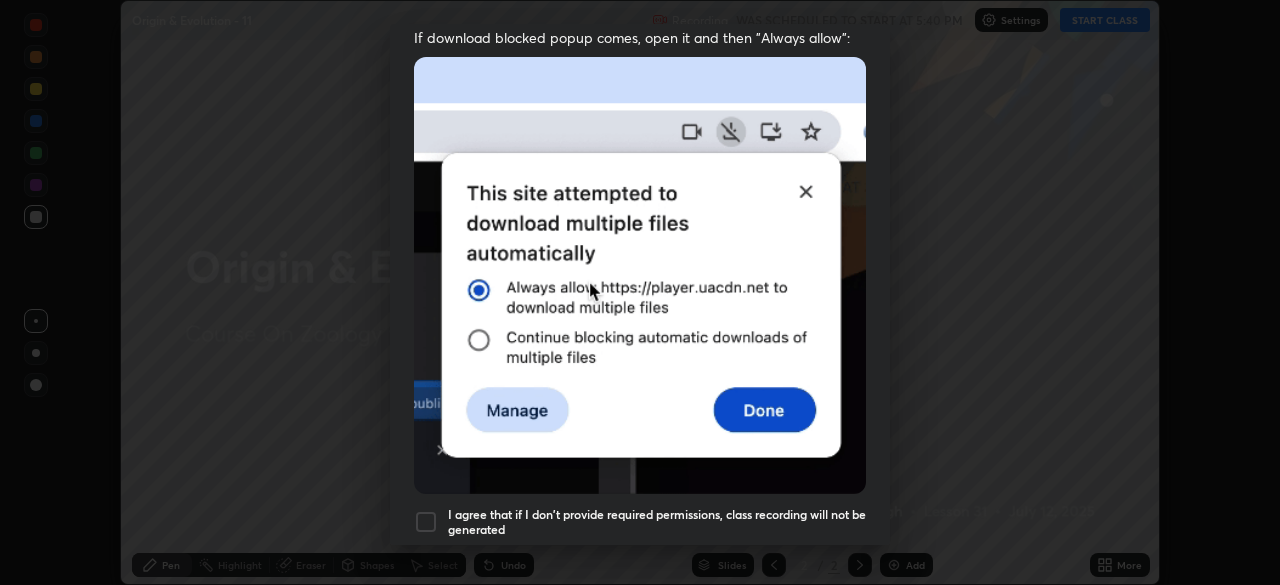 click on "I agree that if I don't provide required permissions, class recording will not be generated" at bounding box center [657, 522] 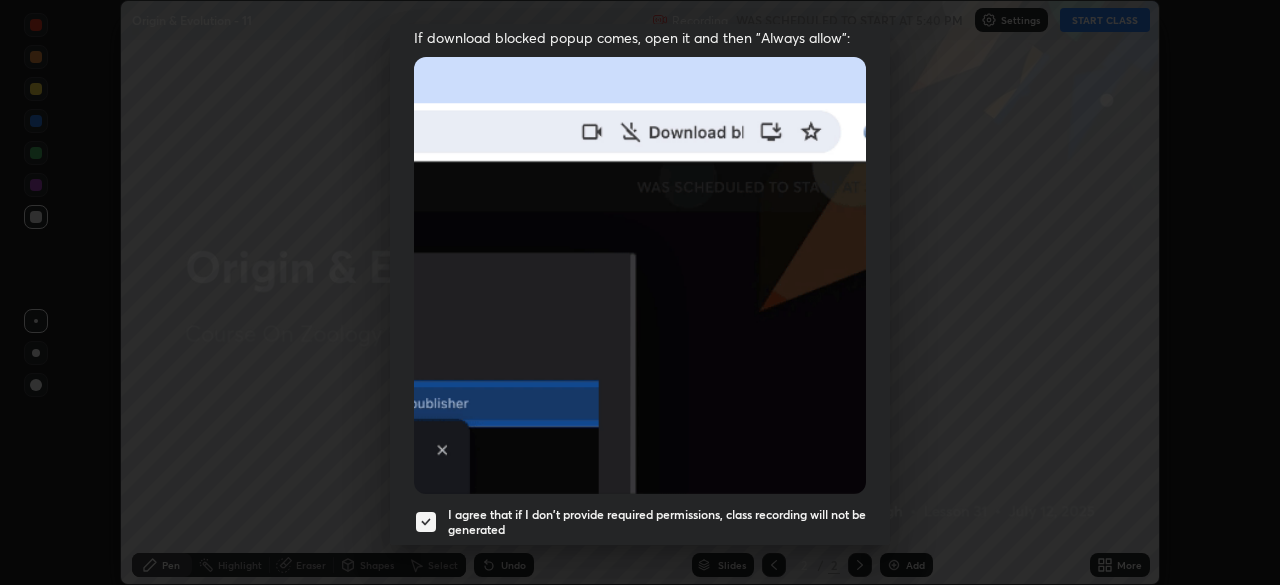 scroll, scrollTop: 479, scrollLeft: 0, axis: vertical 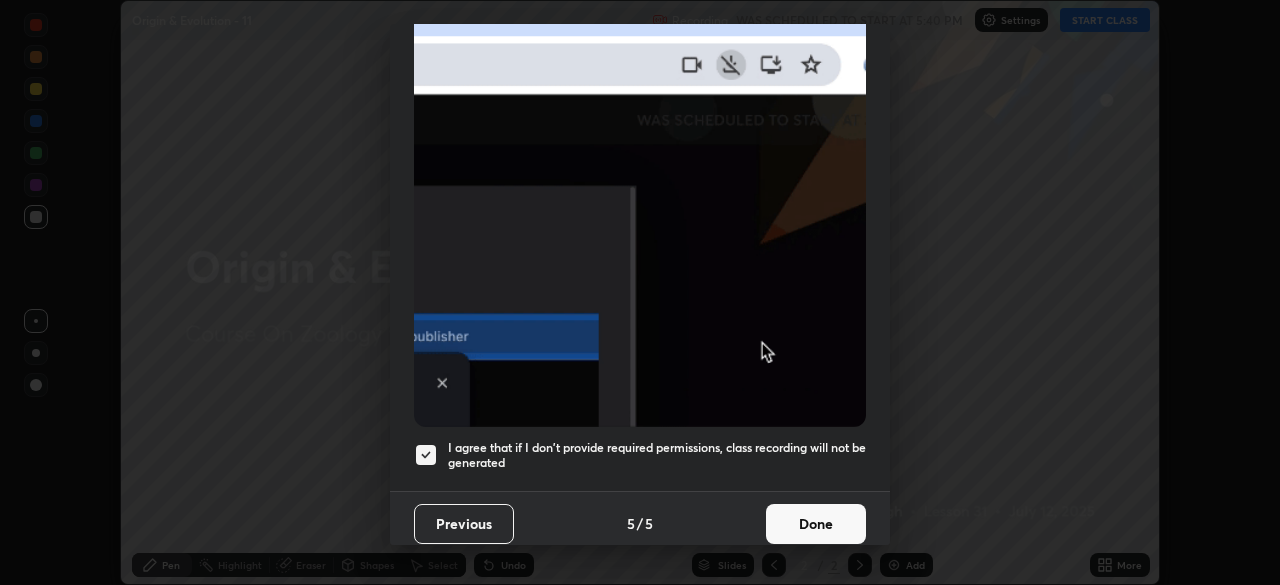 click on "Done" at bounding box center (816, 524) 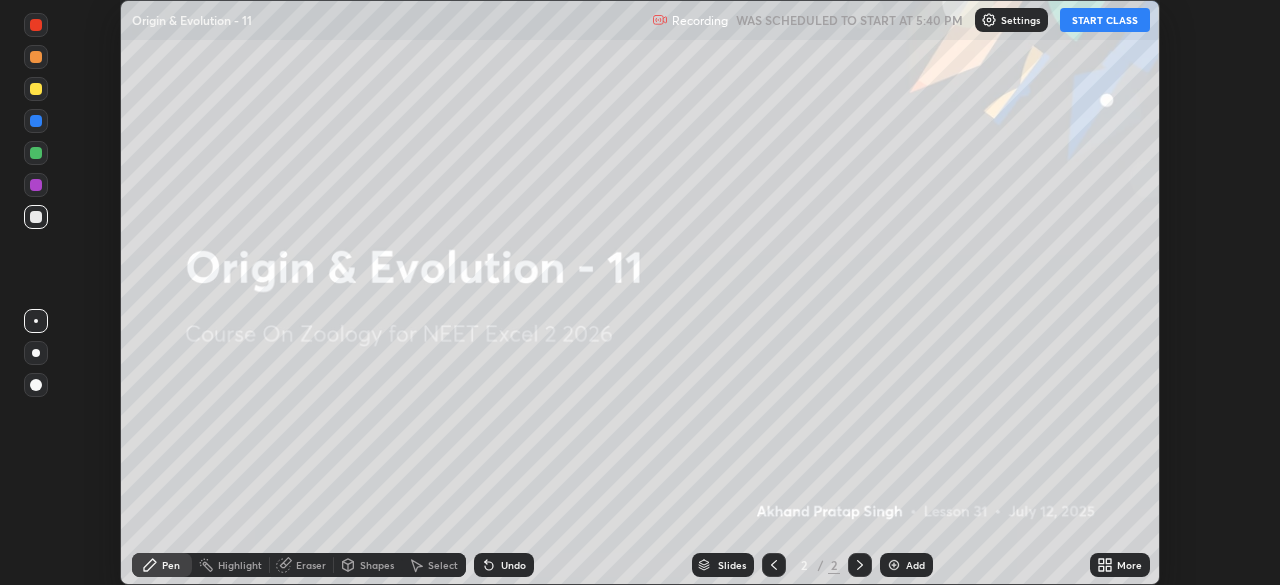 click 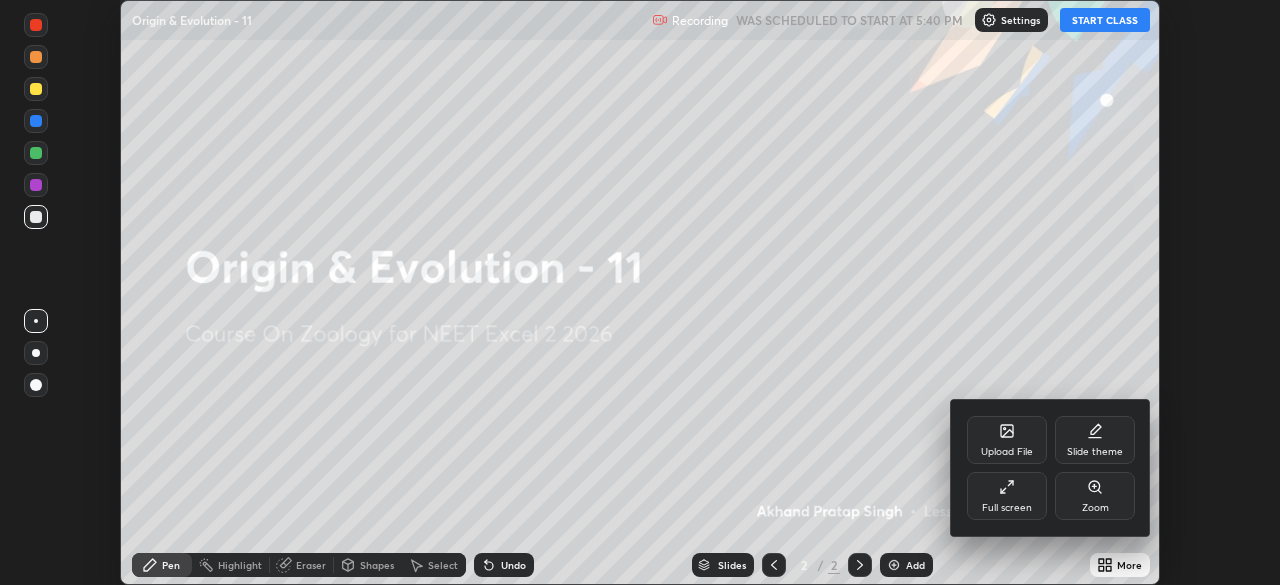 click on "Upload File" at bounding box center [1007, 440] 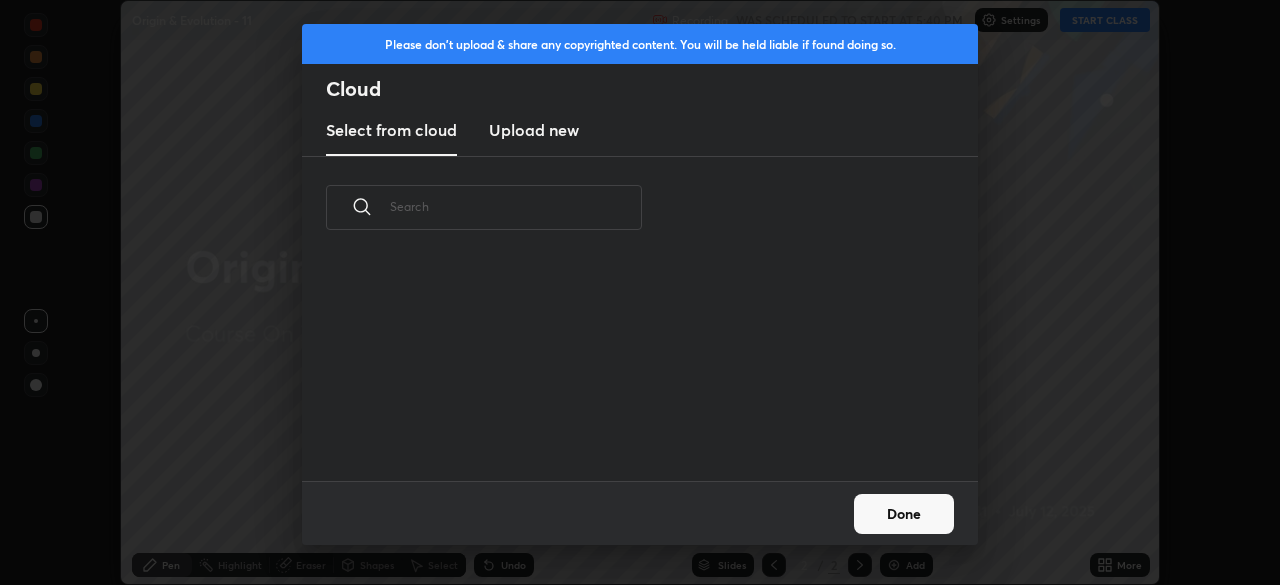 scroll, scrollTop: 7, scrollLeft: 11, axis: both 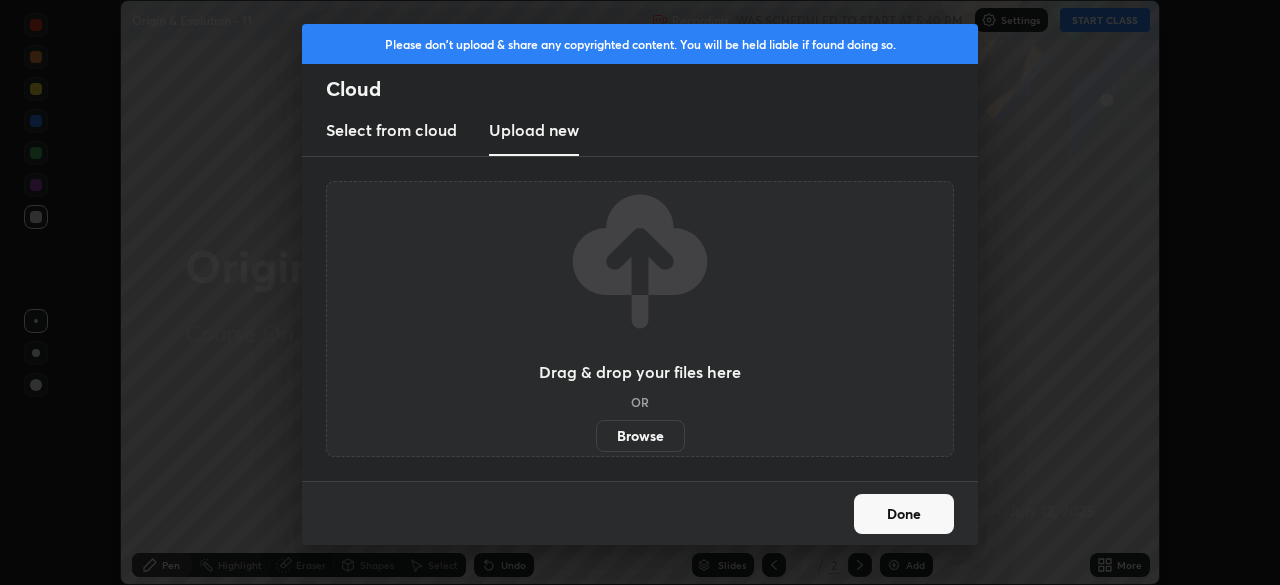click on "Browse" at bounding box center [640, 436] 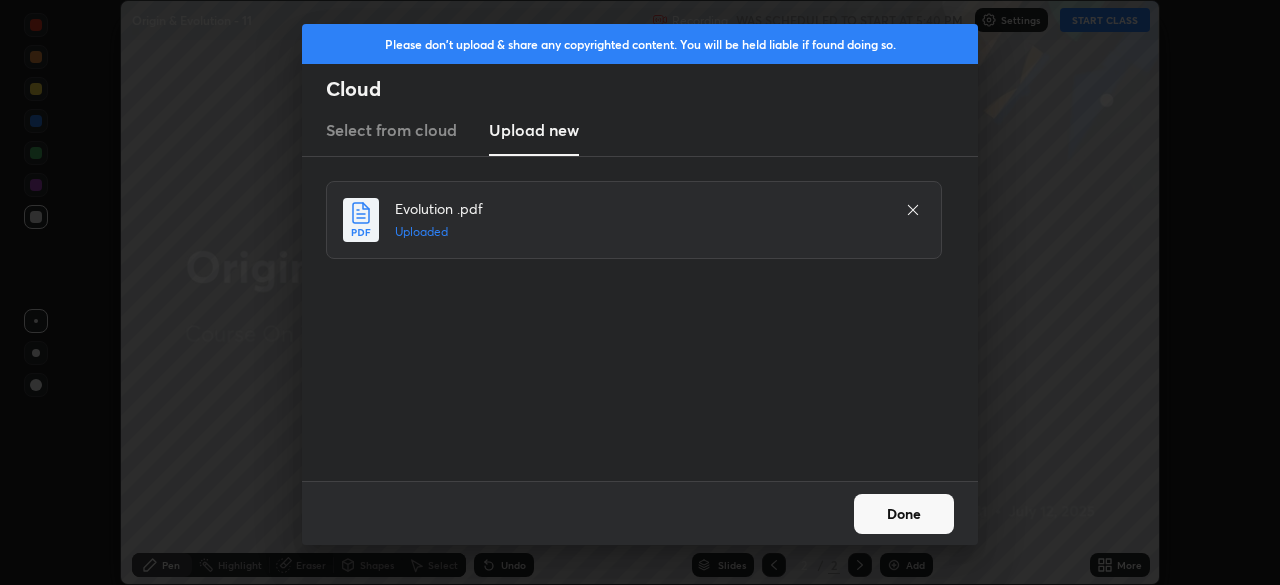click on "Done" at bounding box center (904, 514) 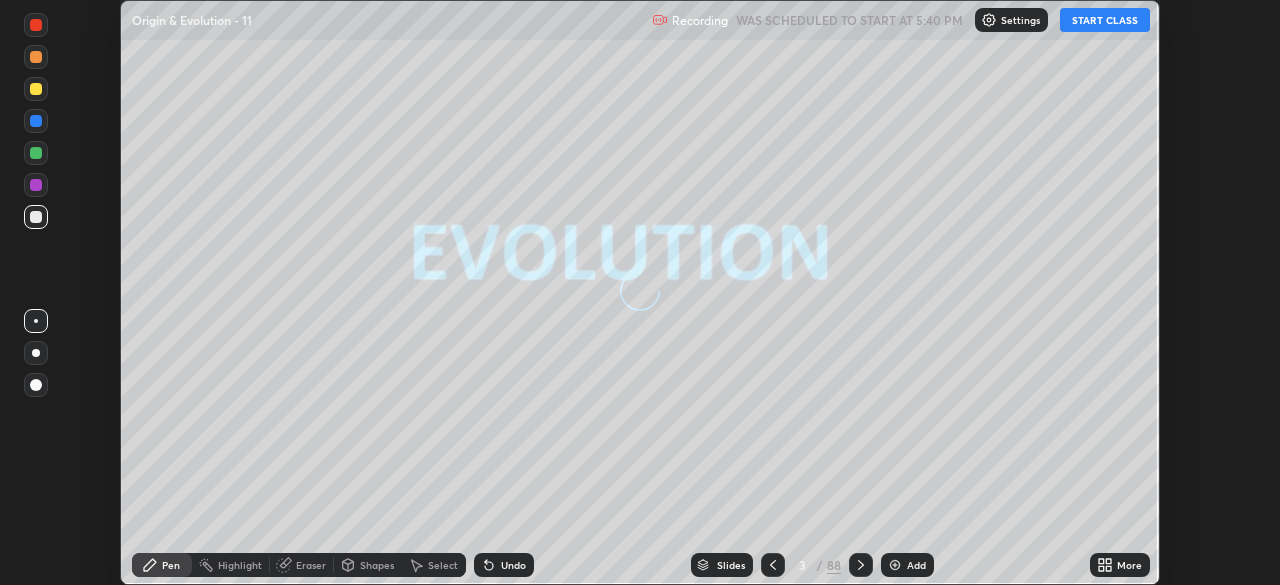 click on "START CLASS" at bounding box center (1105, 20) 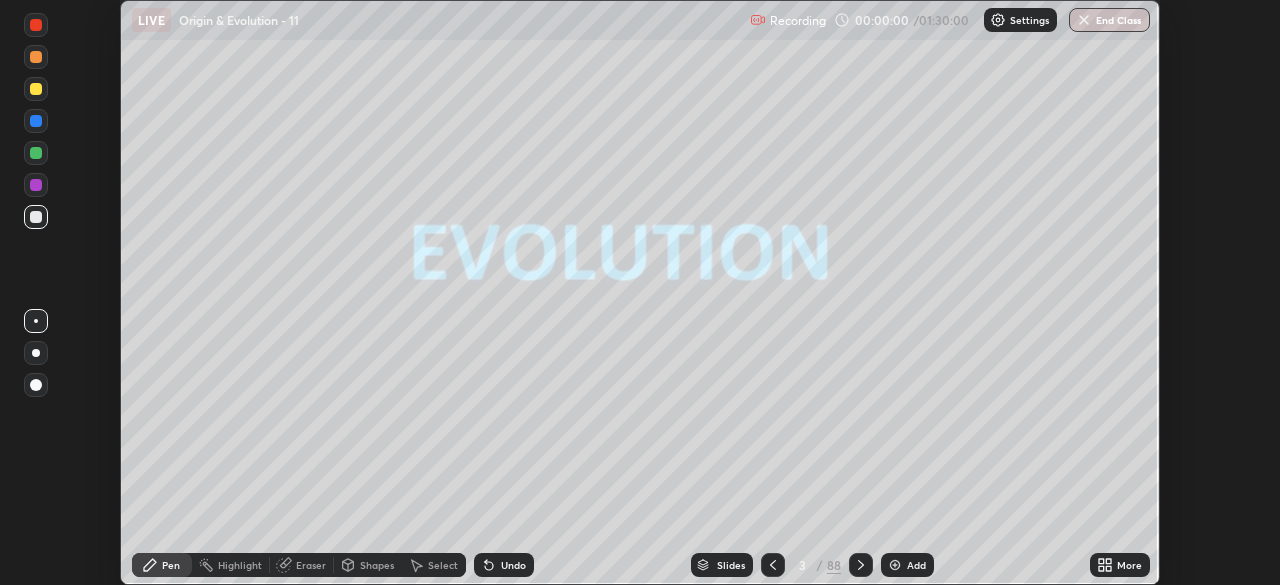 click 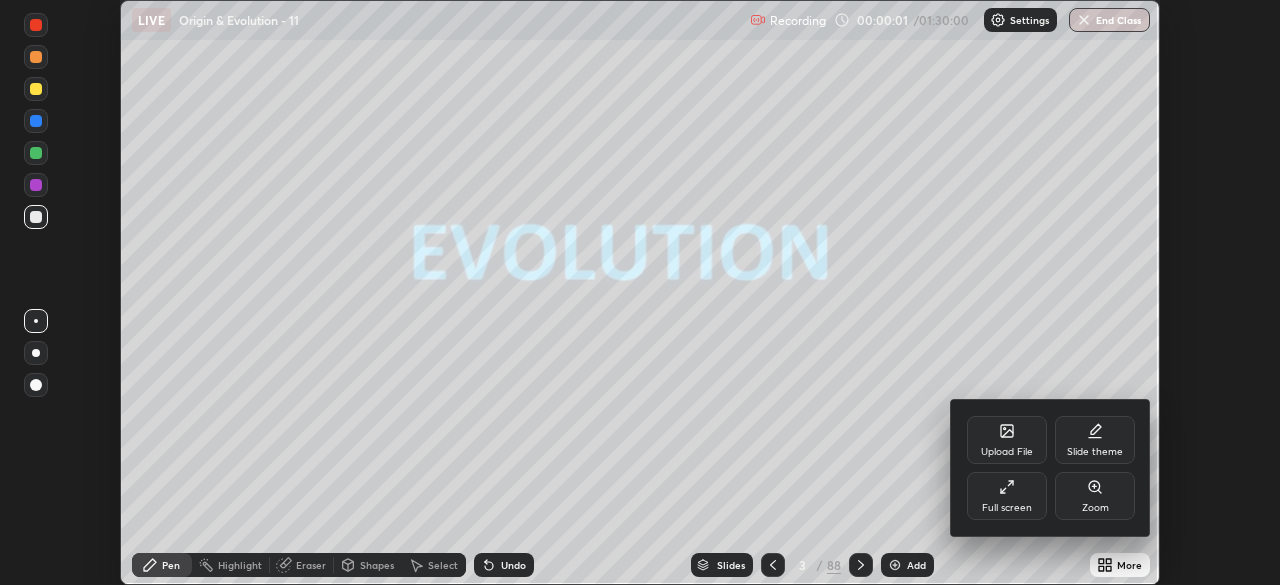 click on "Full screen" at bounding box center [1007, 508] 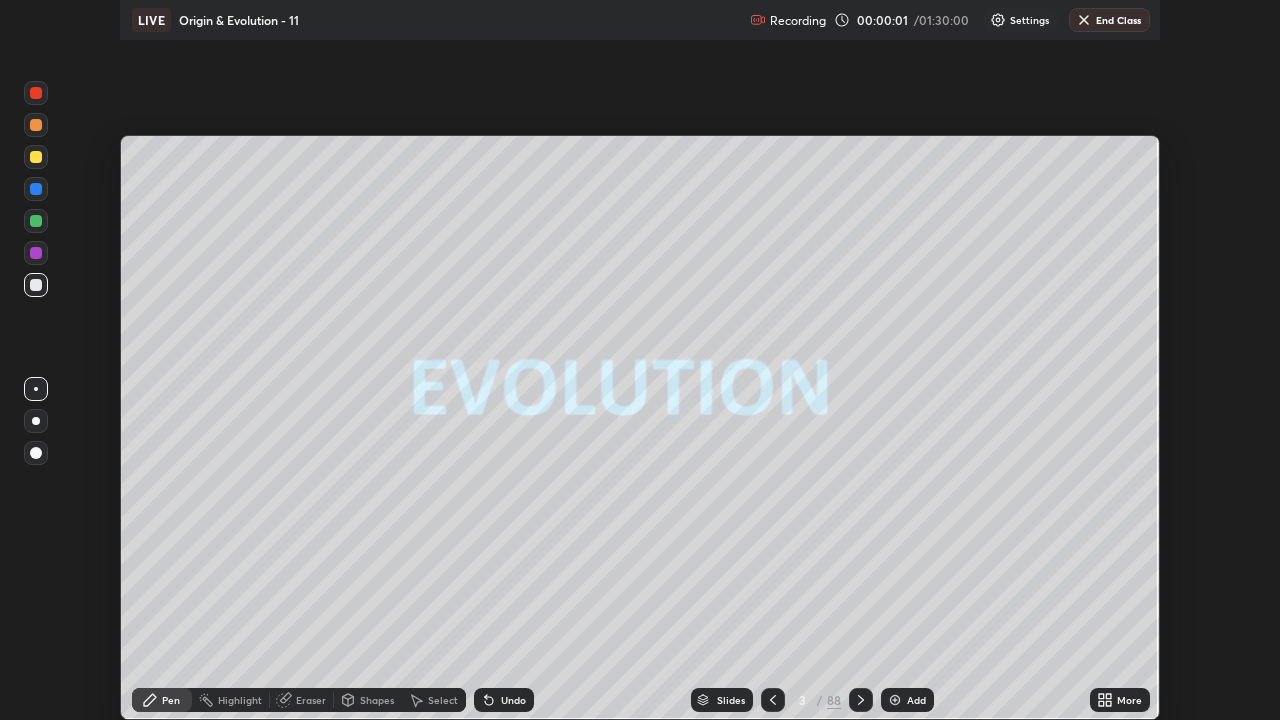 scroll, scrollTop: 99280, scrollLeft: 98720, axis: both 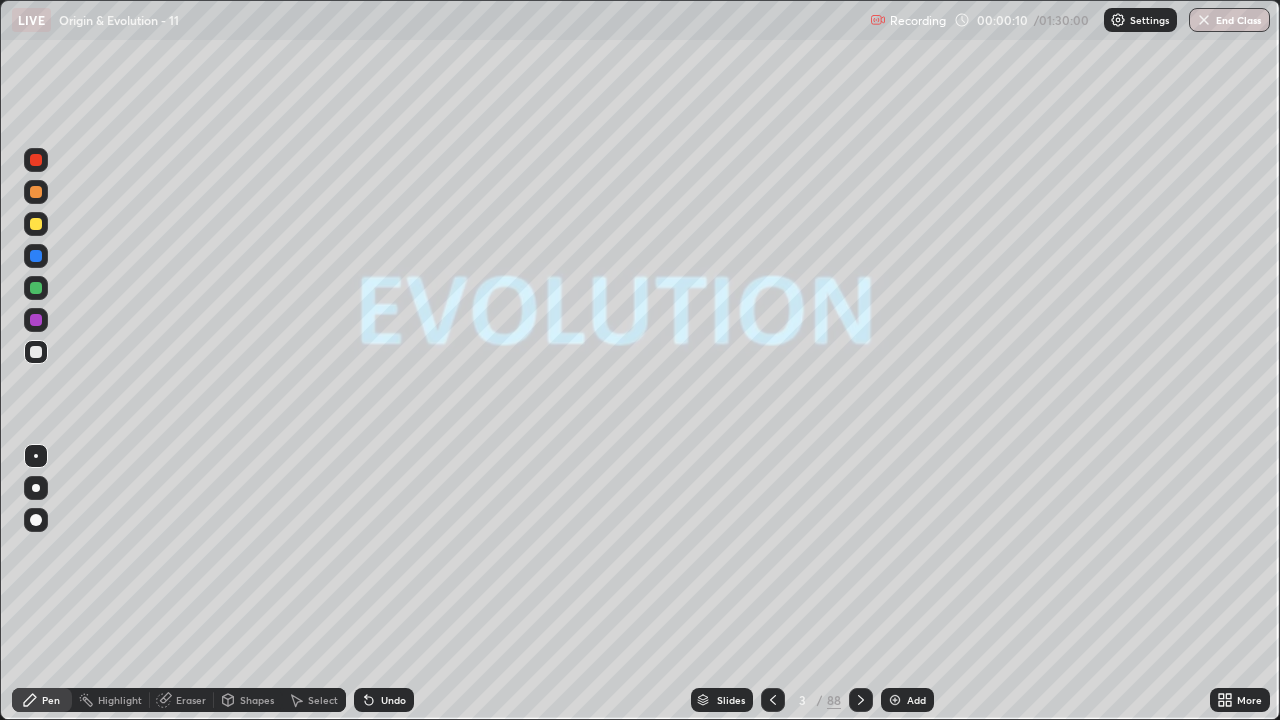 click on "Slides" at bounding box center (731, 700) 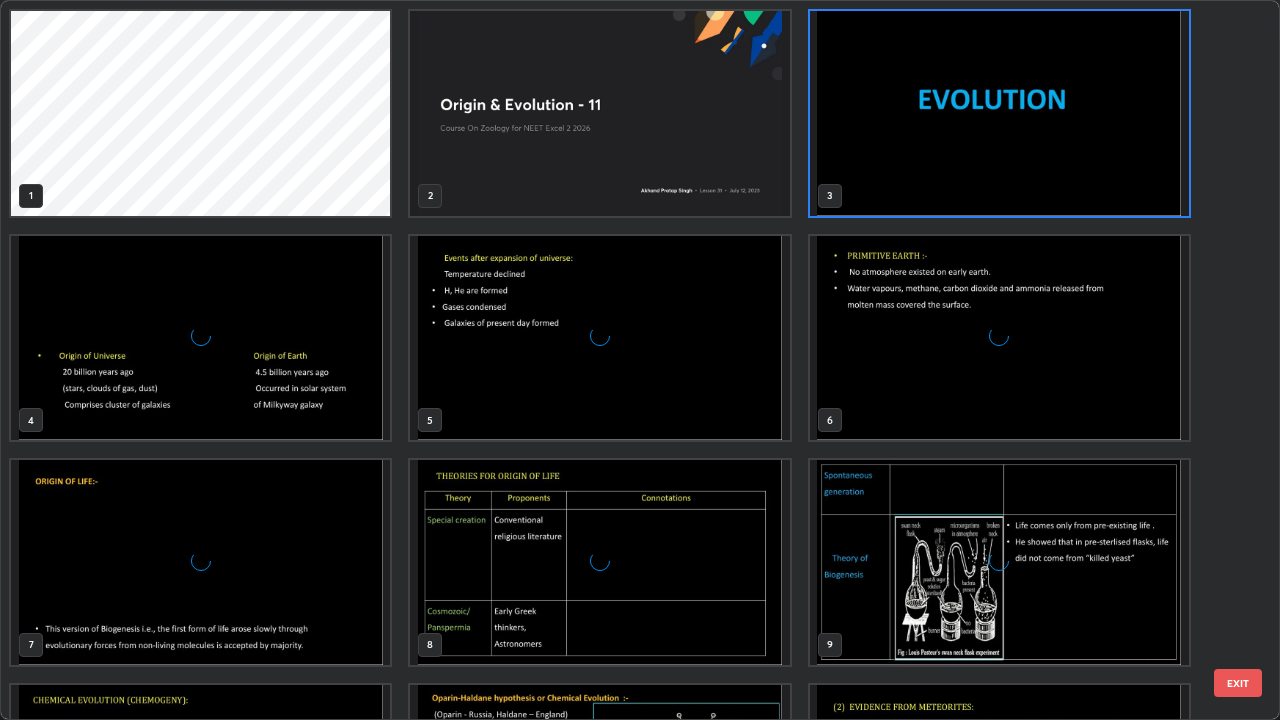 scroll, scrollTop: 7, scrollLeft: 11, axis: both 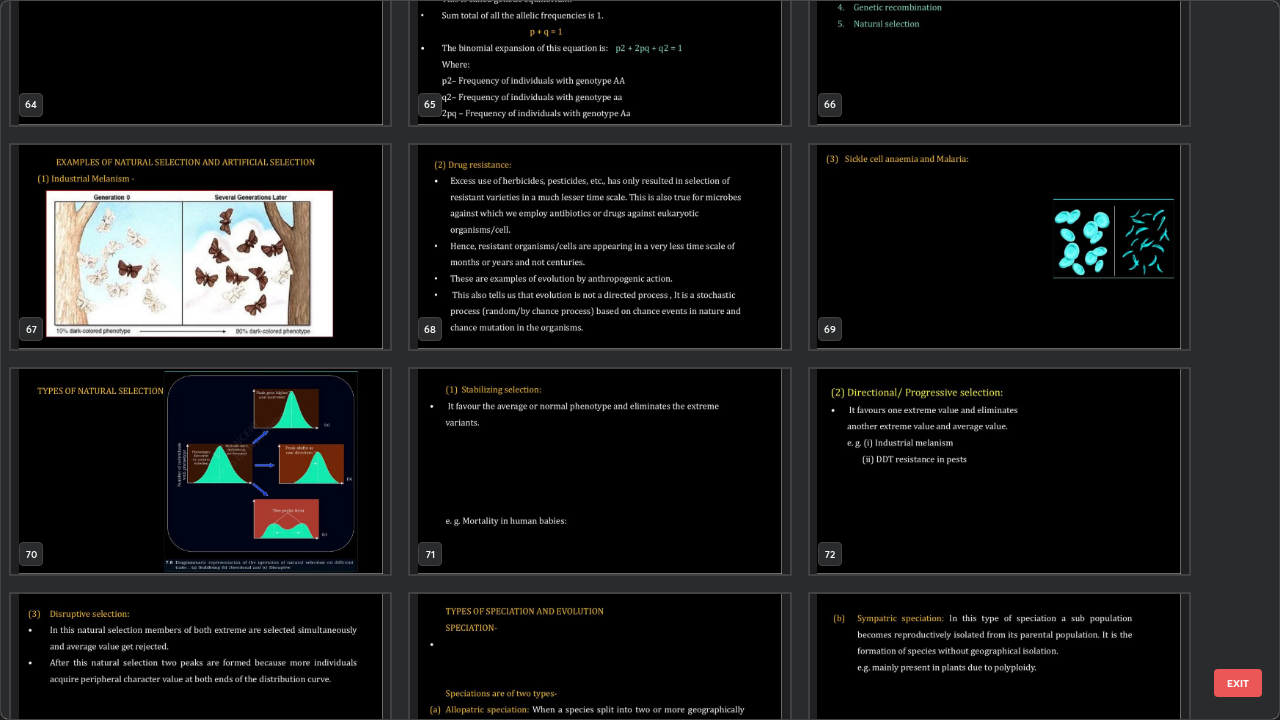 click at bounding box center (200, 247) 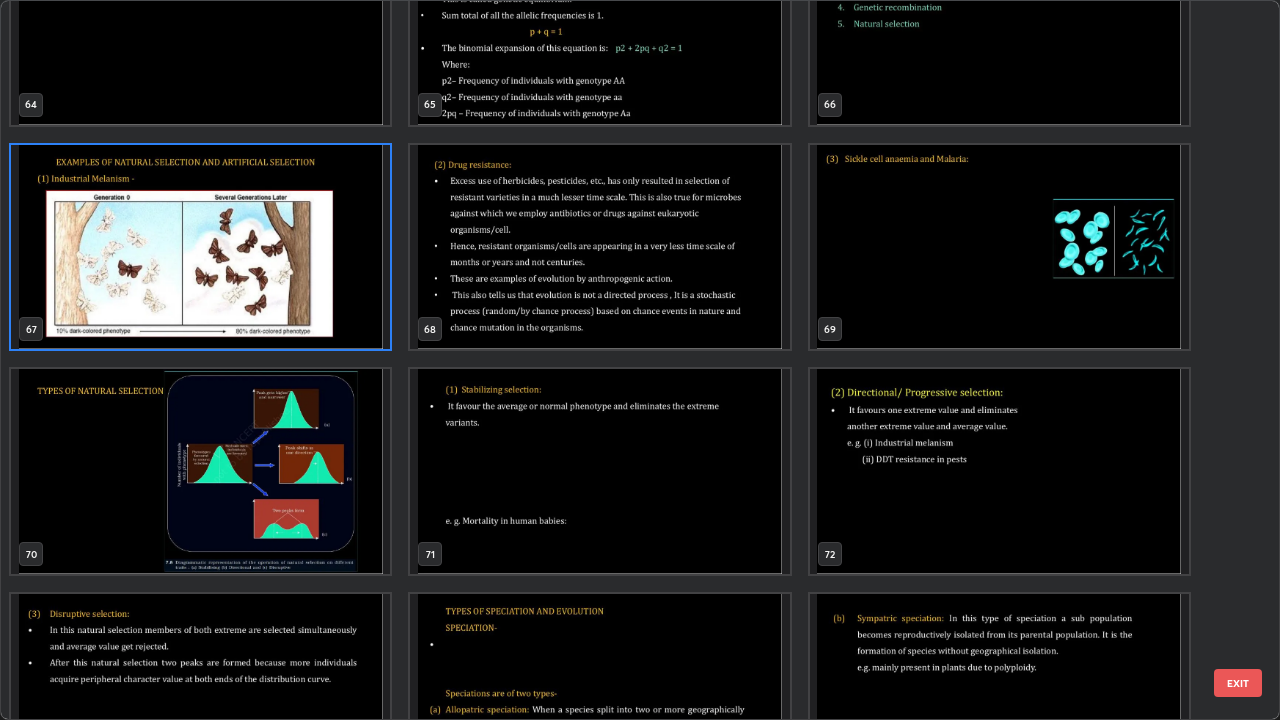 click at bounding box center (200, 247) 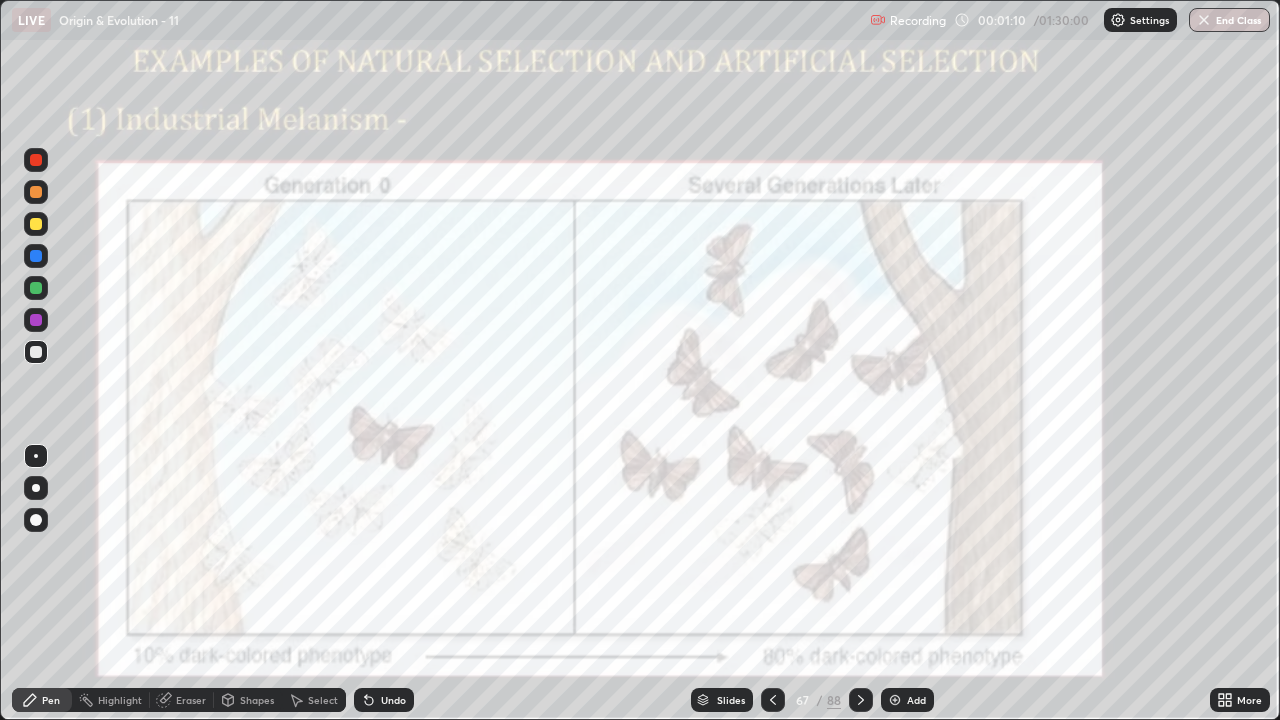 click at bounding box center (36, 320) 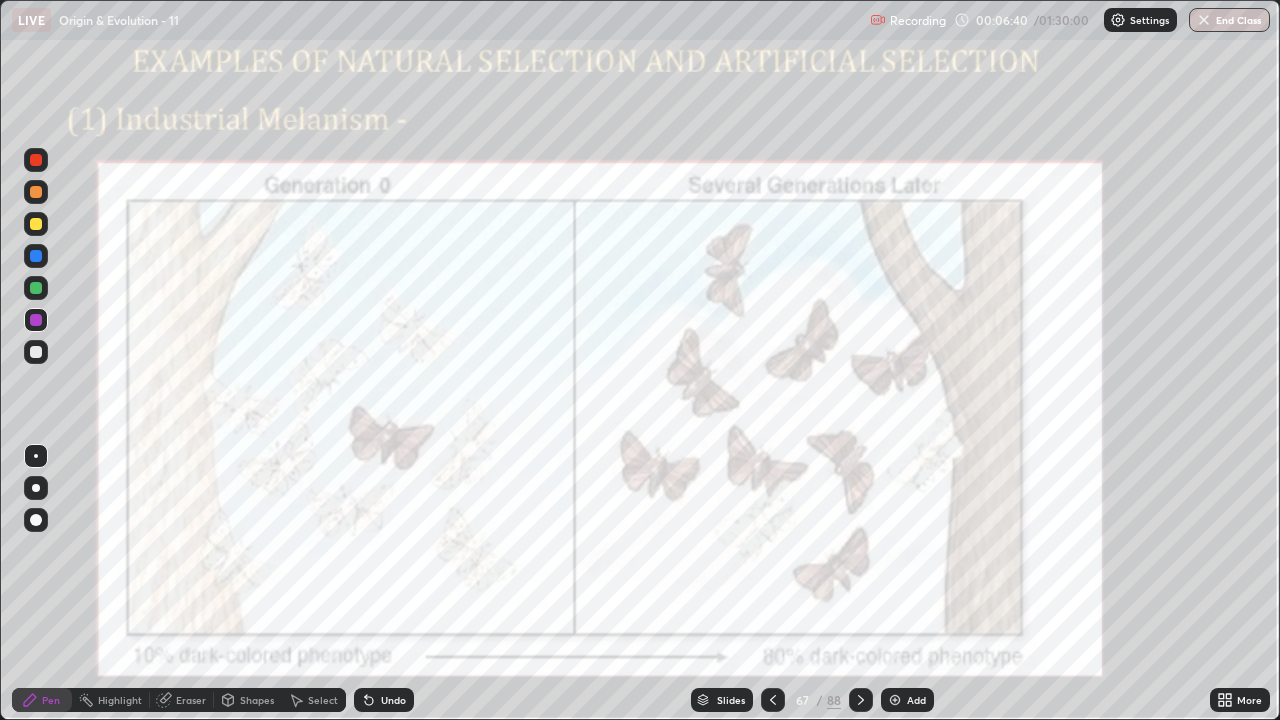 click 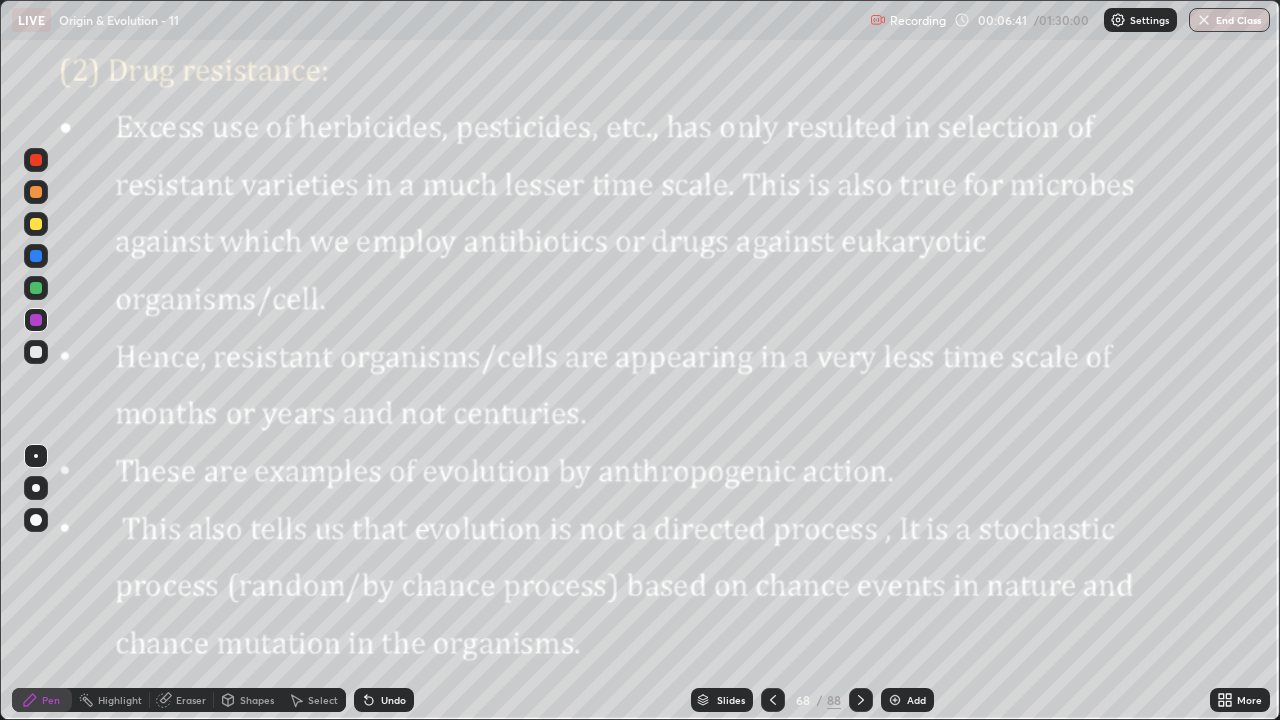 click 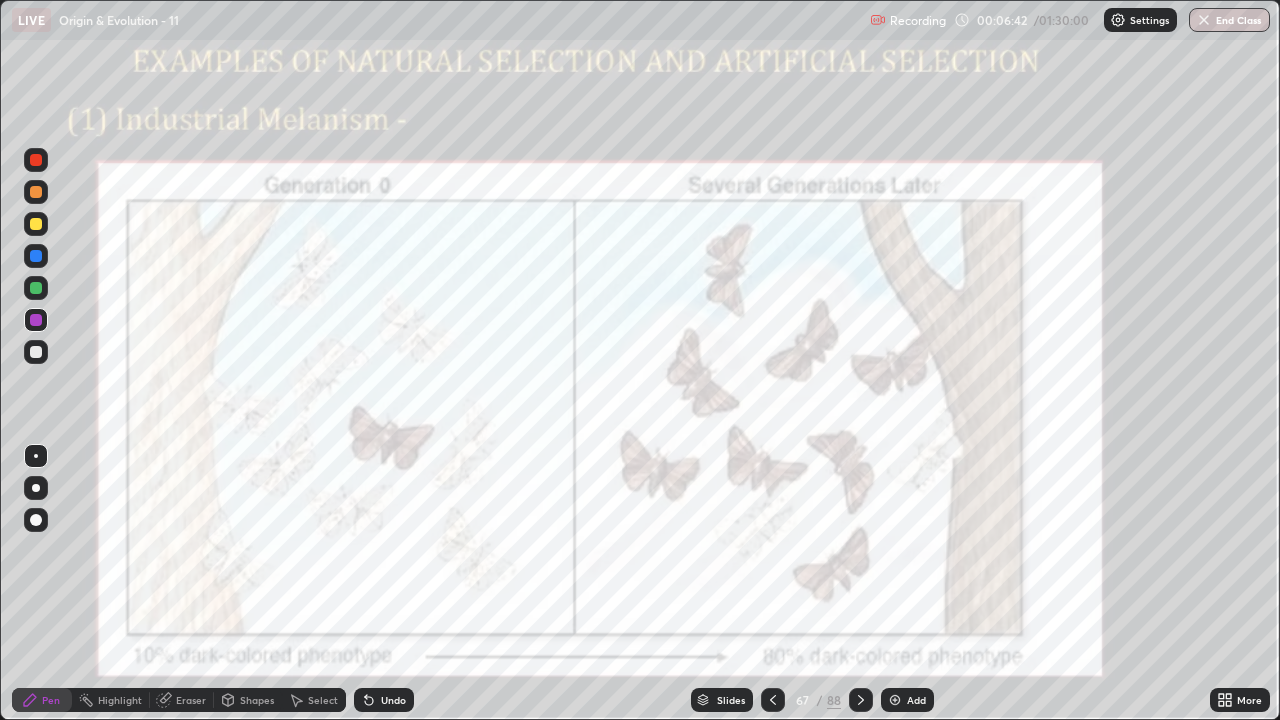 click at bounding box center (895, 700) 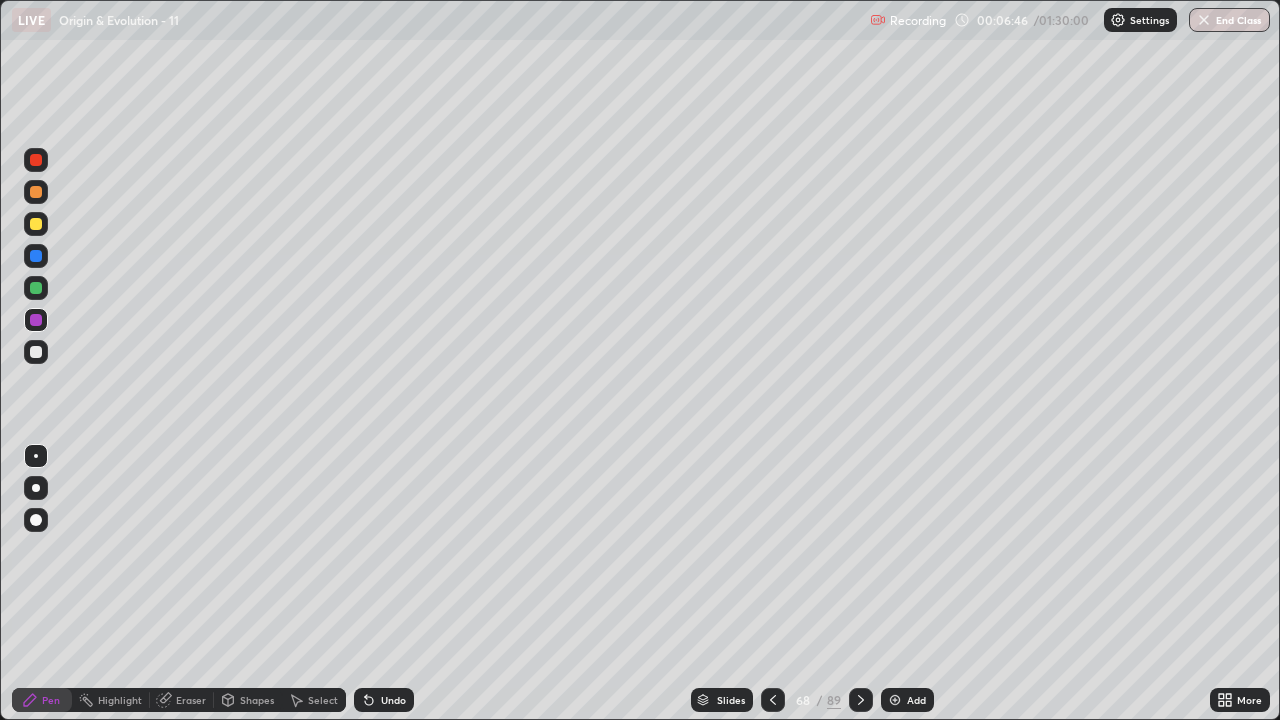 click at bounding box center (36, 160) 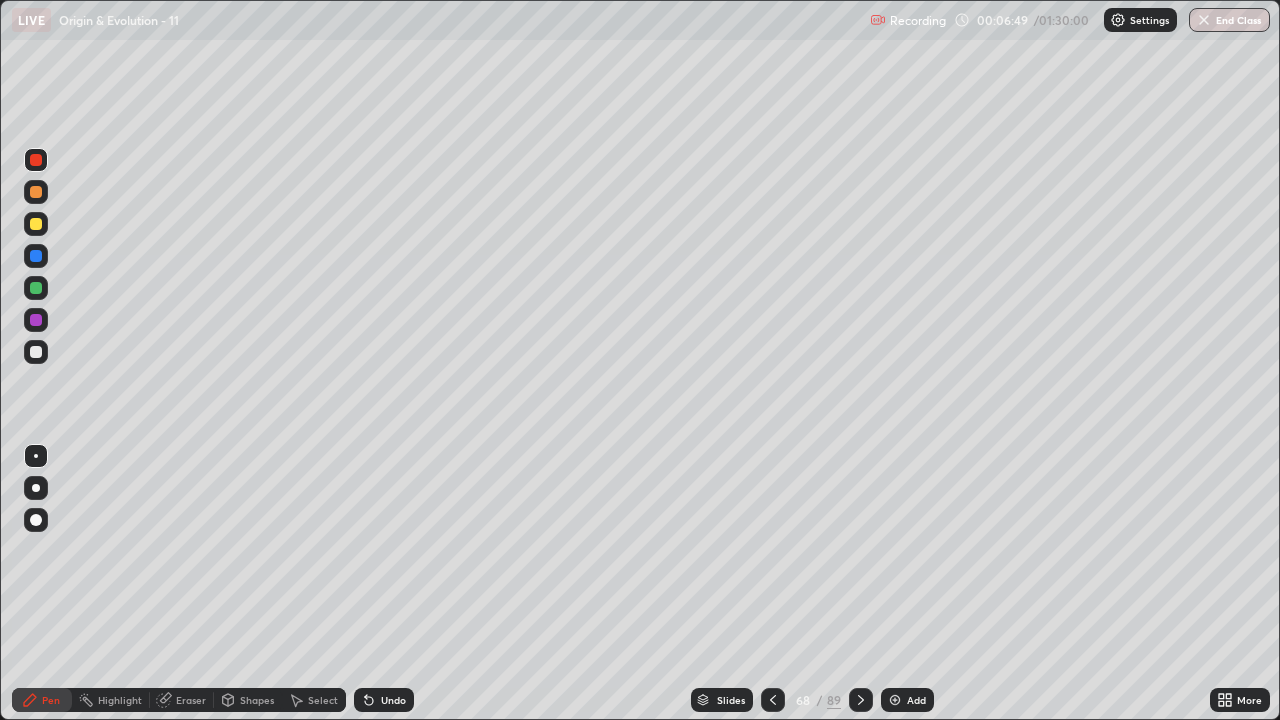 click at bounding box center (36, 352) 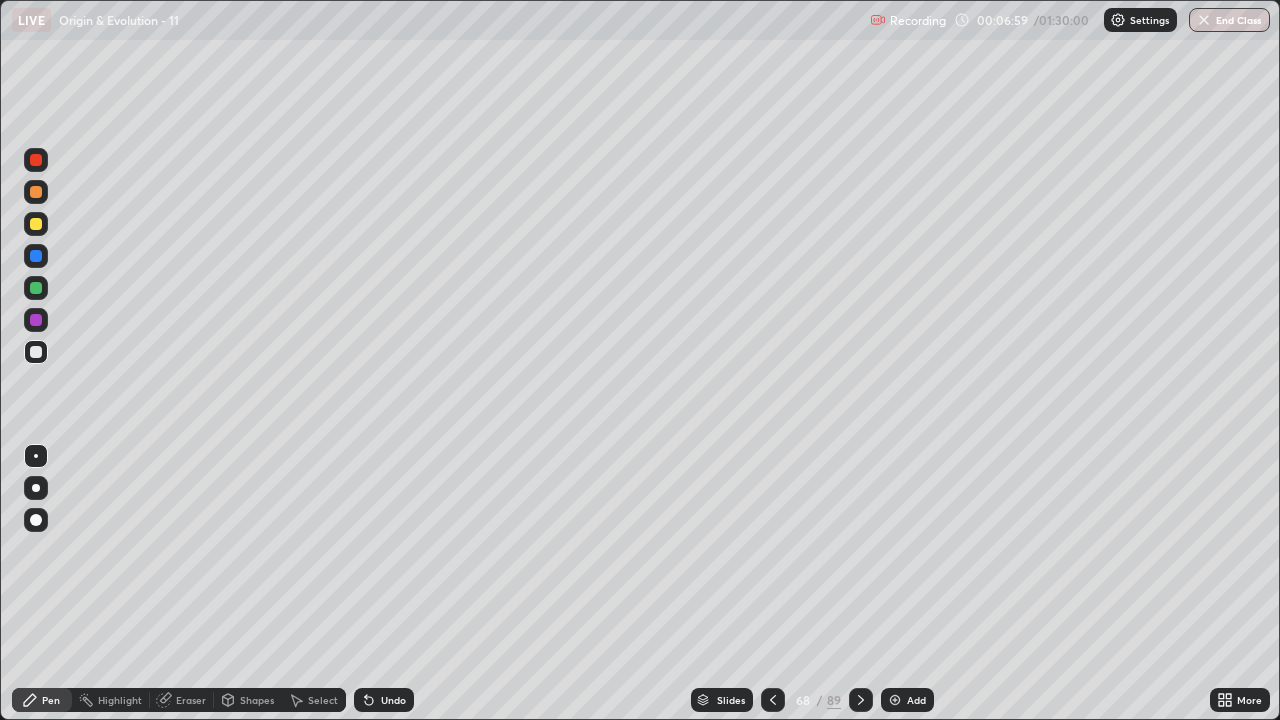 click at bounding box center (36, 192) 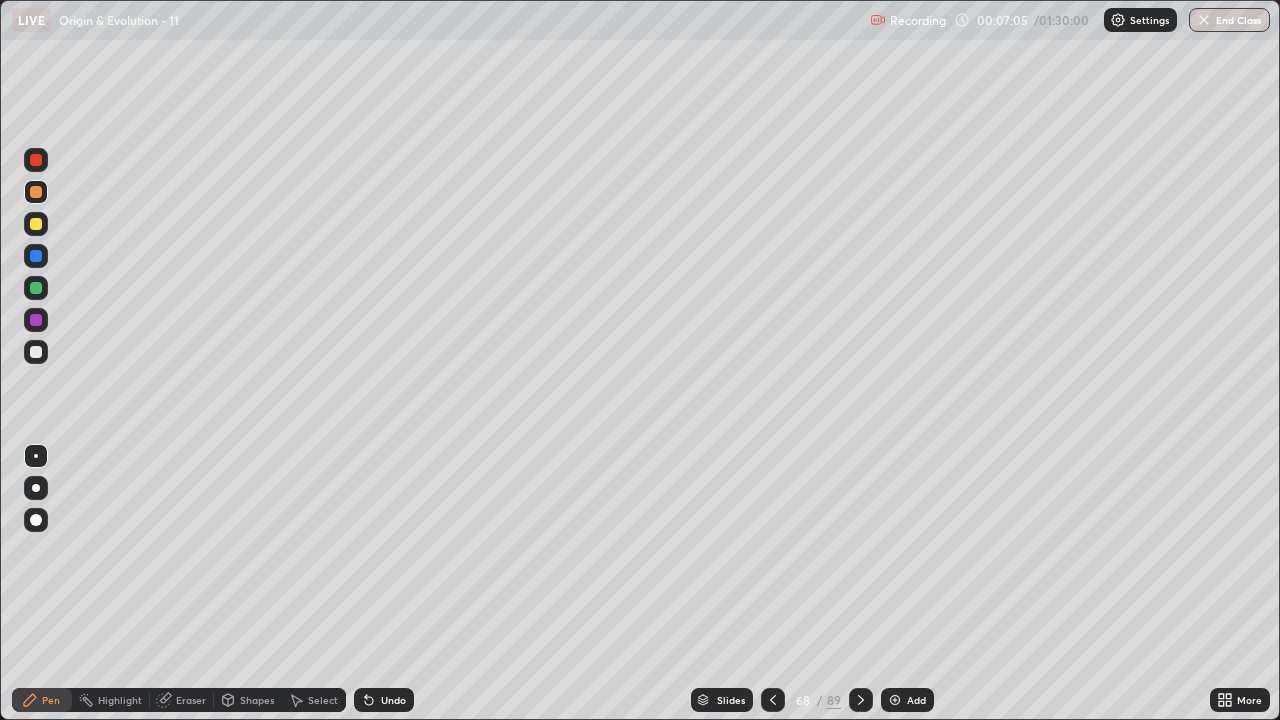 click at bounding box center [773, 700] 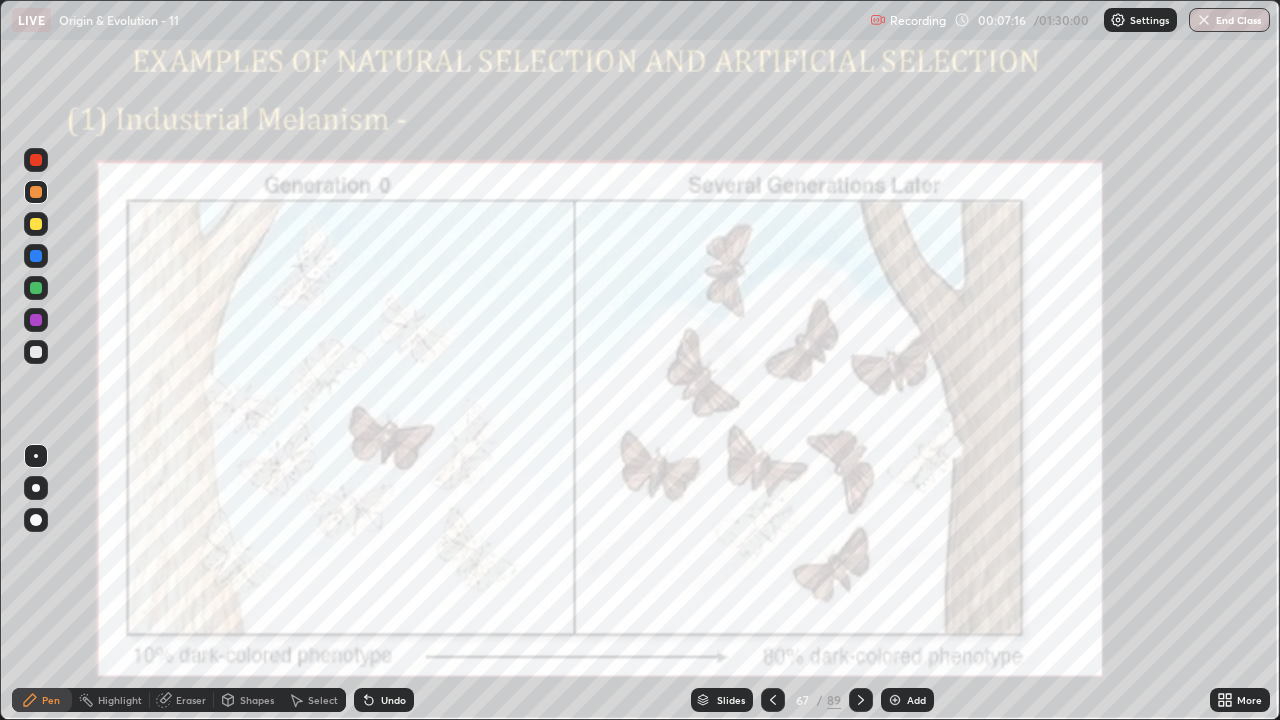 click 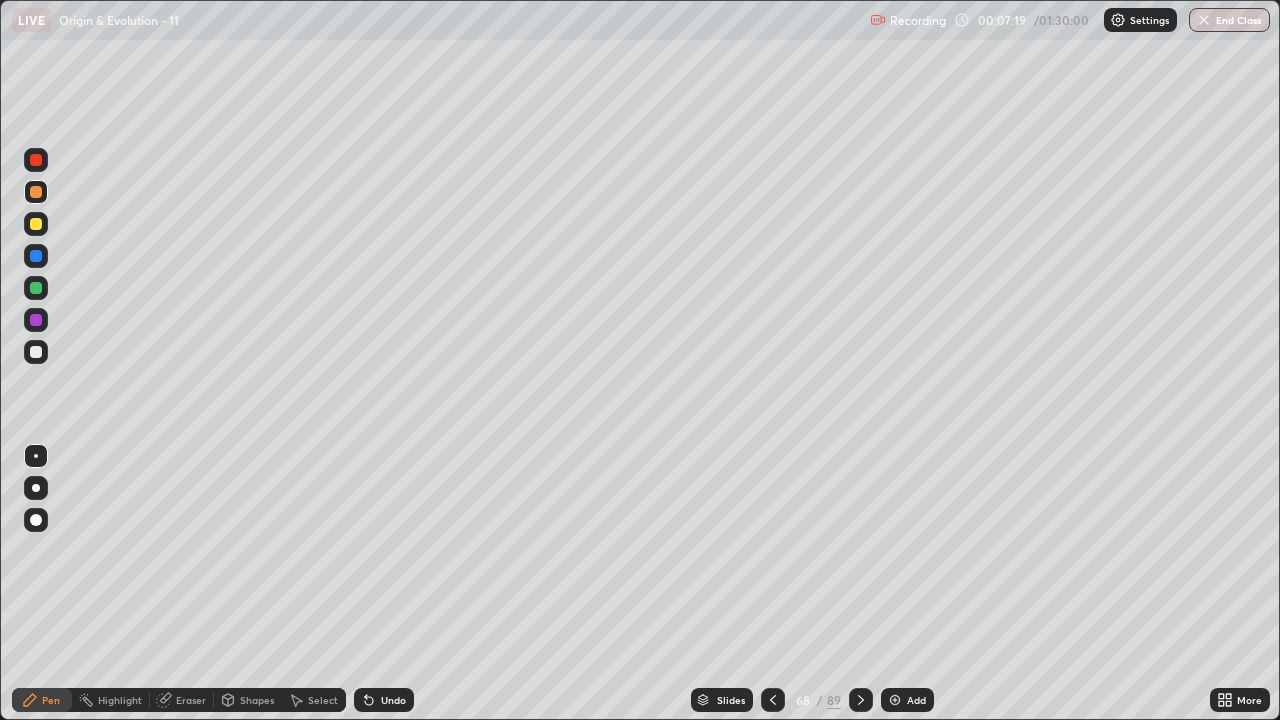 click at bounding box center [36, 352] 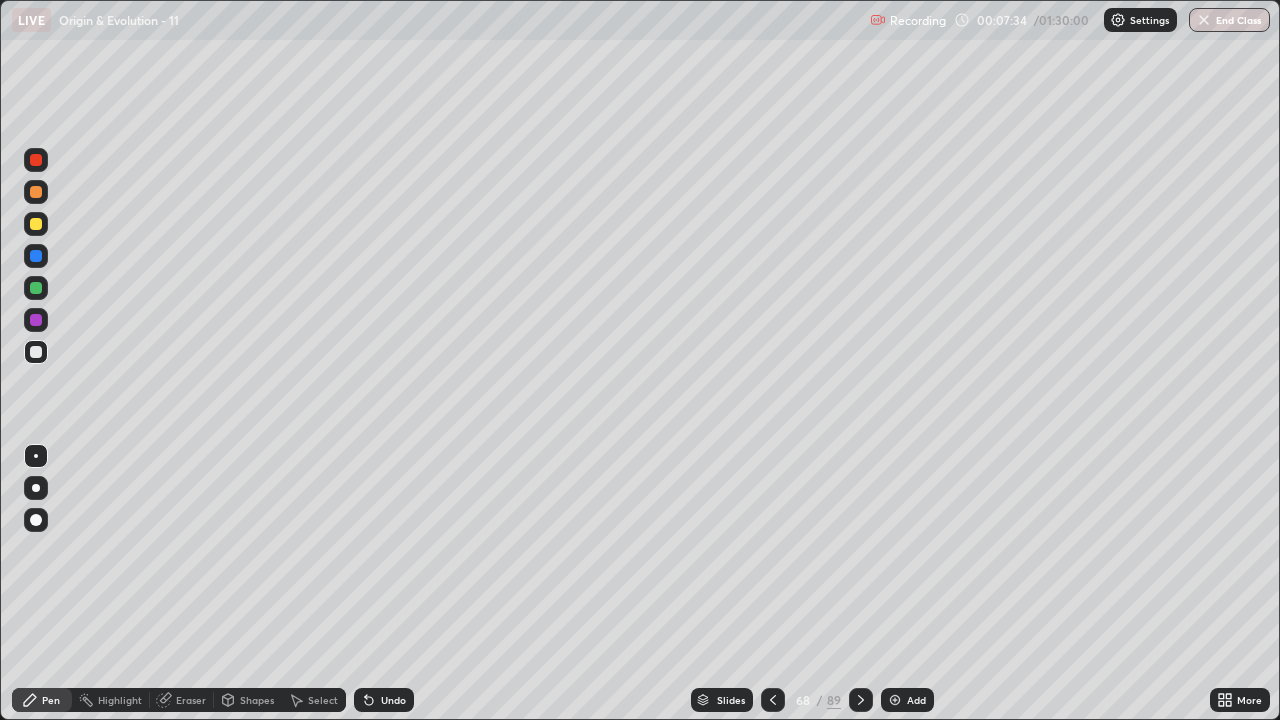 click at bounding box center [36, 256] 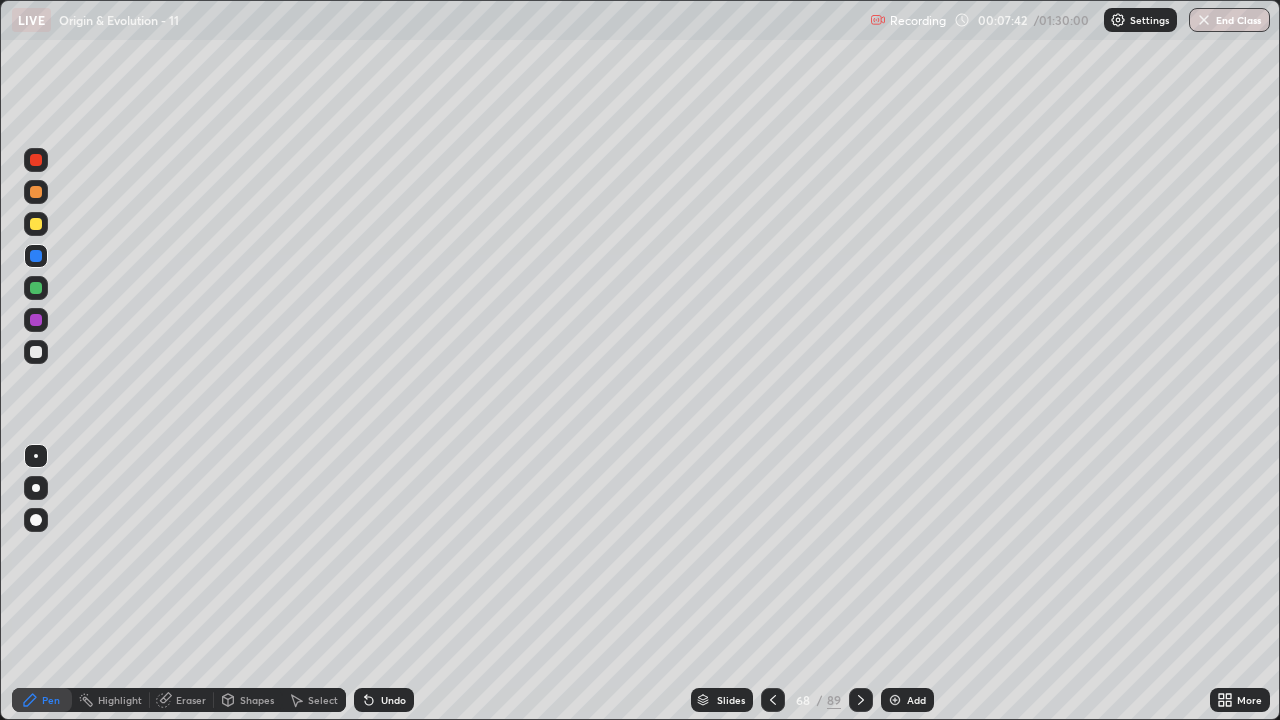 click at bounding box center (36, 352) 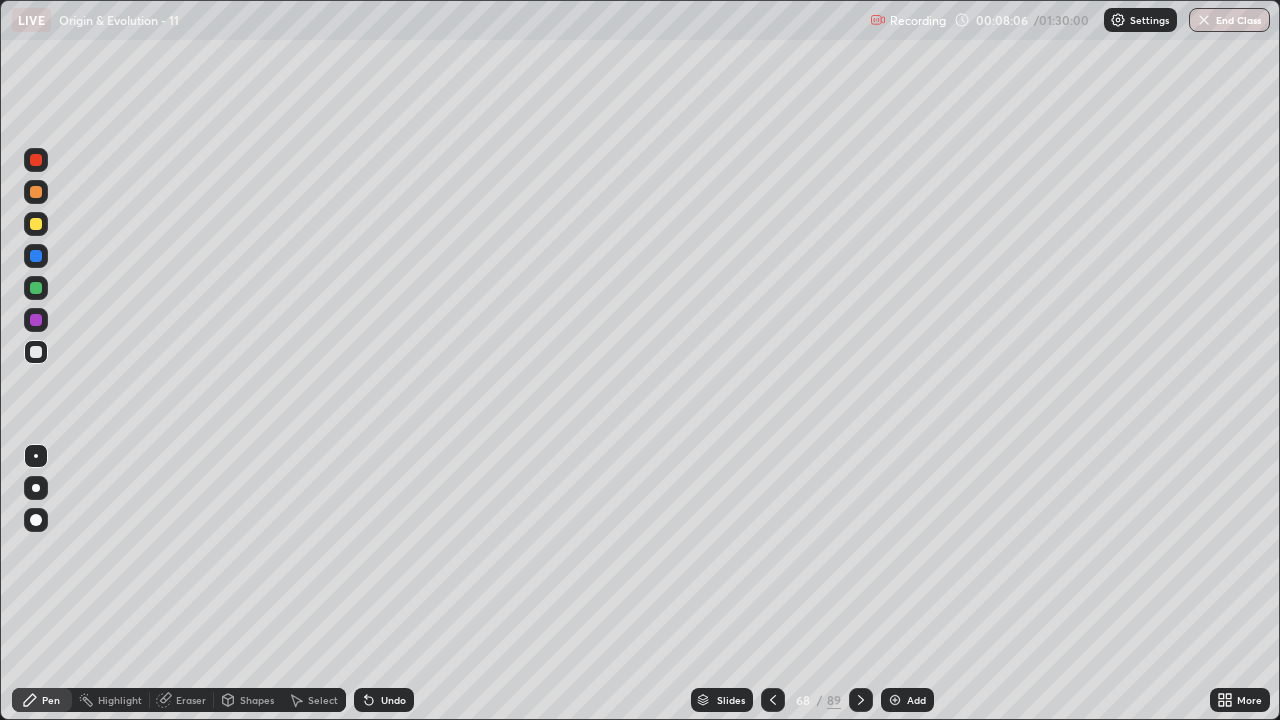 click at bounding box center (36, 224) 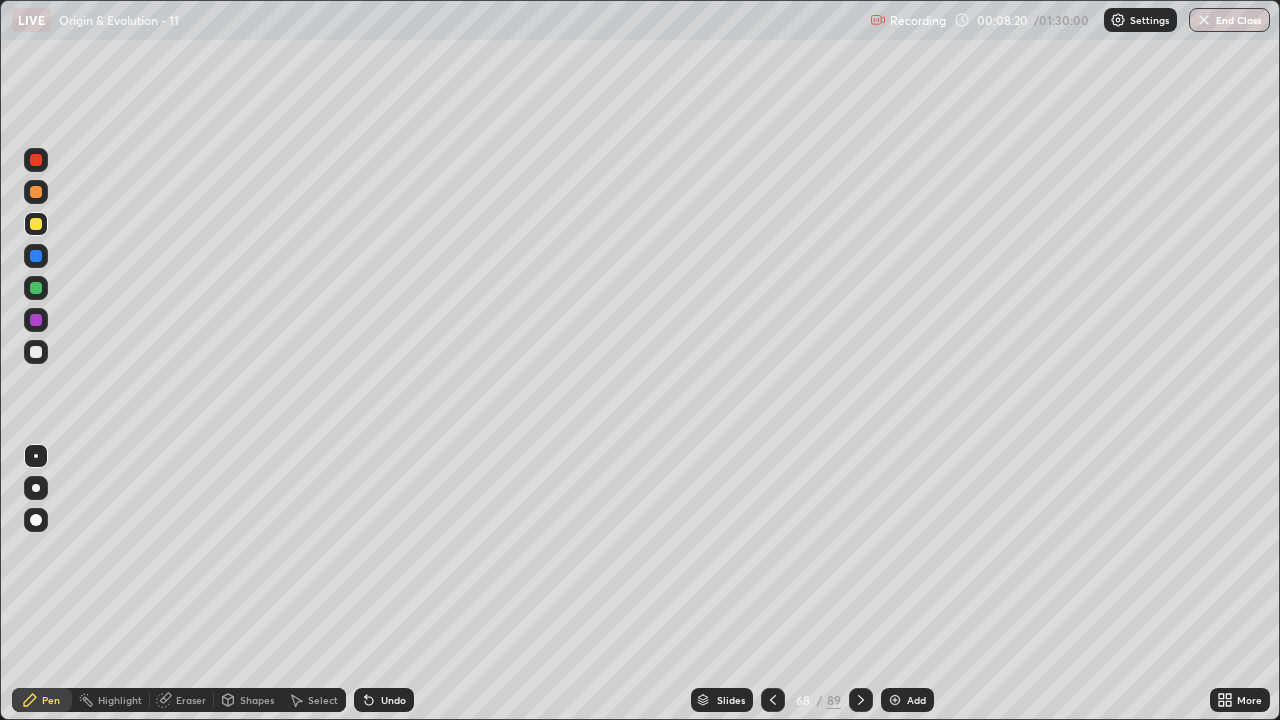 click at bounding box center (36, 352) 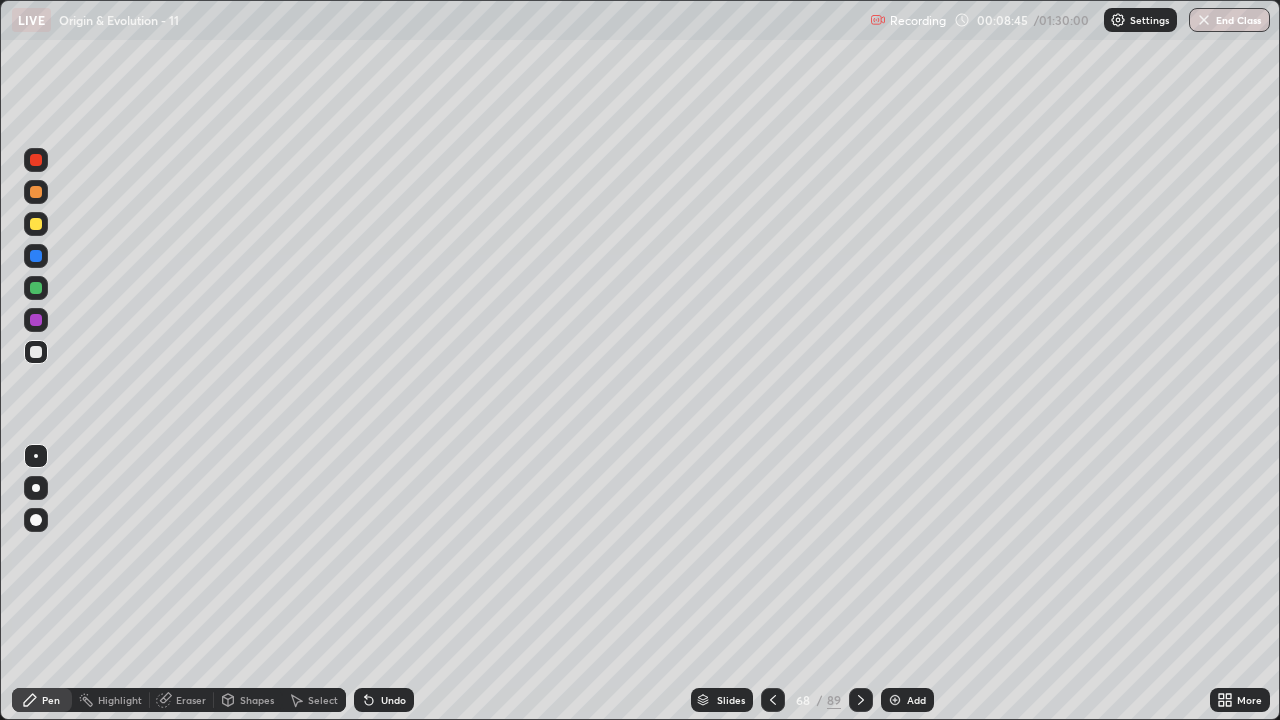 click at bounding box center (36, 224) 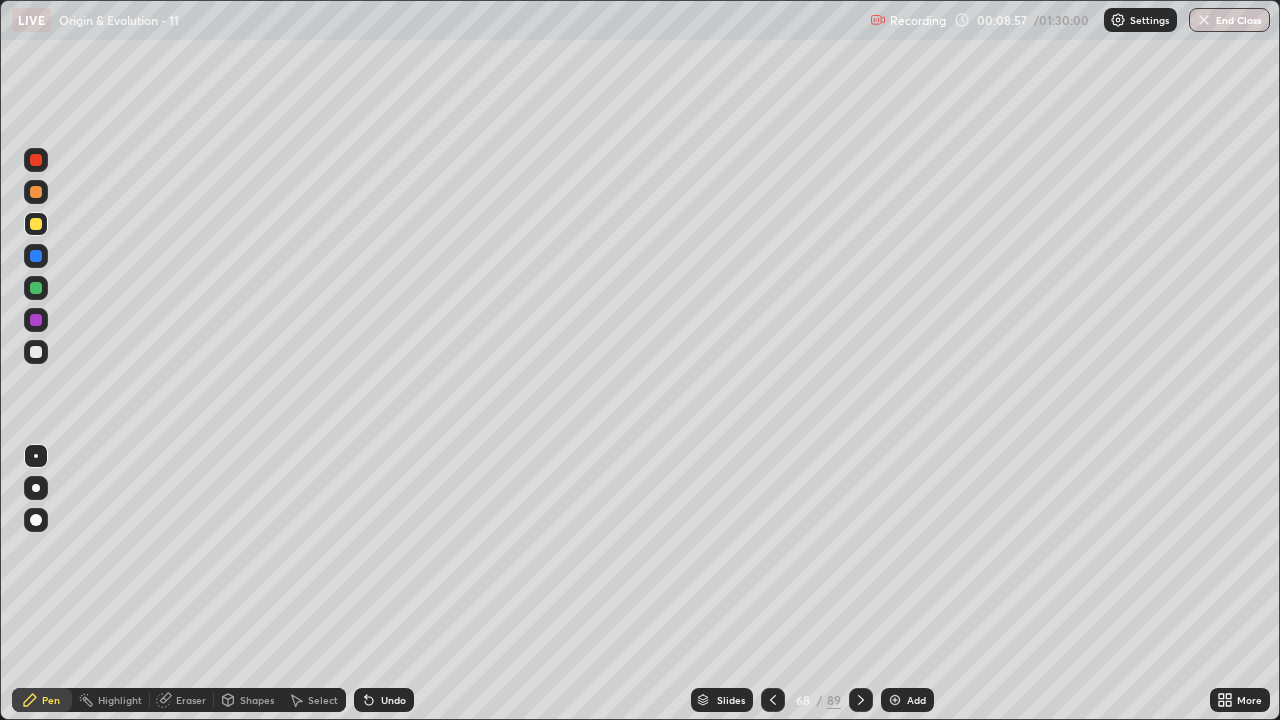 click at bounding box center [36, 352] 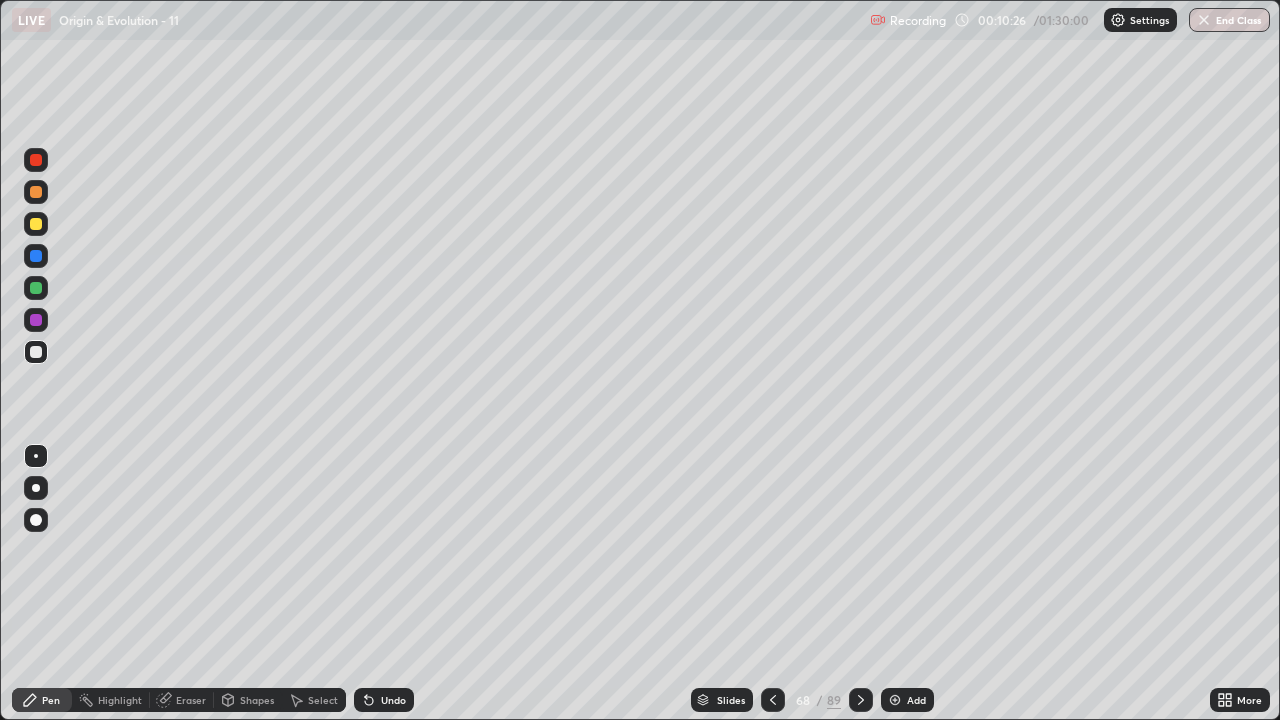 click 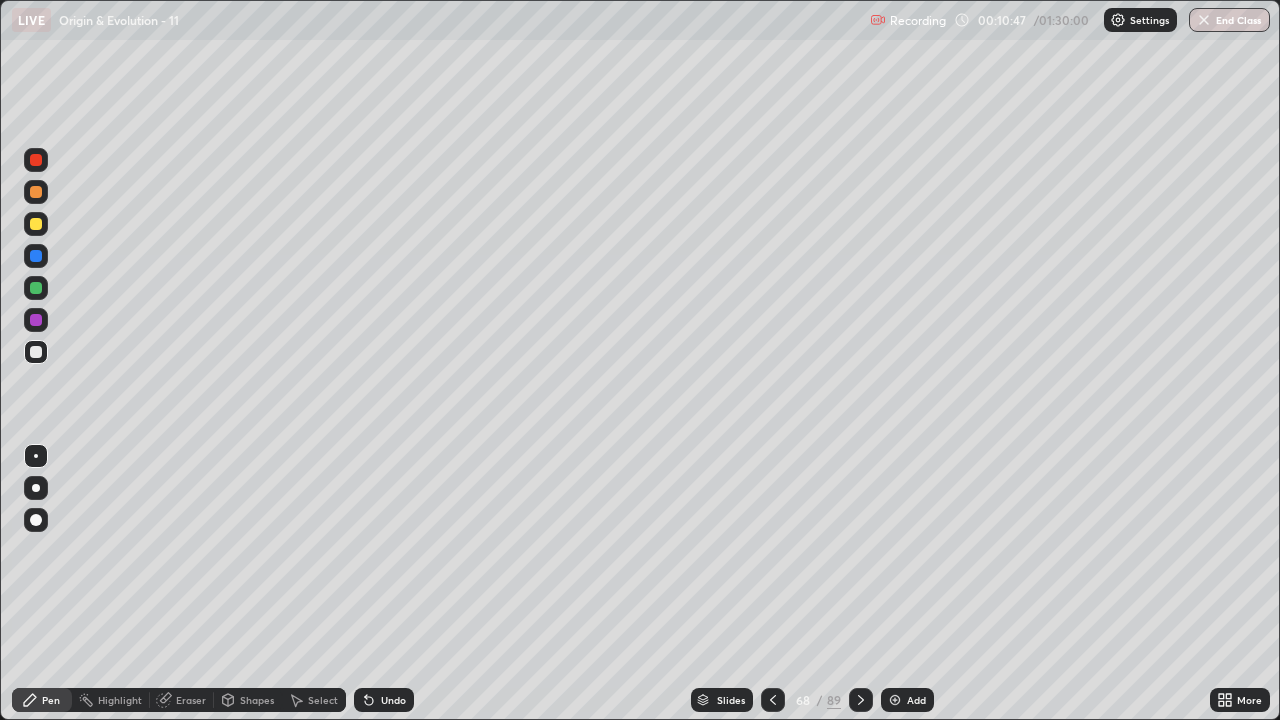 click 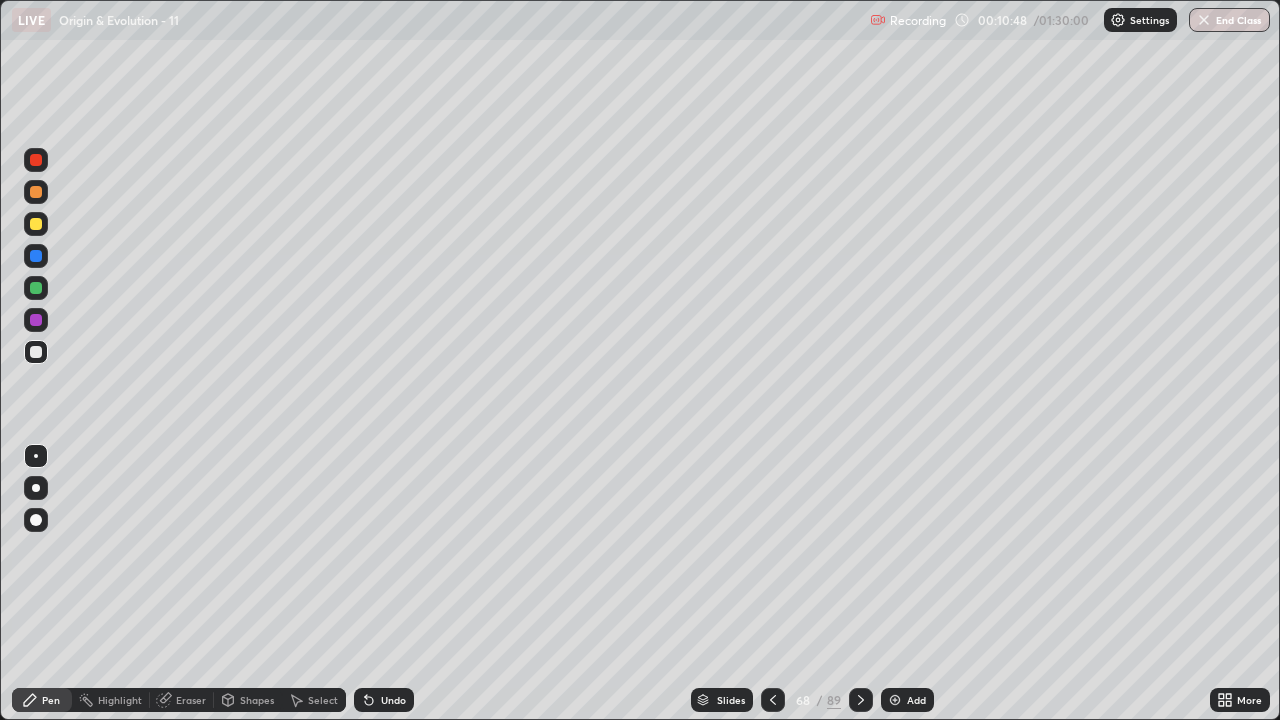 click 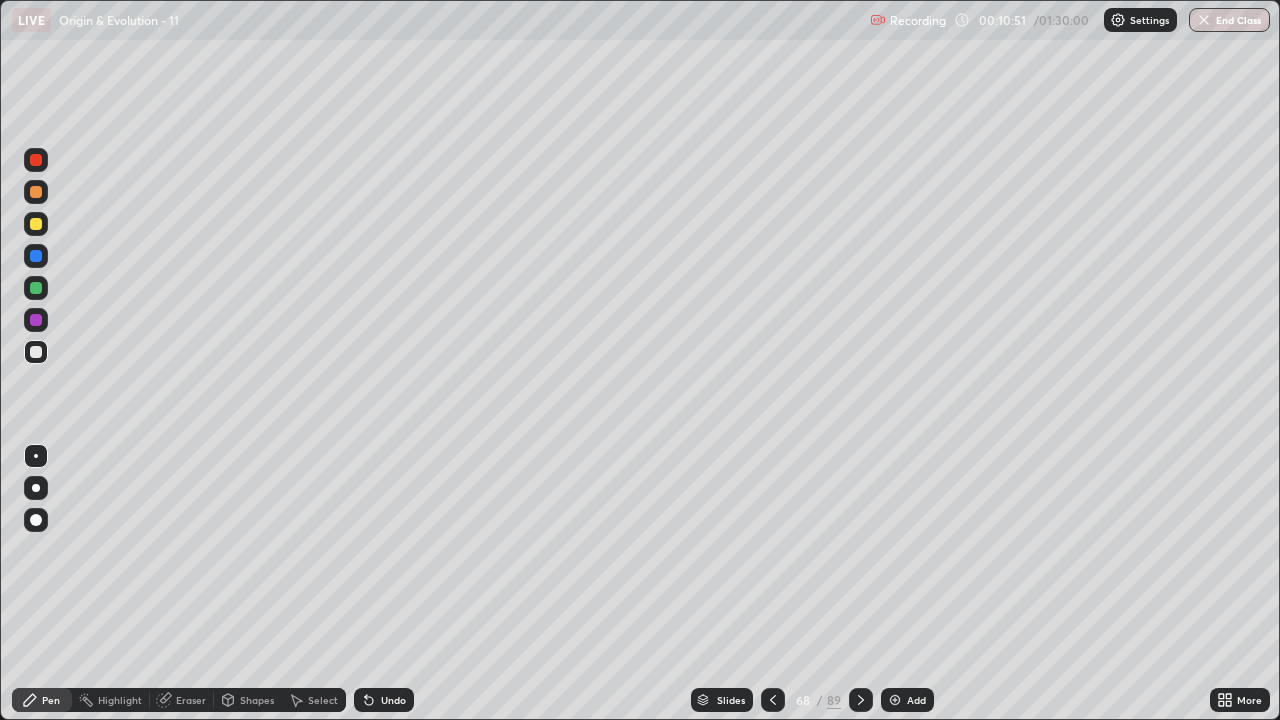 click 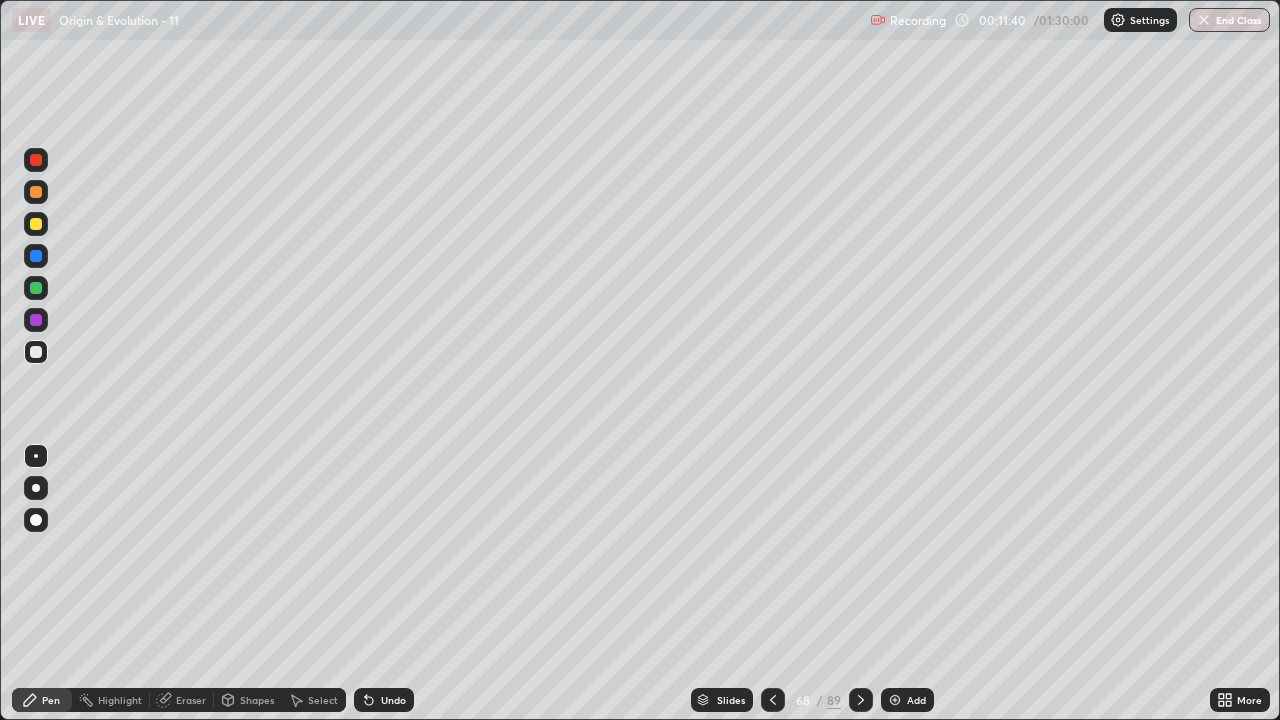 click 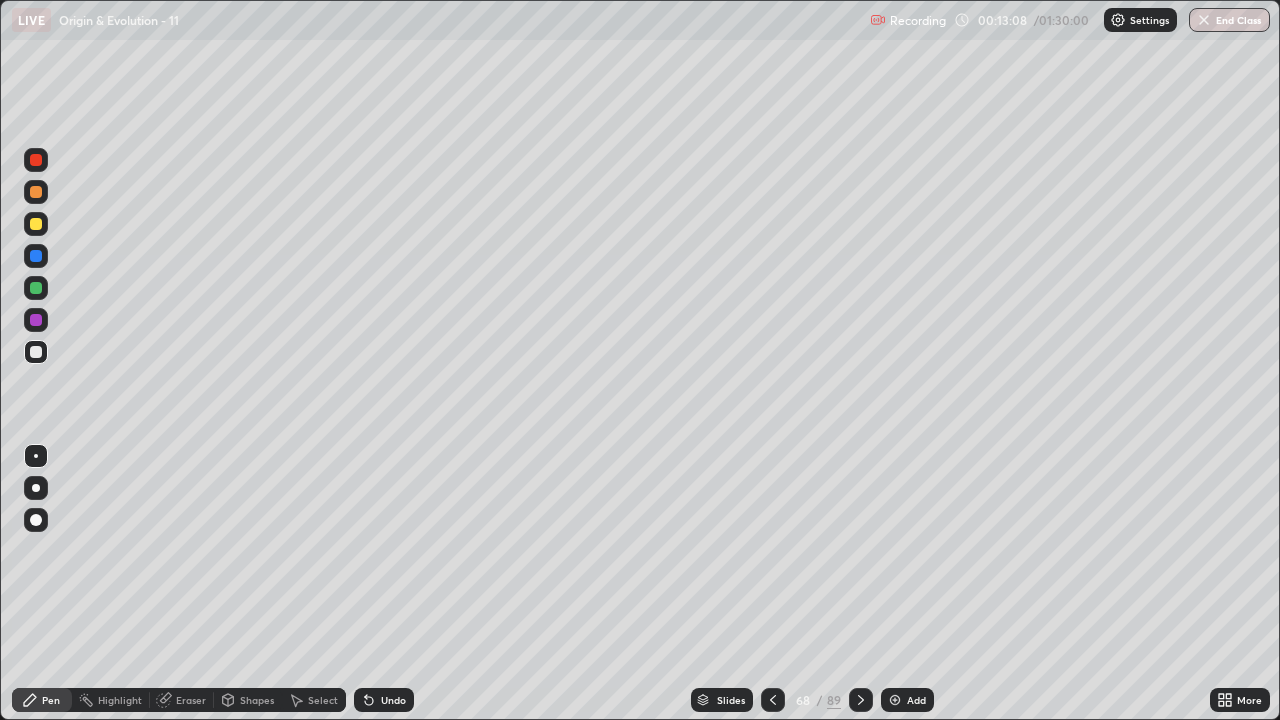 click at bounding box center [36, 288] 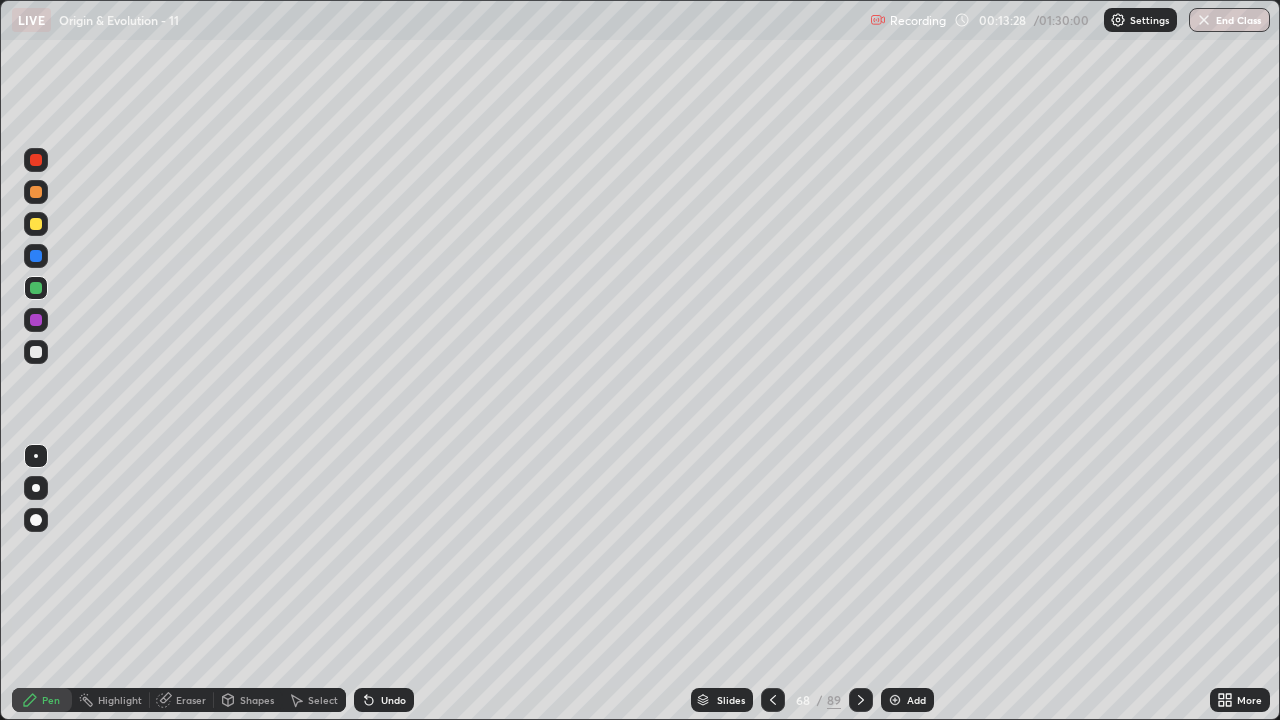 click on "Undo" at bounding box center [384, 700] 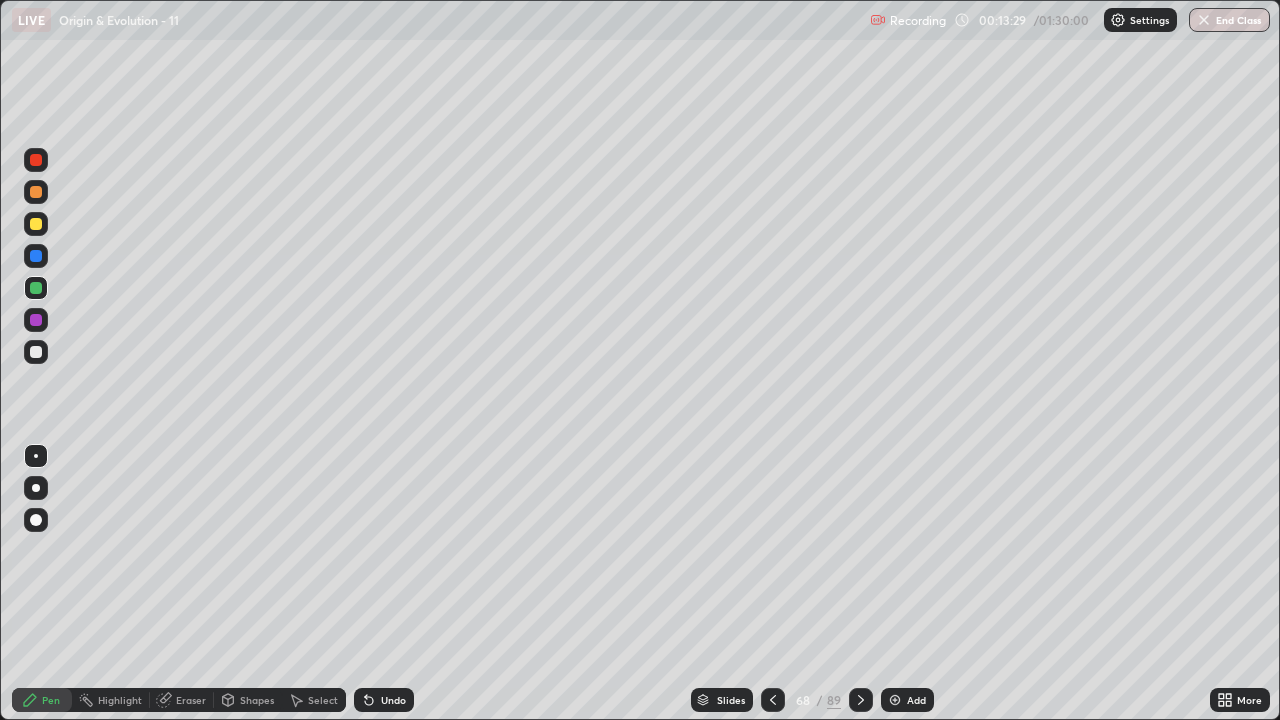click 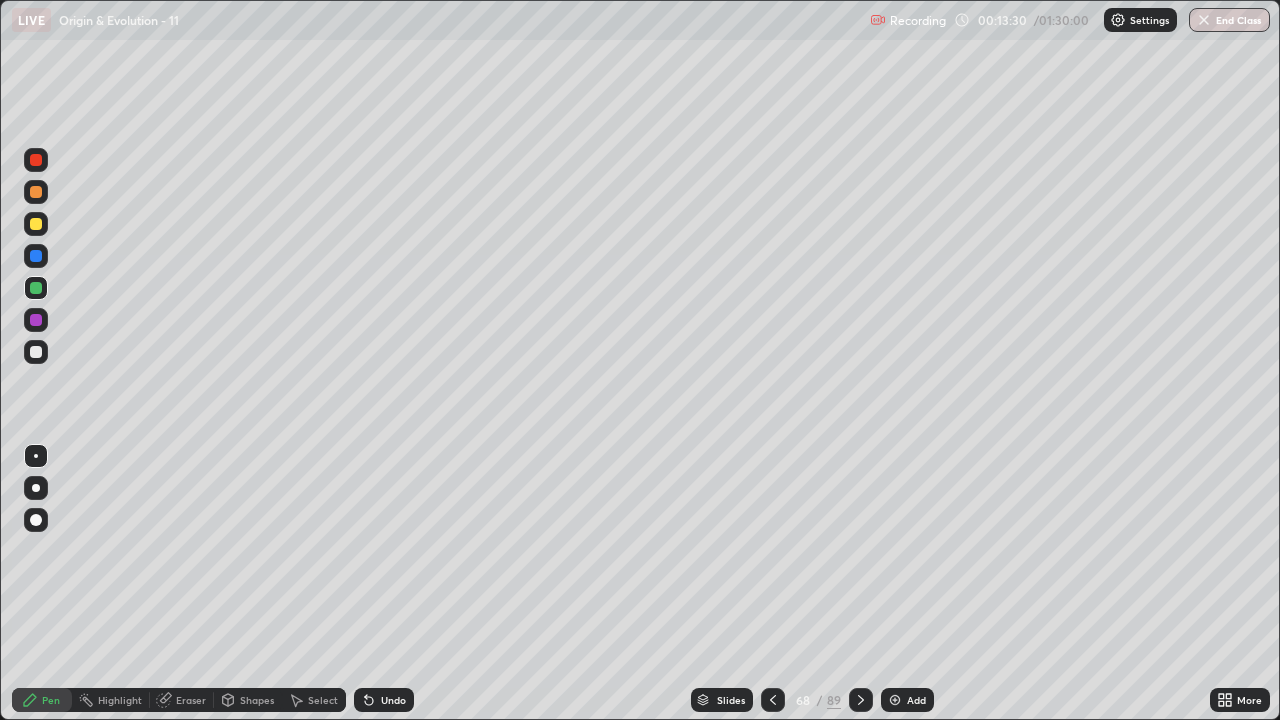 click 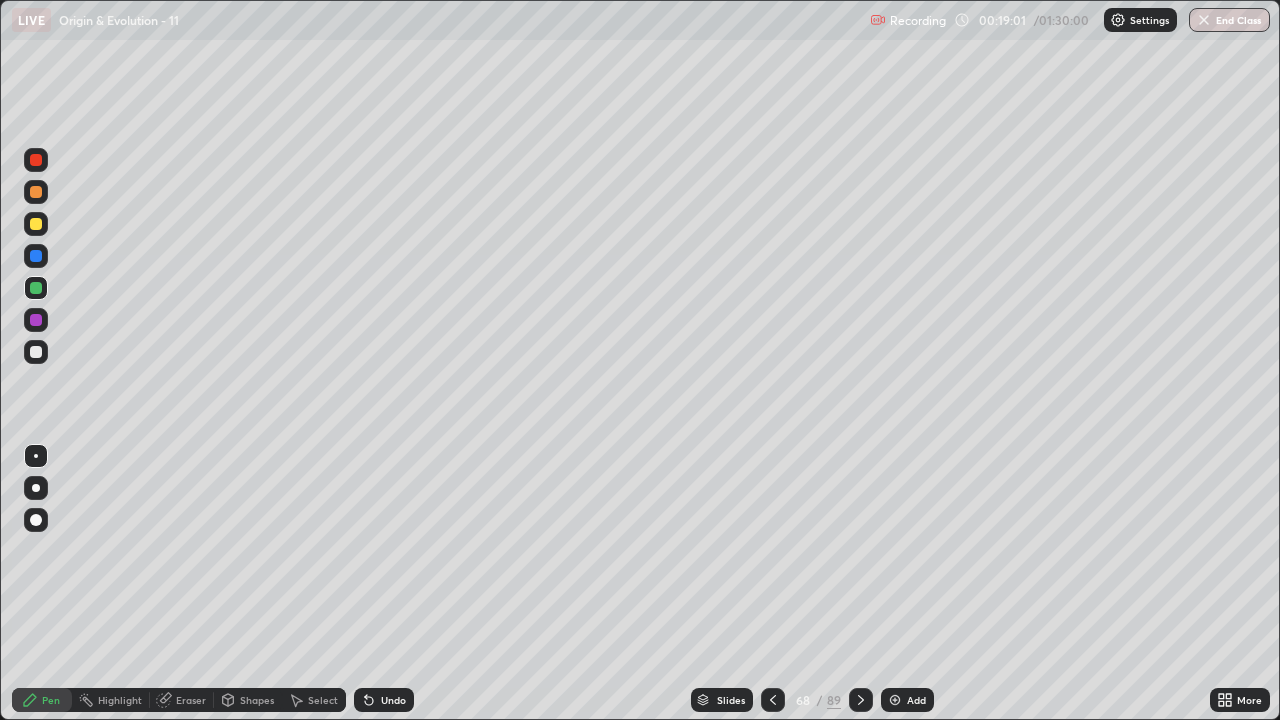click 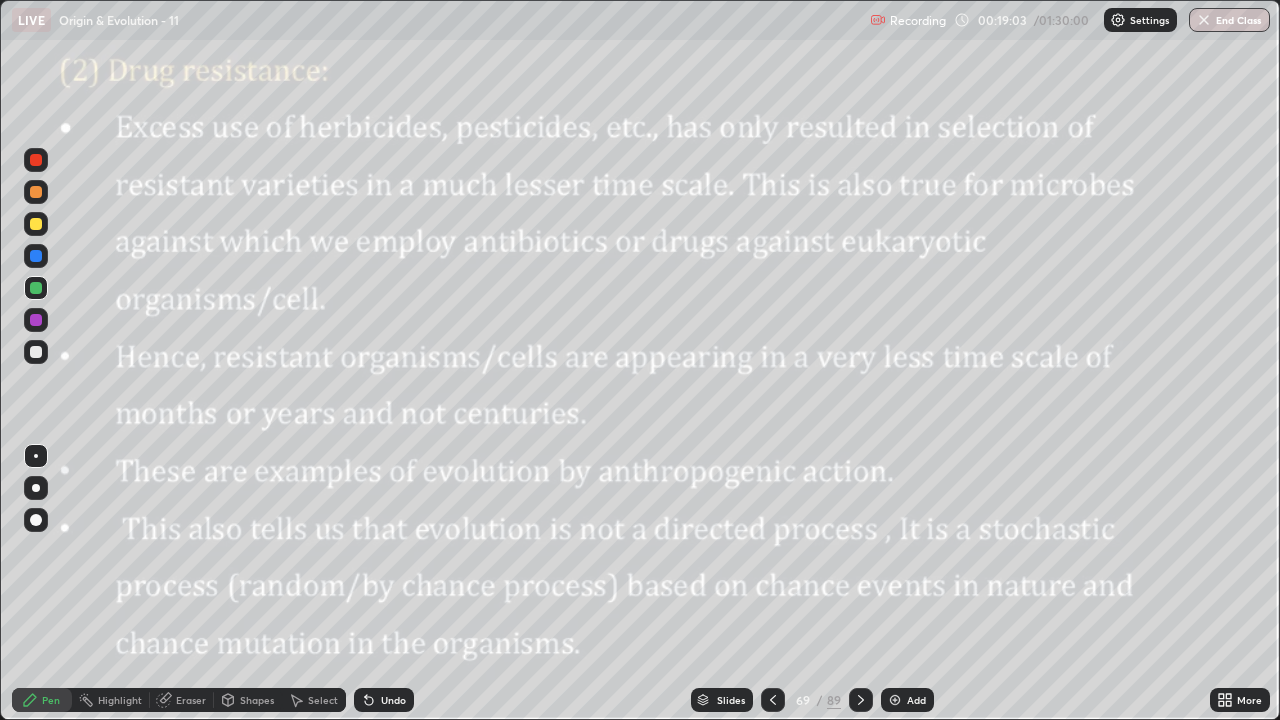 click 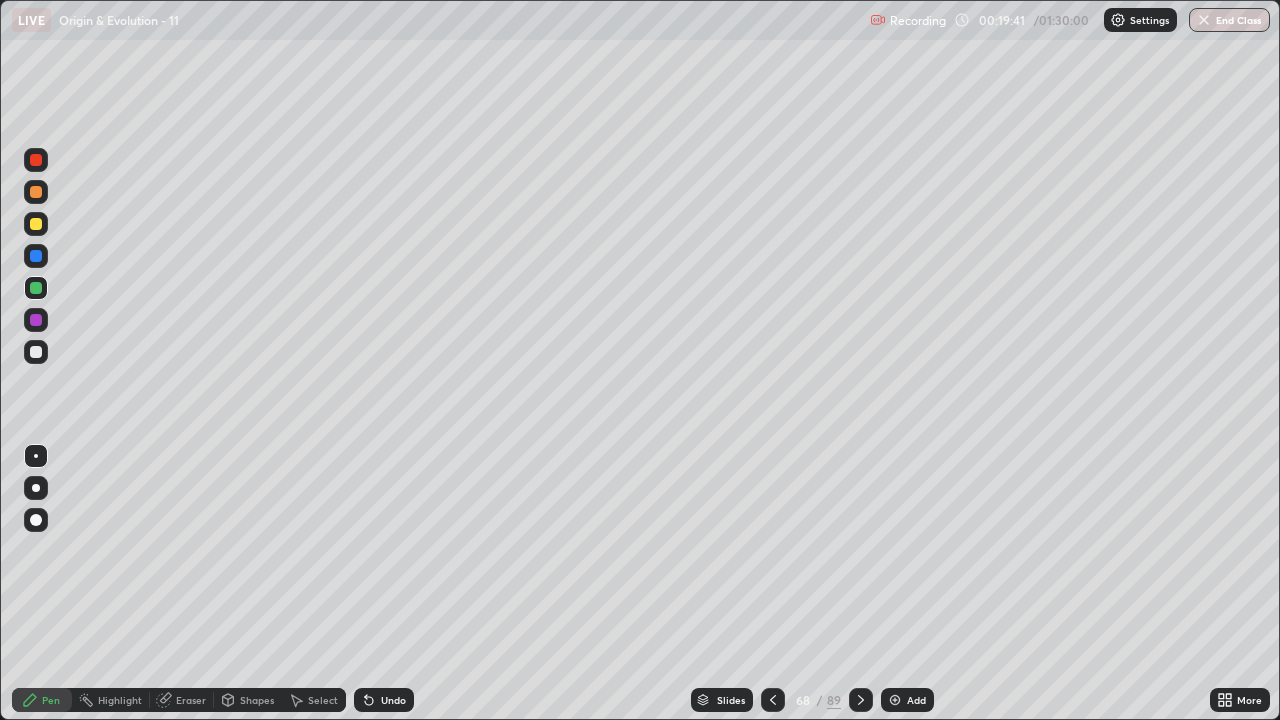click at bounding box center [895, 700] 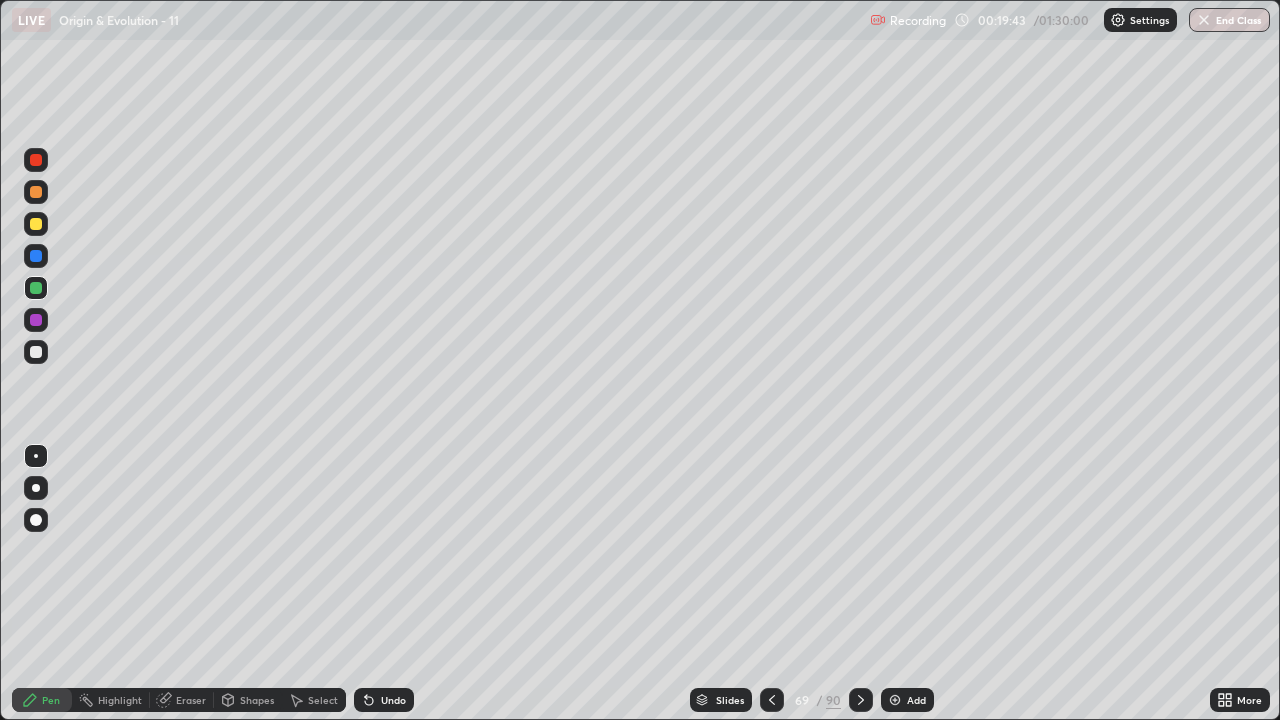 click at bounding box center [36, 352] 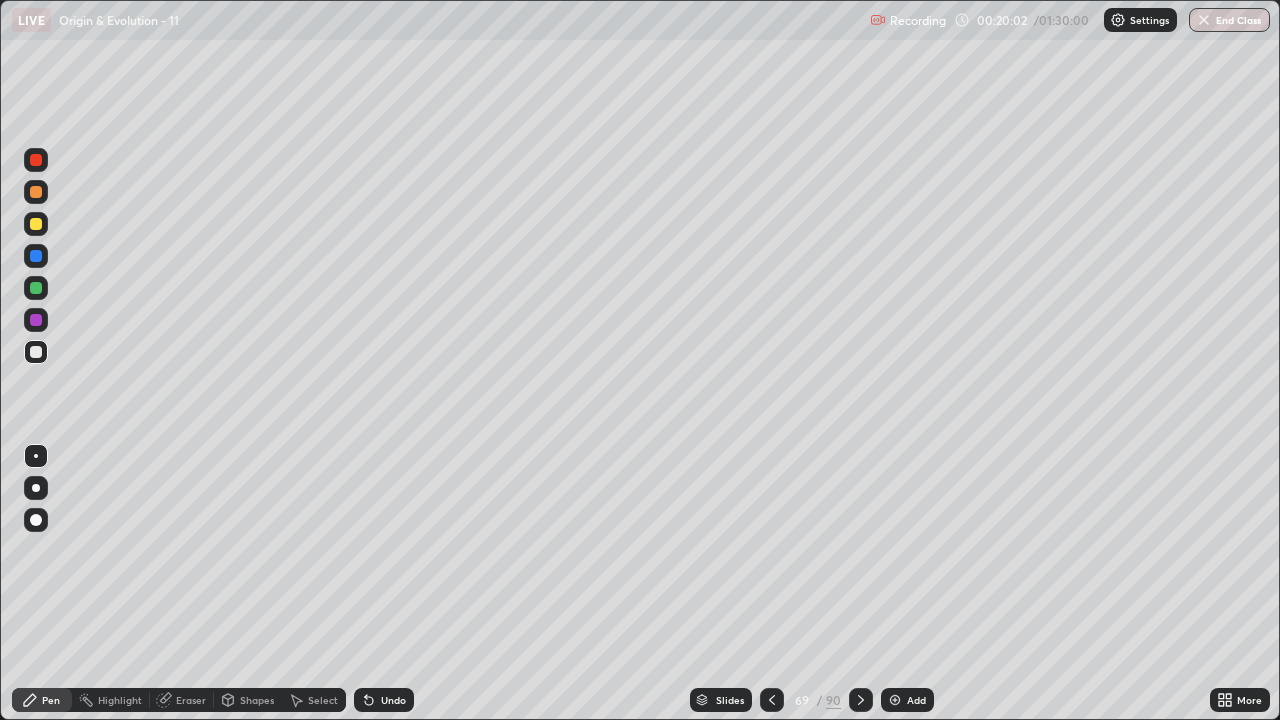 click at bounding box center (36, 256) 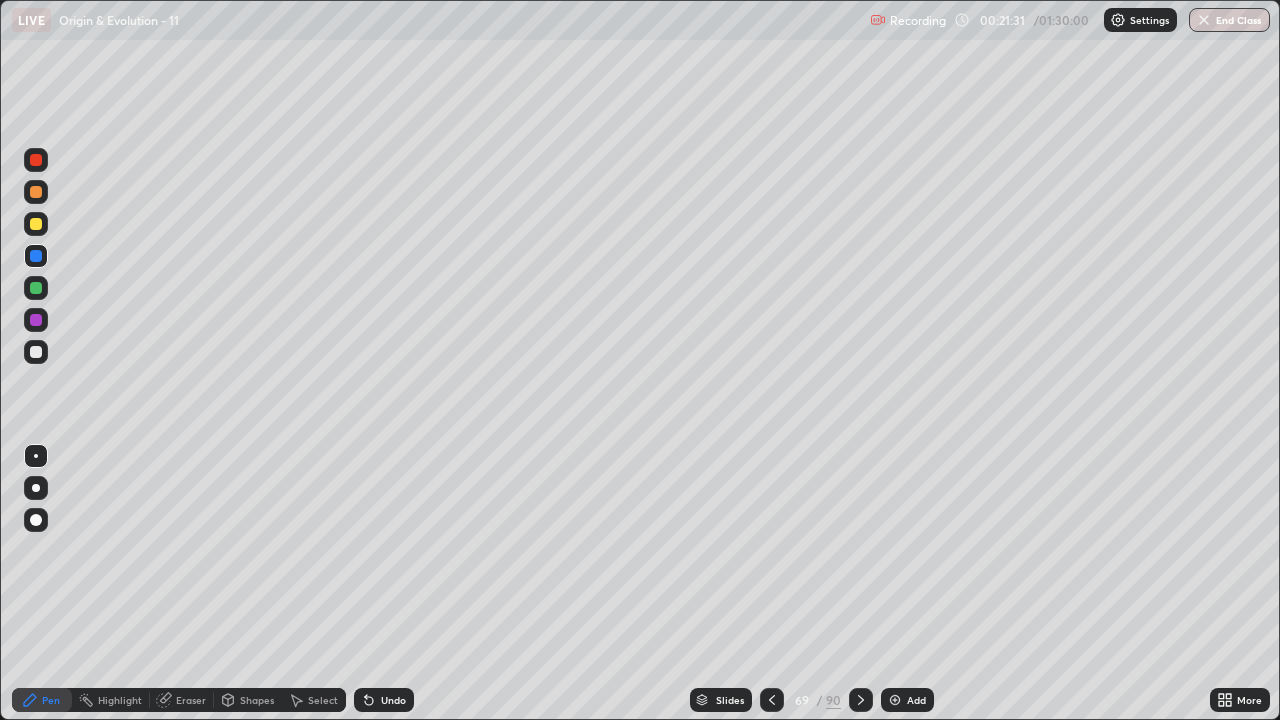 click 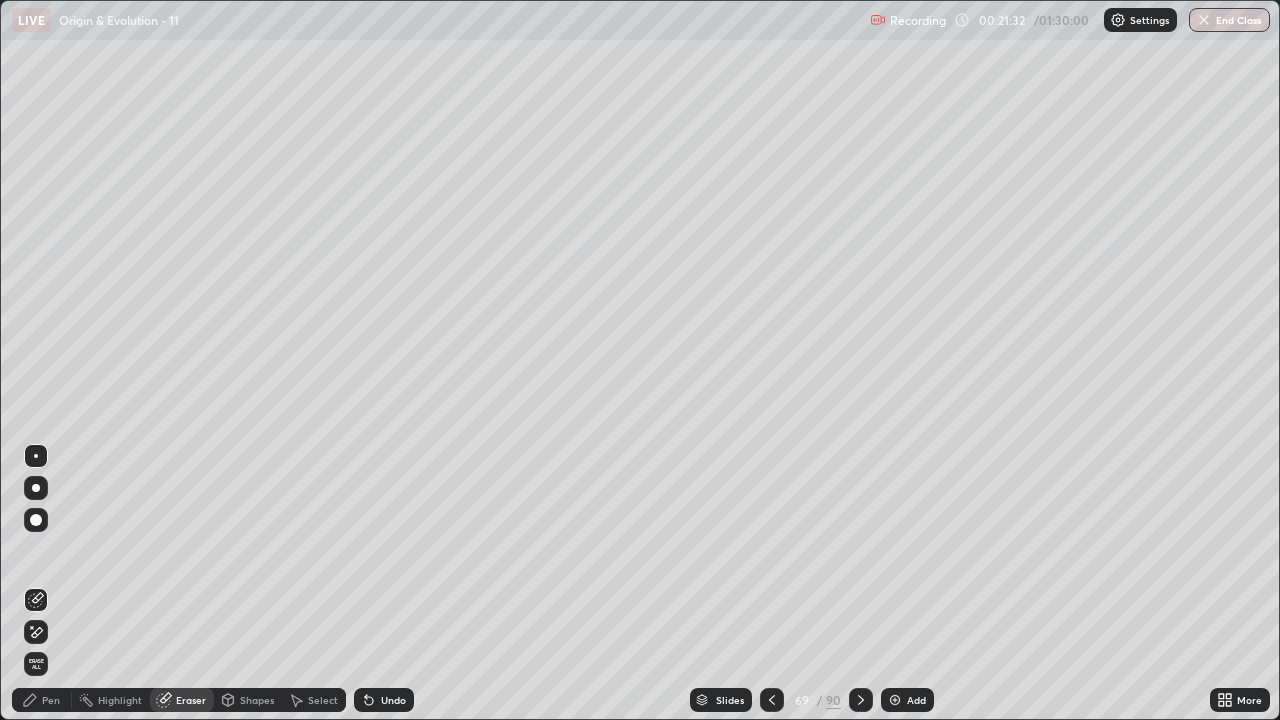 click 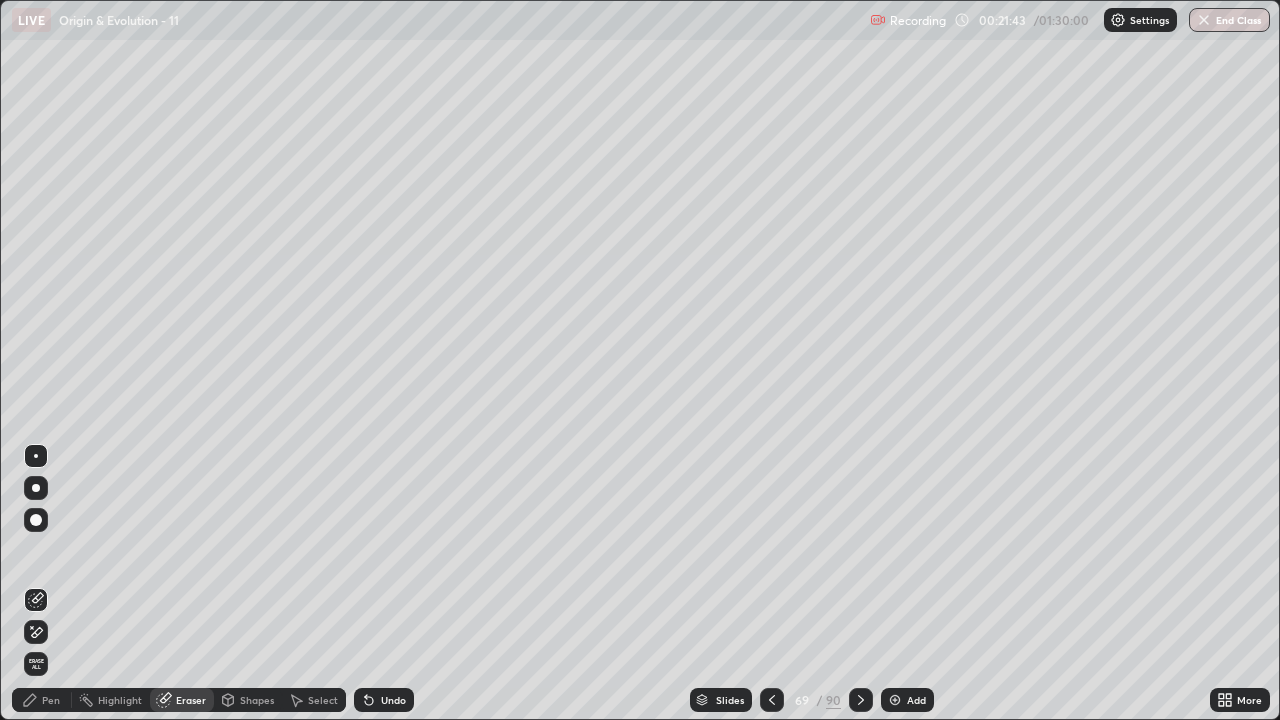 click on "Pen" at bounding box center (51, 700) 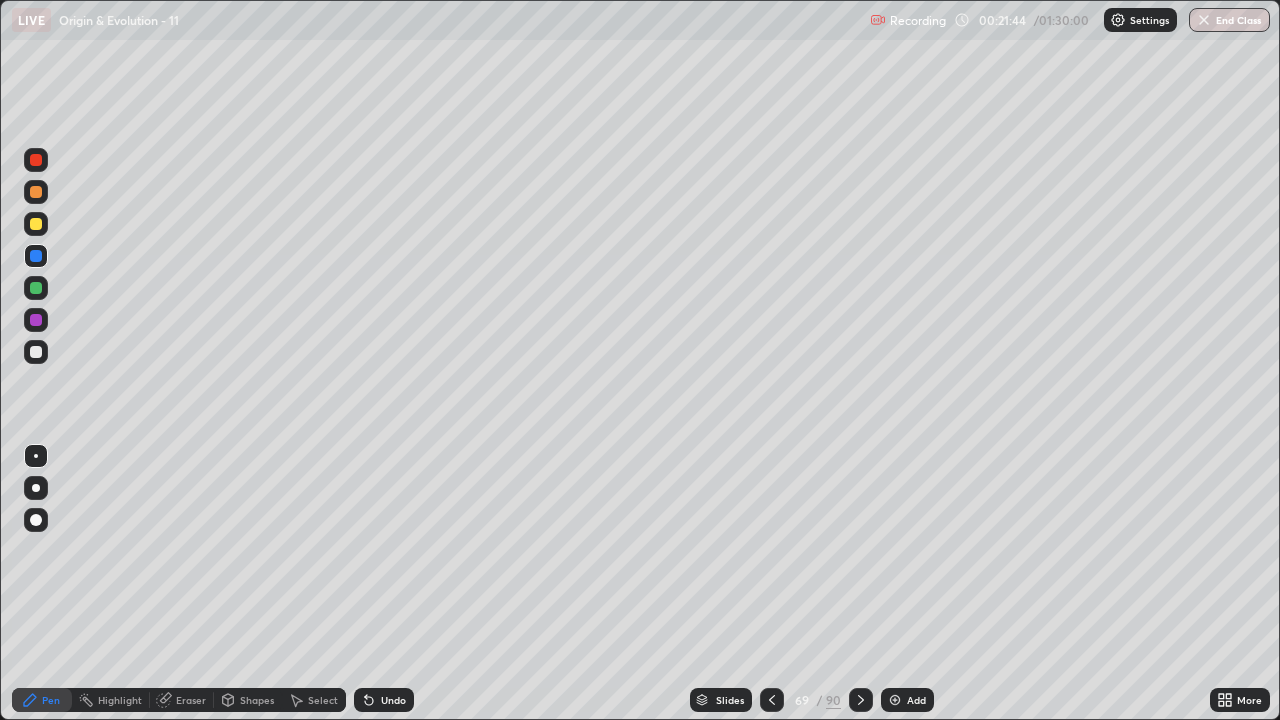 click at bounding box center [36, 320] 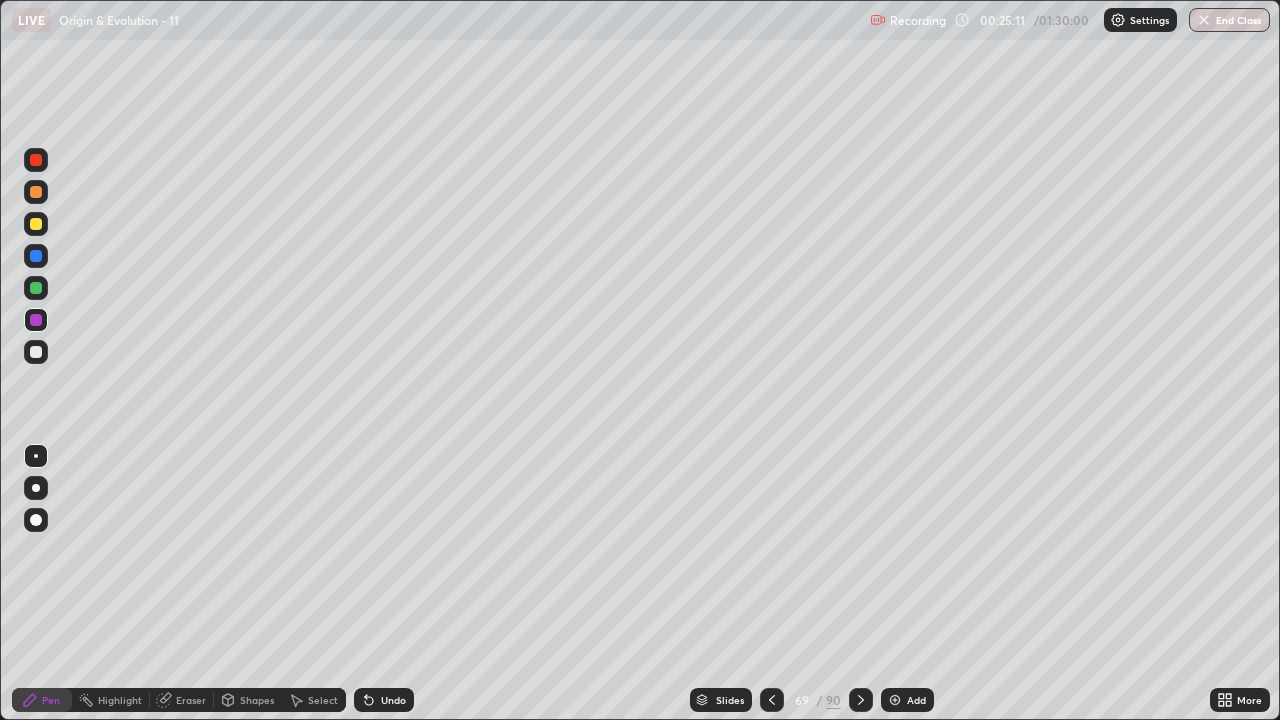 click 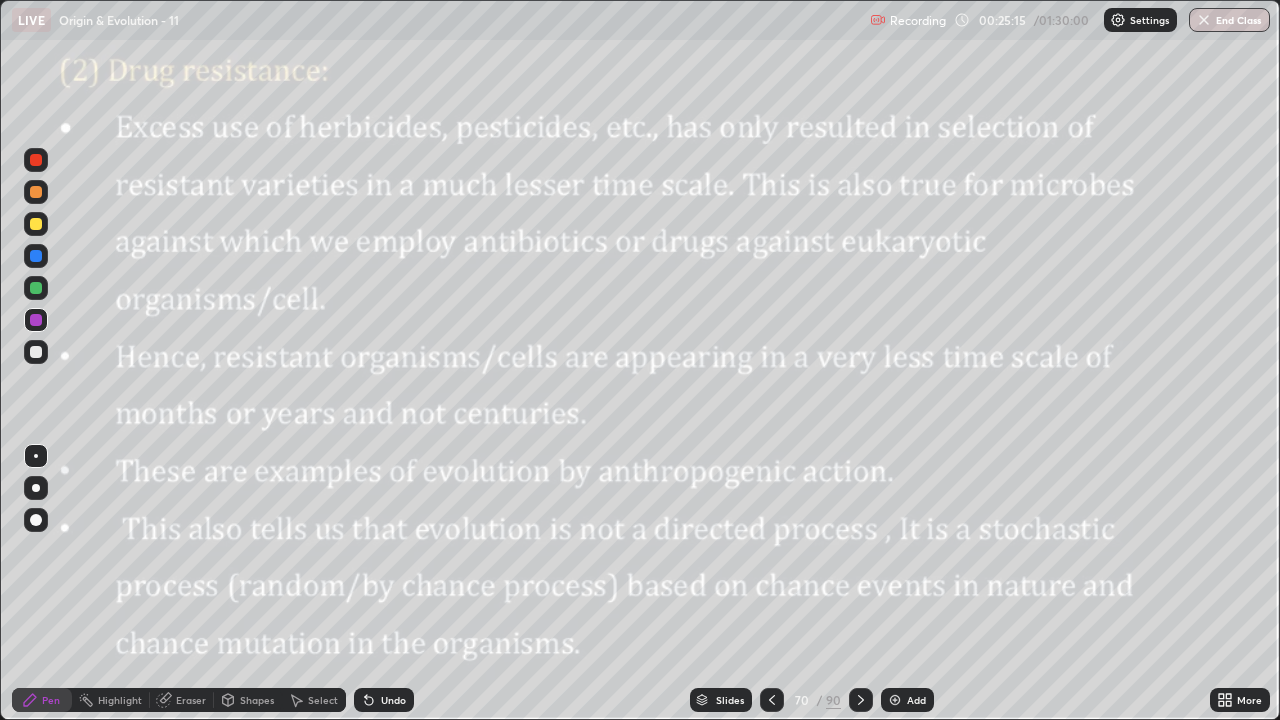 click at bounding box center [36, 160] 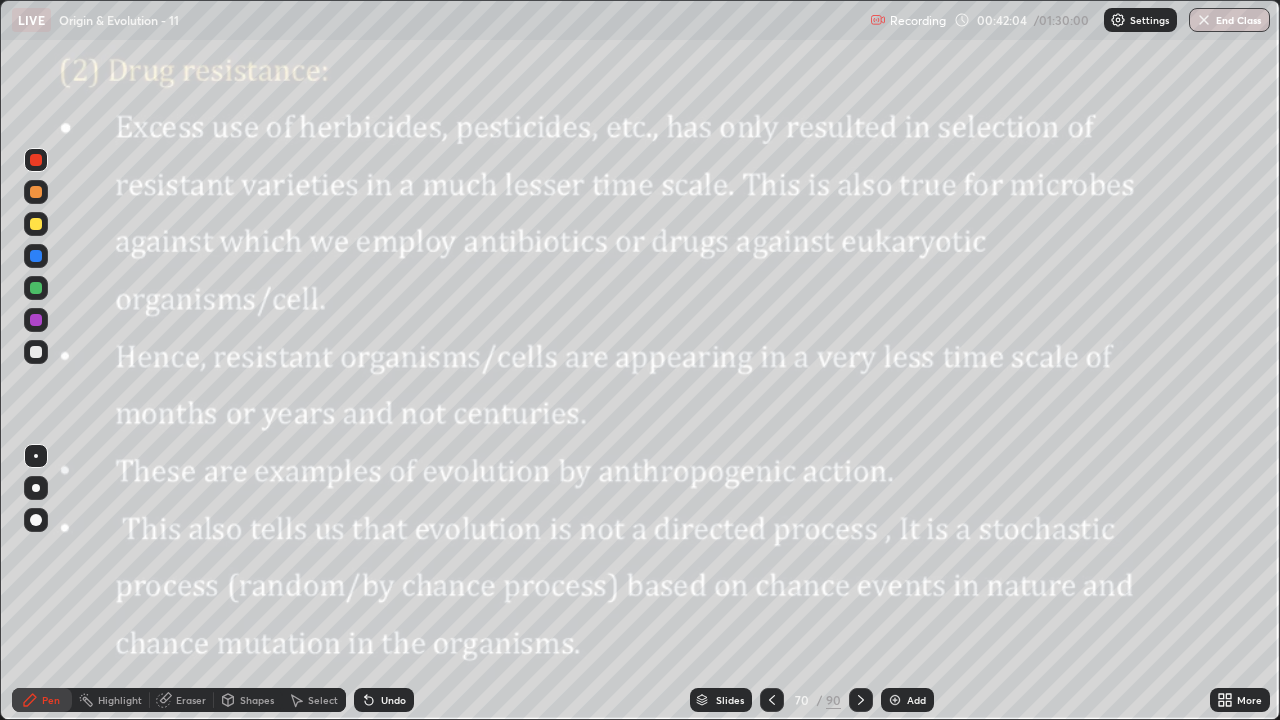 click at bounding box center [861, 700] 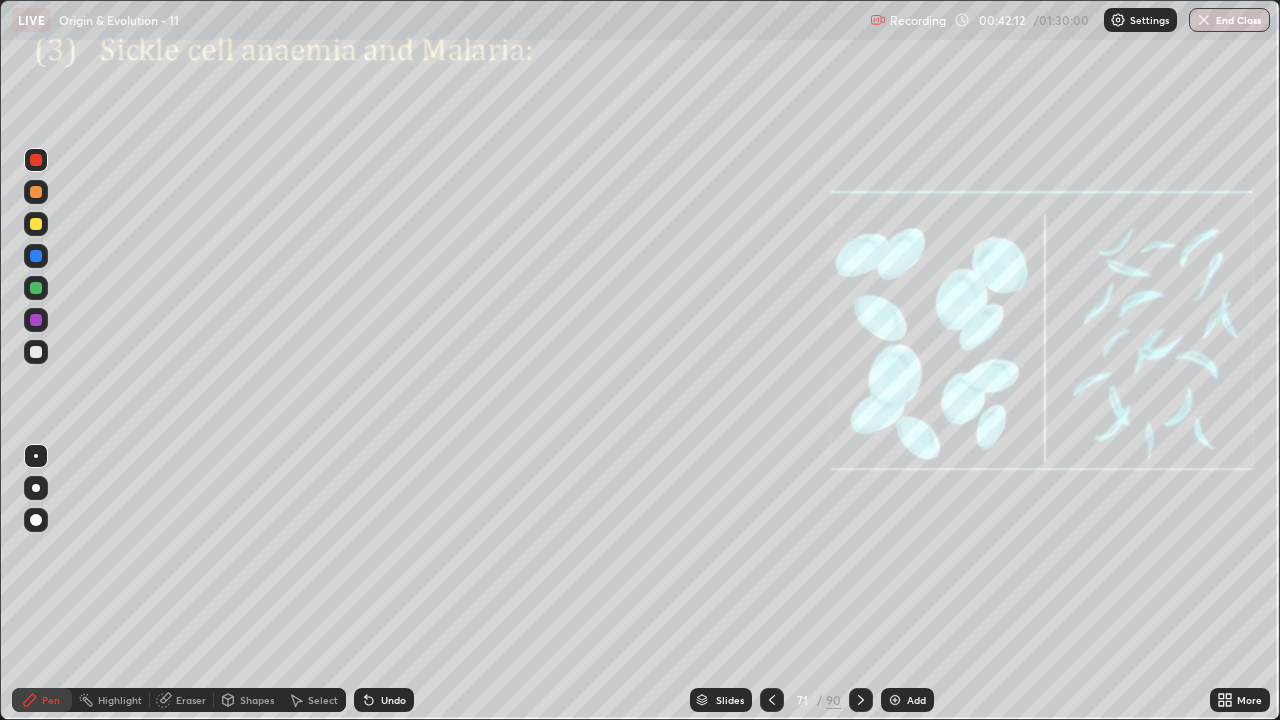 click at bounding box center (772, 700) 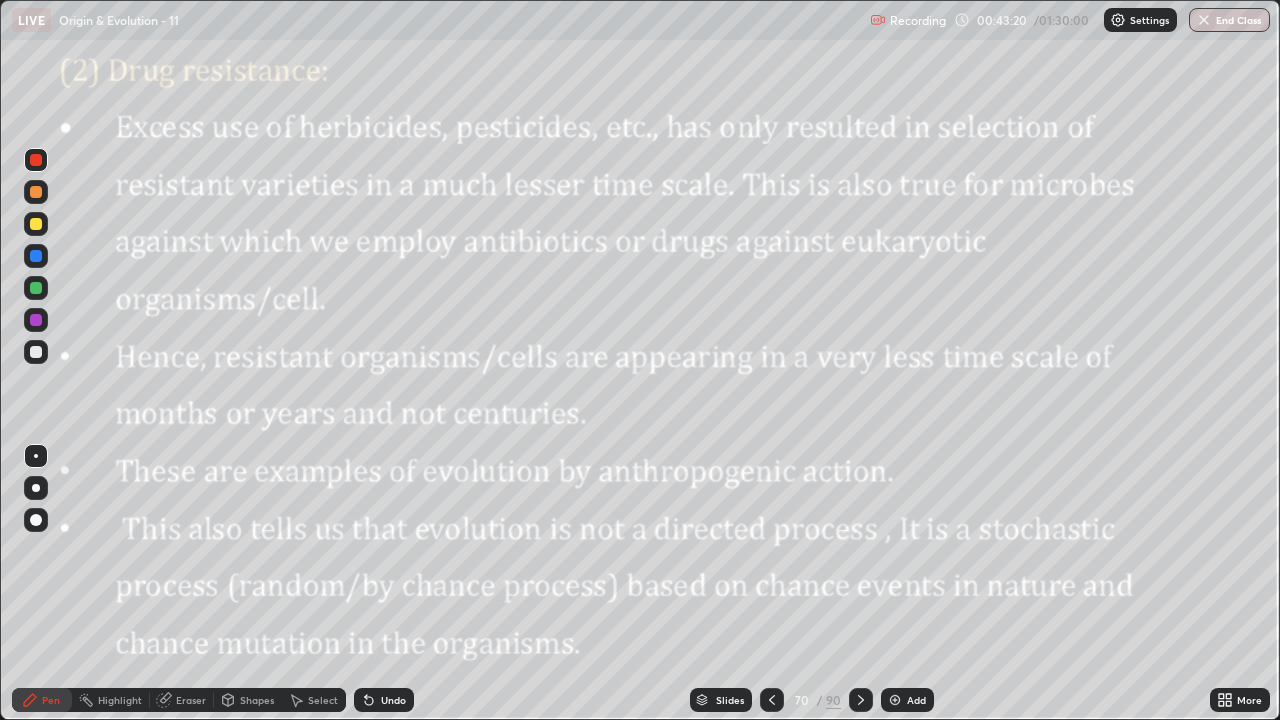 click 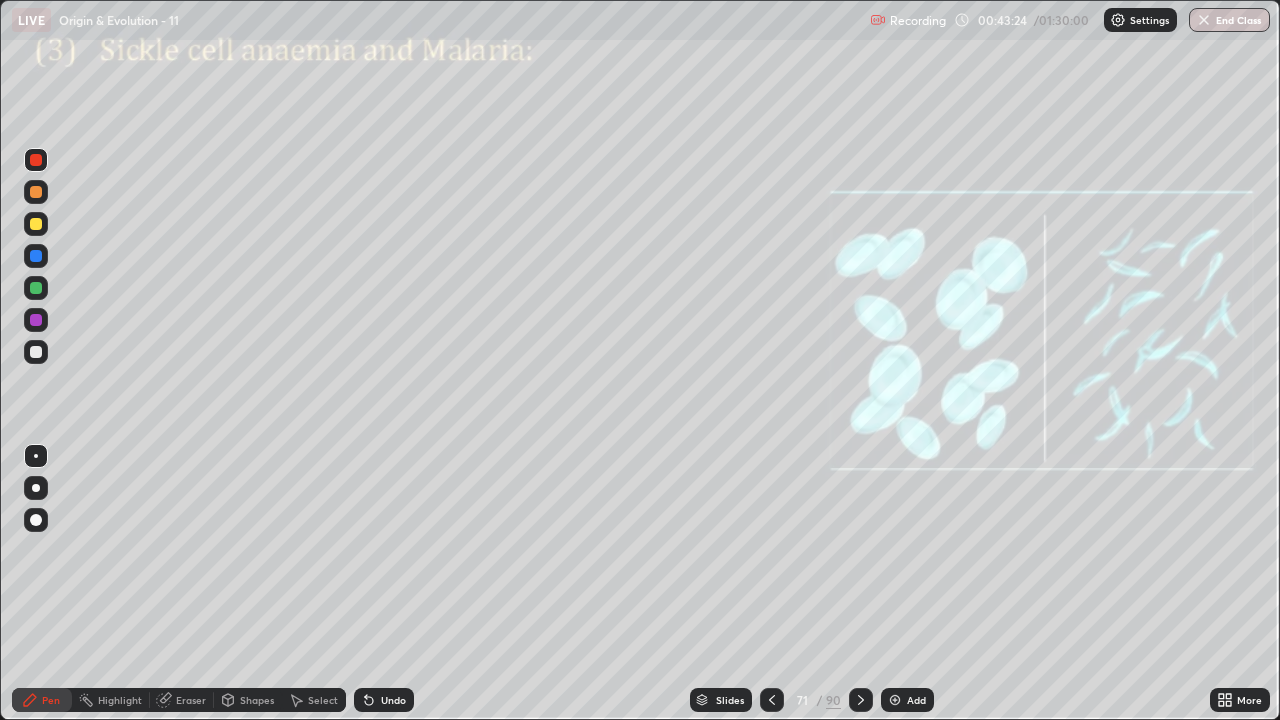 click at bounding box center [36, 160] 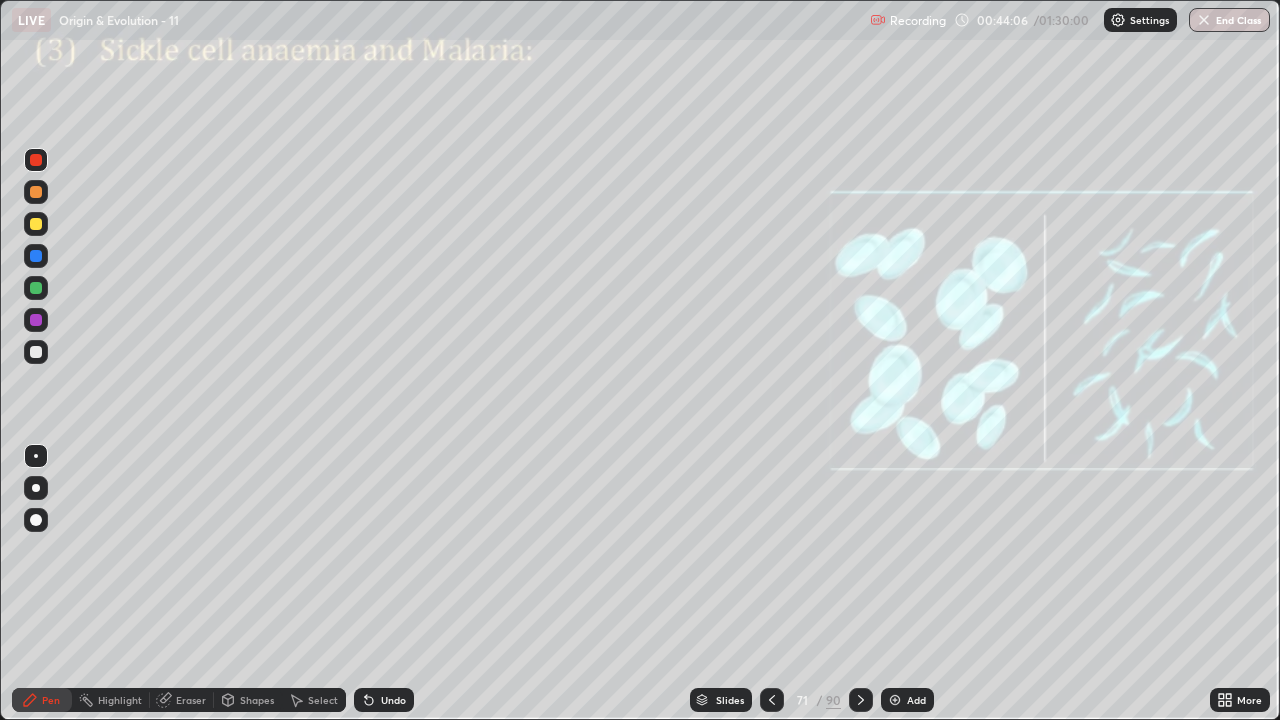 click on "Undo" at bounding box center (384, 700) 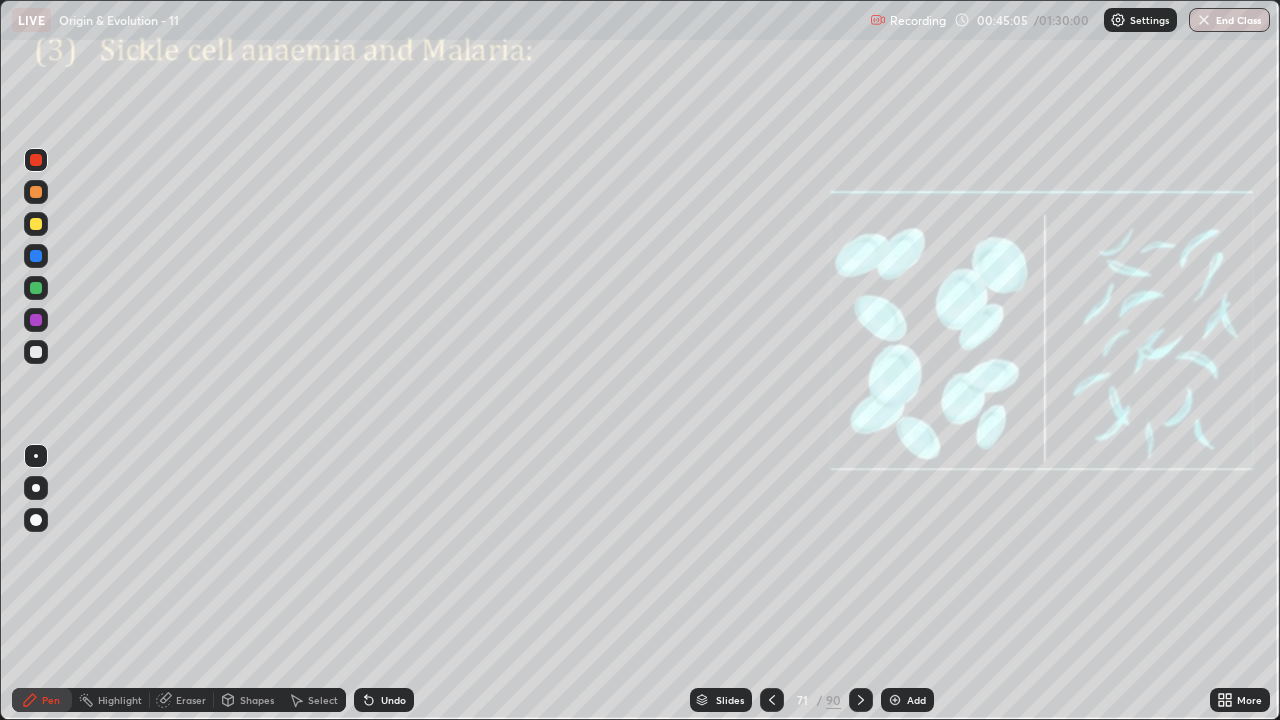 click at bounding box center (36, 288) 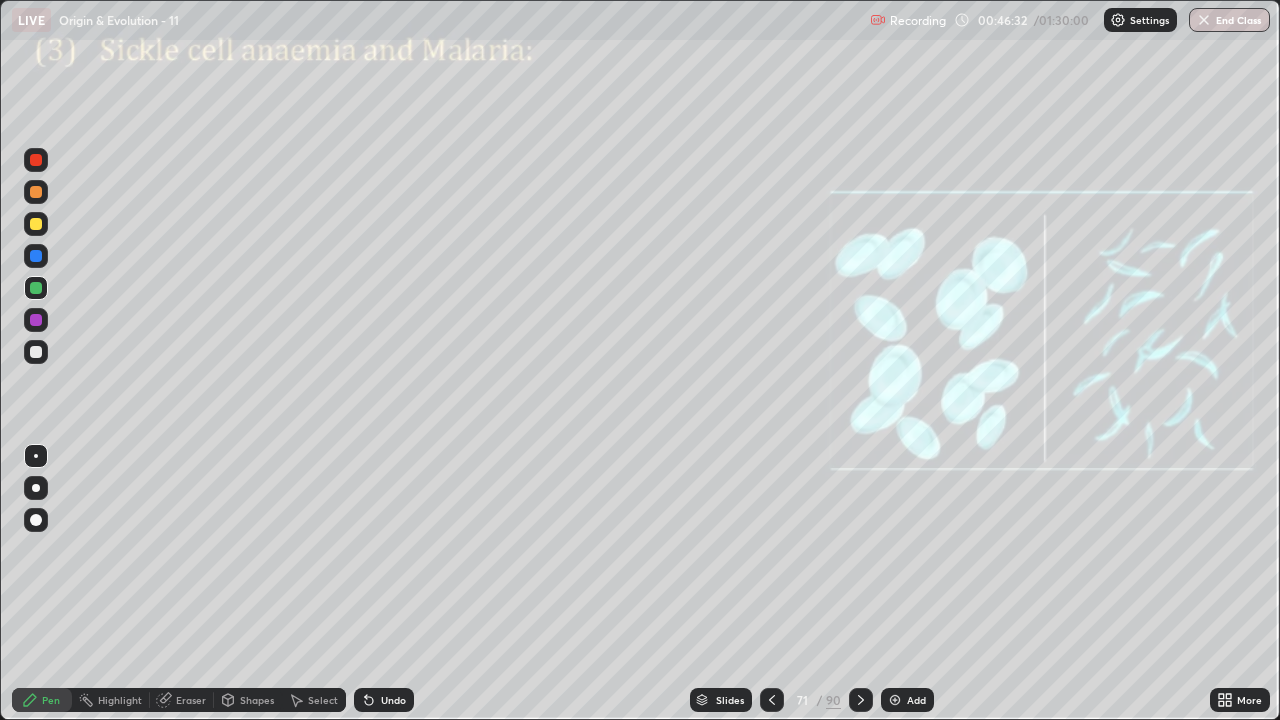 click at bounding box center (36, 352) 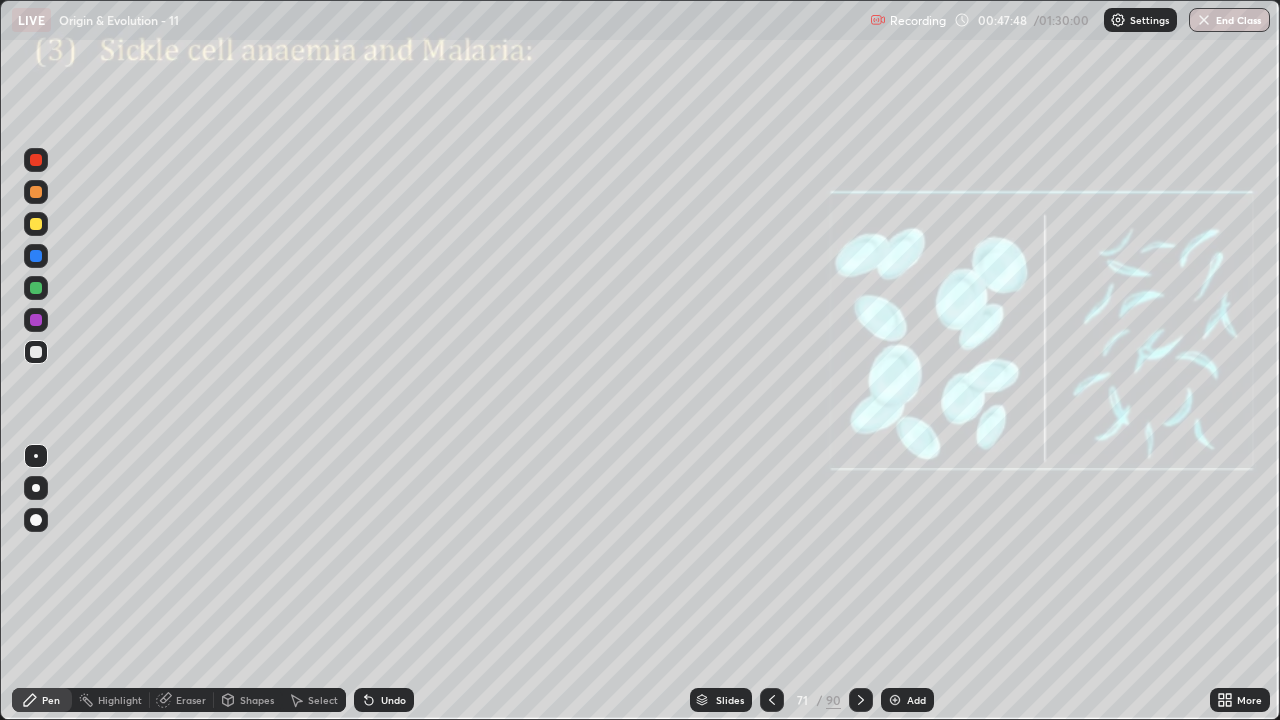 click on "Undo" at bounding box center (384, 700) 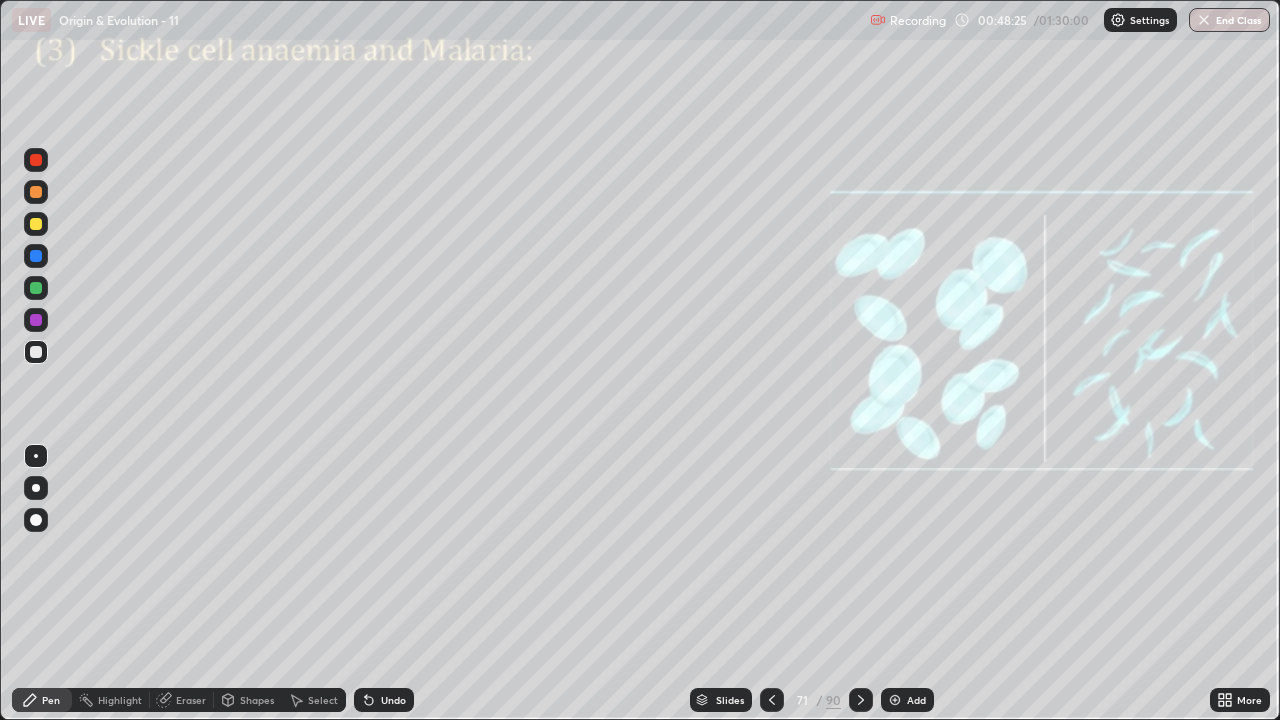 click at bounding box center [36, 320] 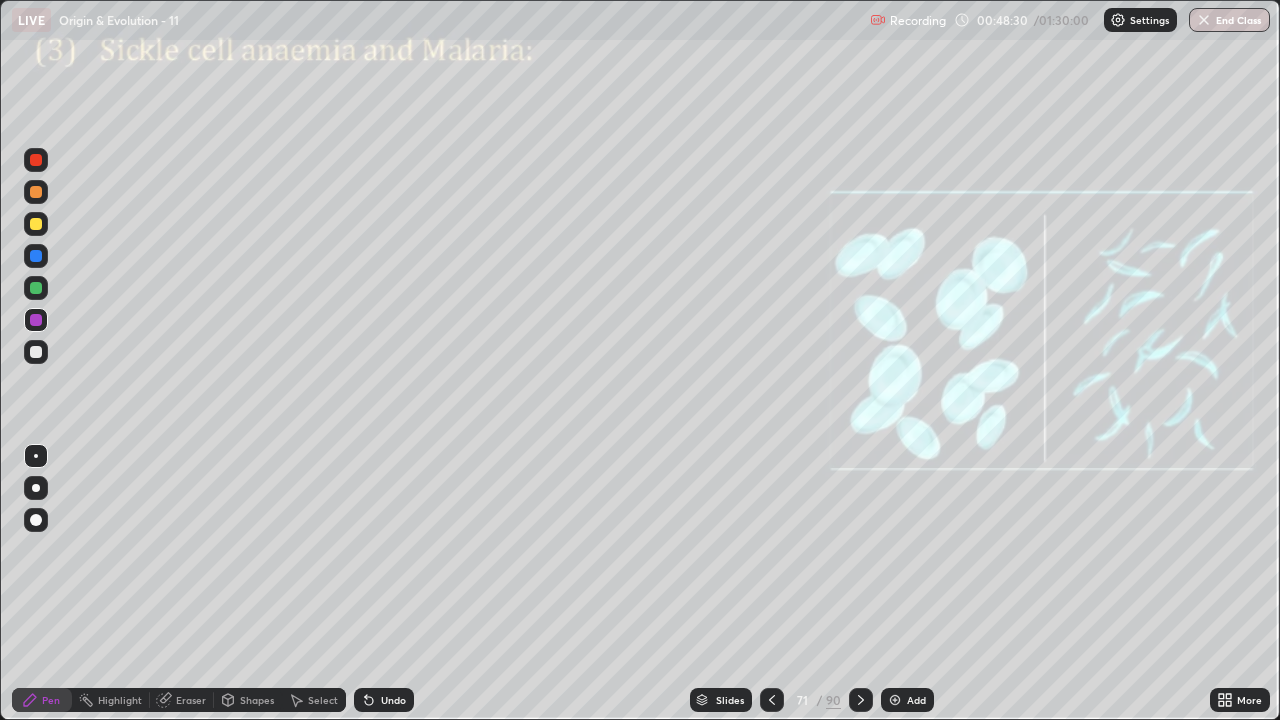 click at bounding box center [36, 456] 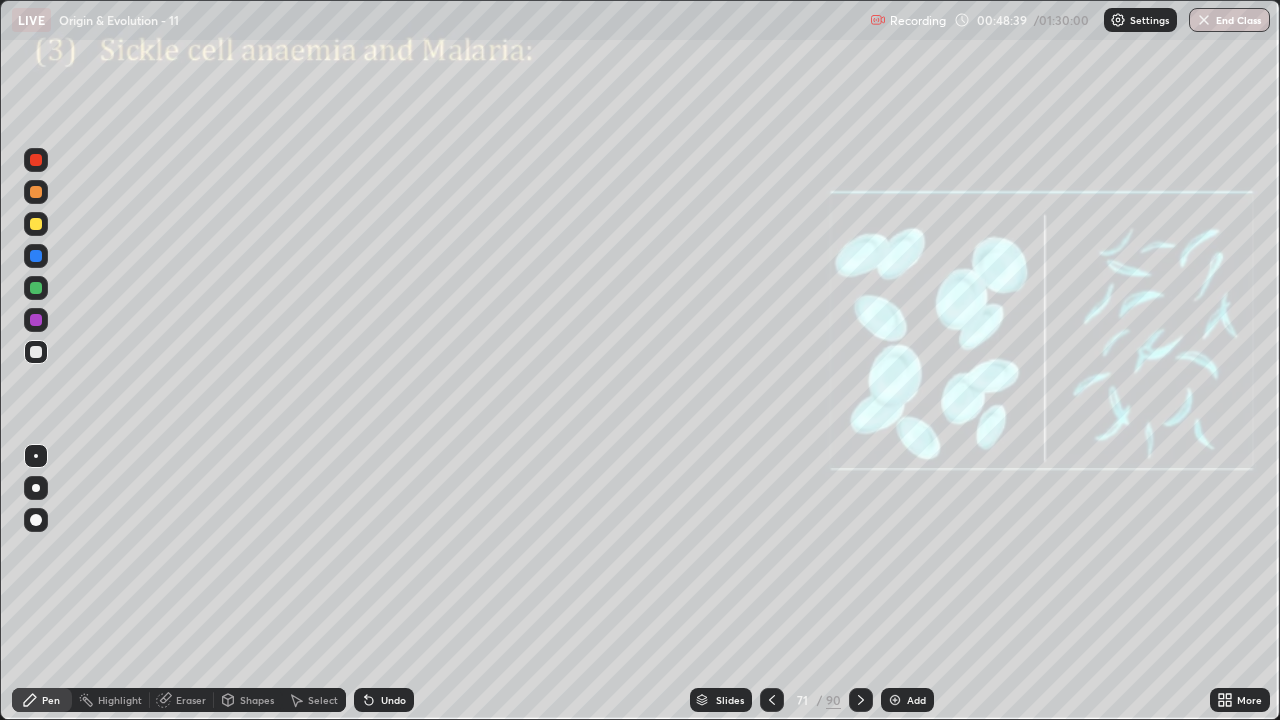 click at bounding box center (36, 320) 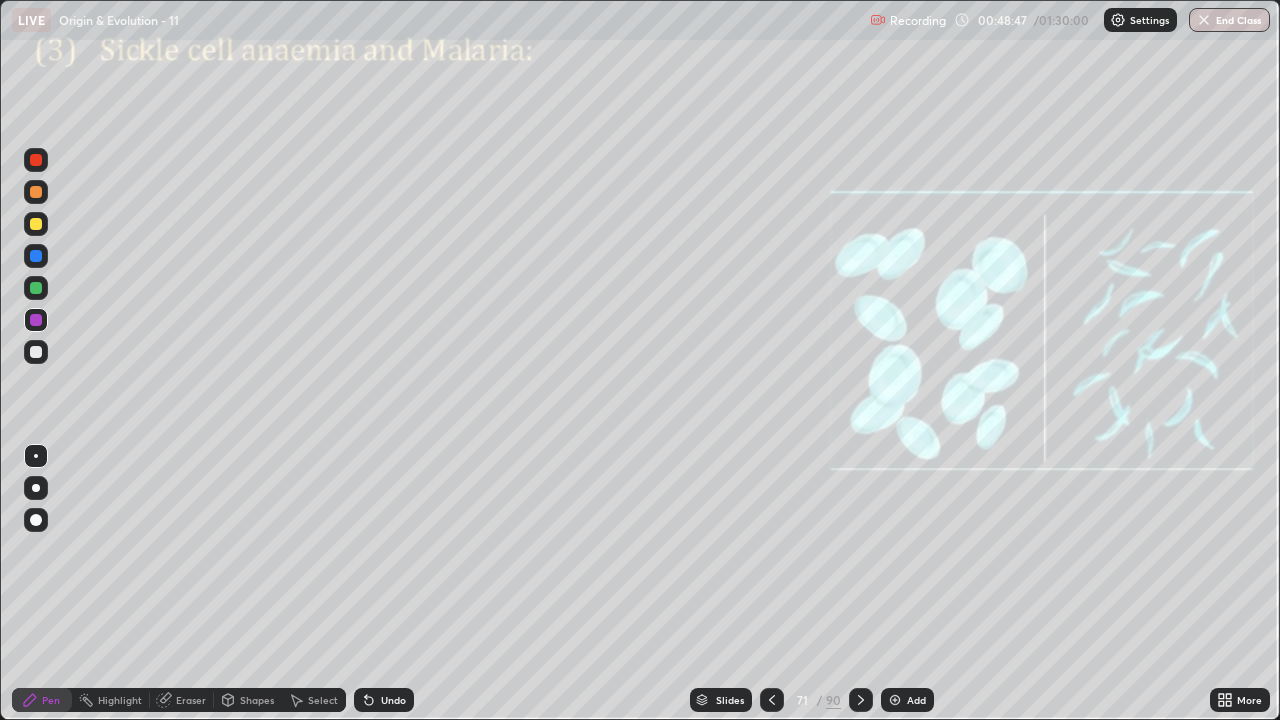 click at bounding box center (36, 352) 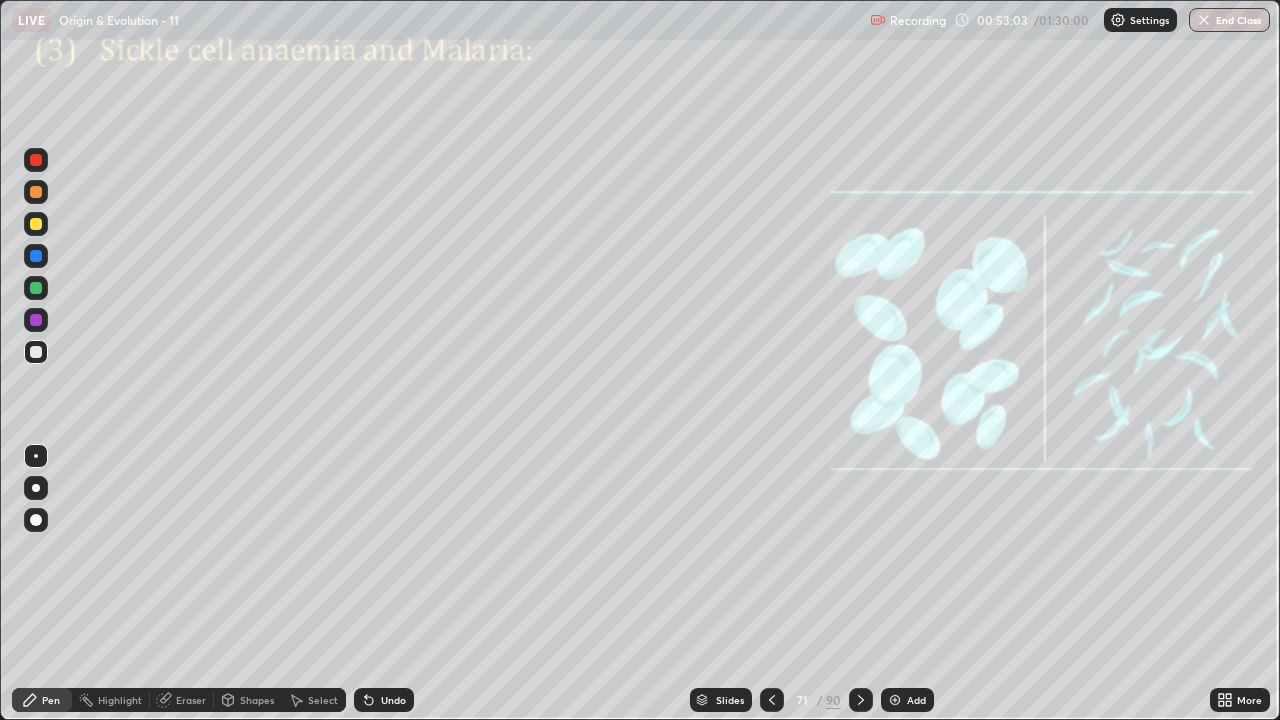click 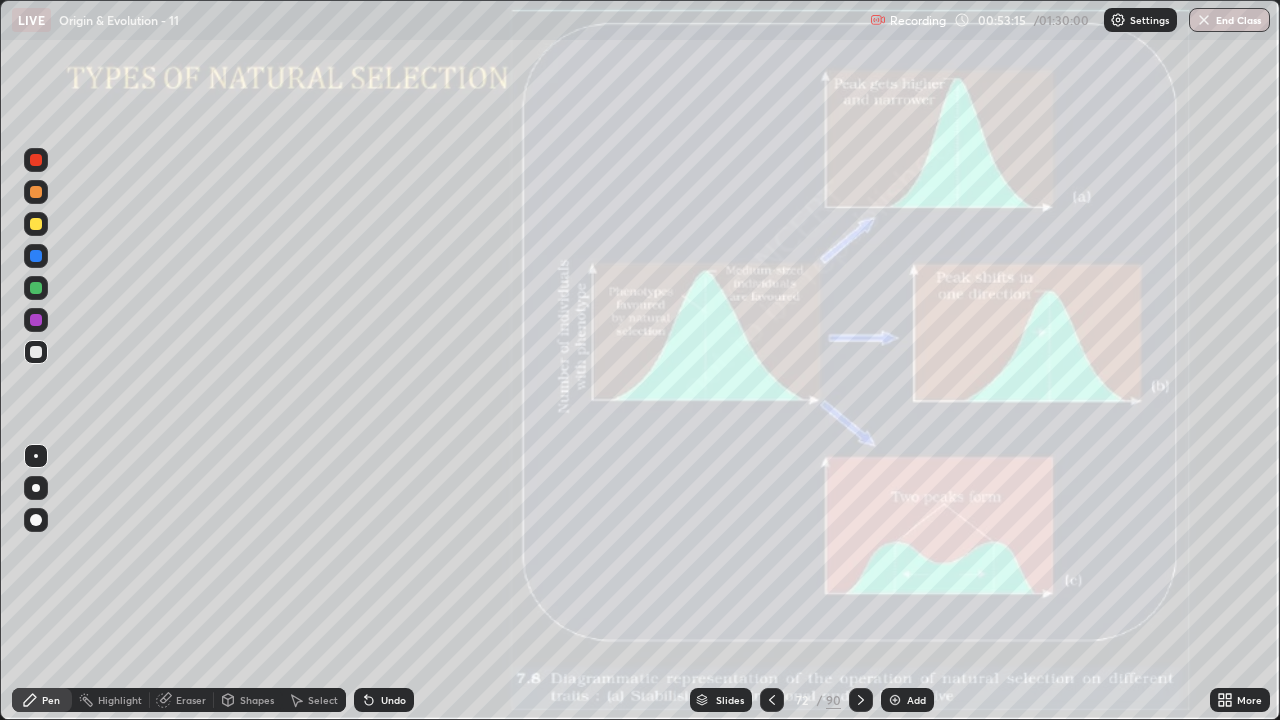 click at bounding box center [36, 320] 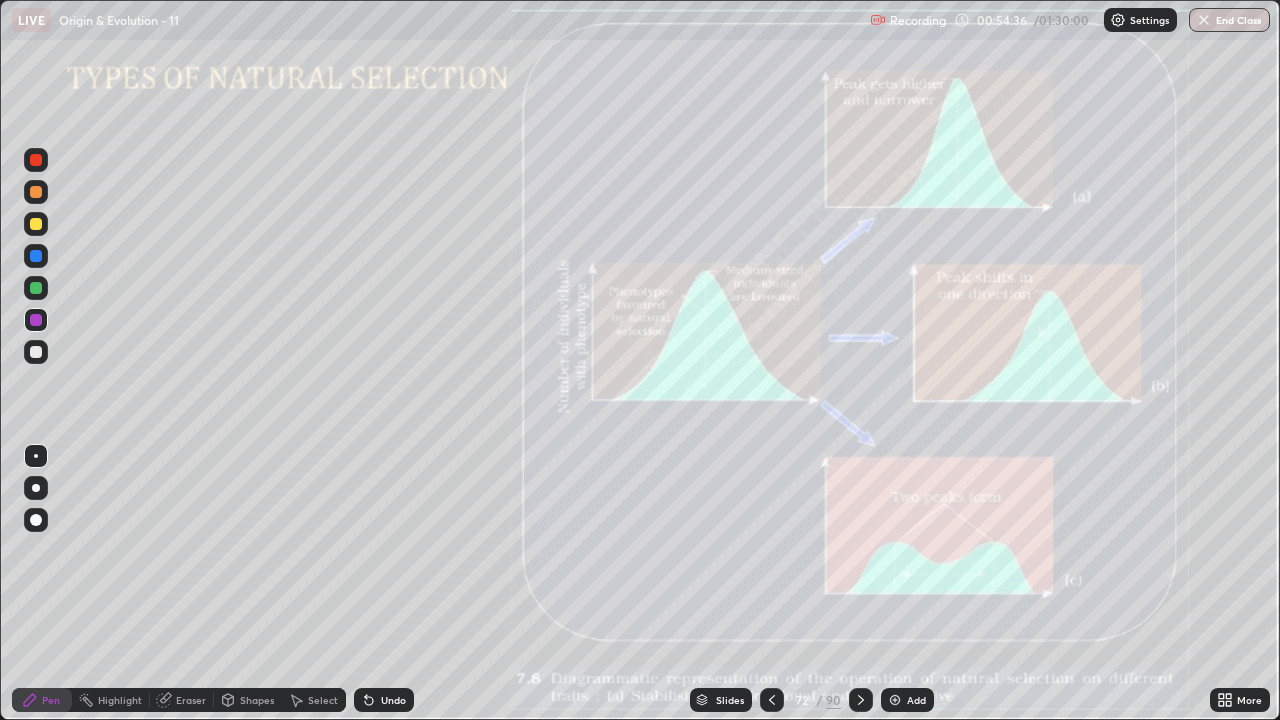 click 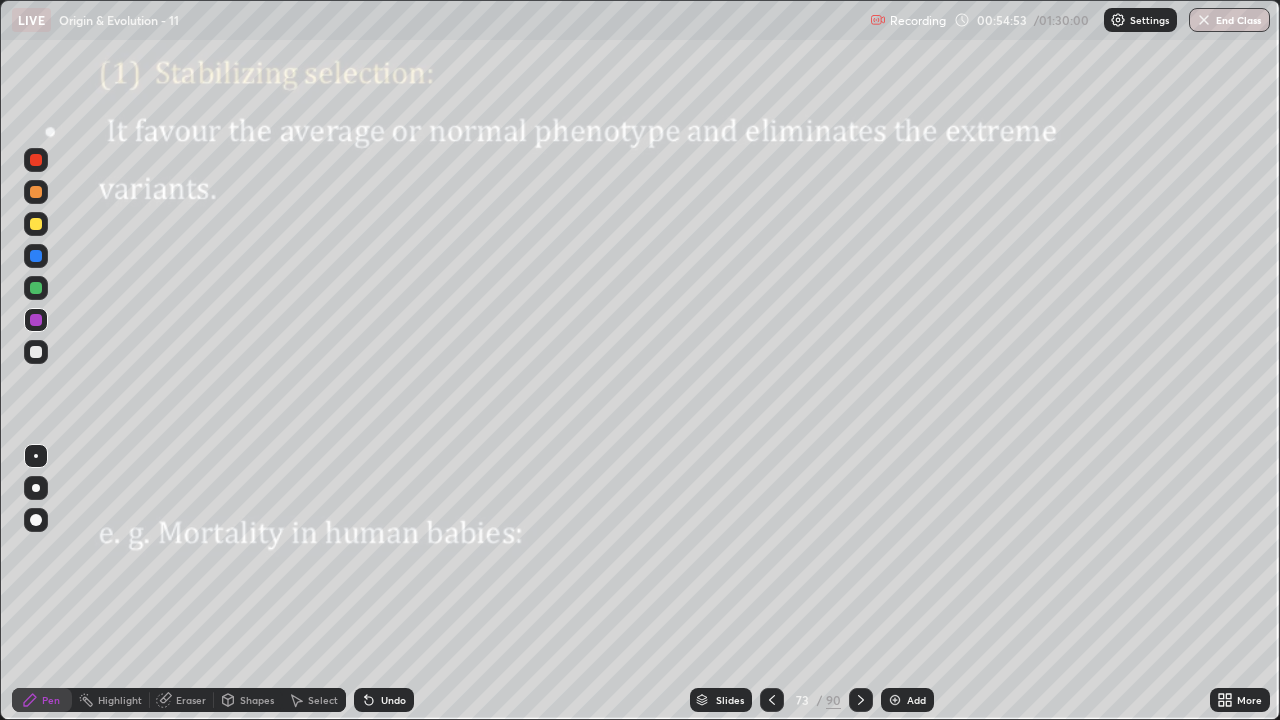 click 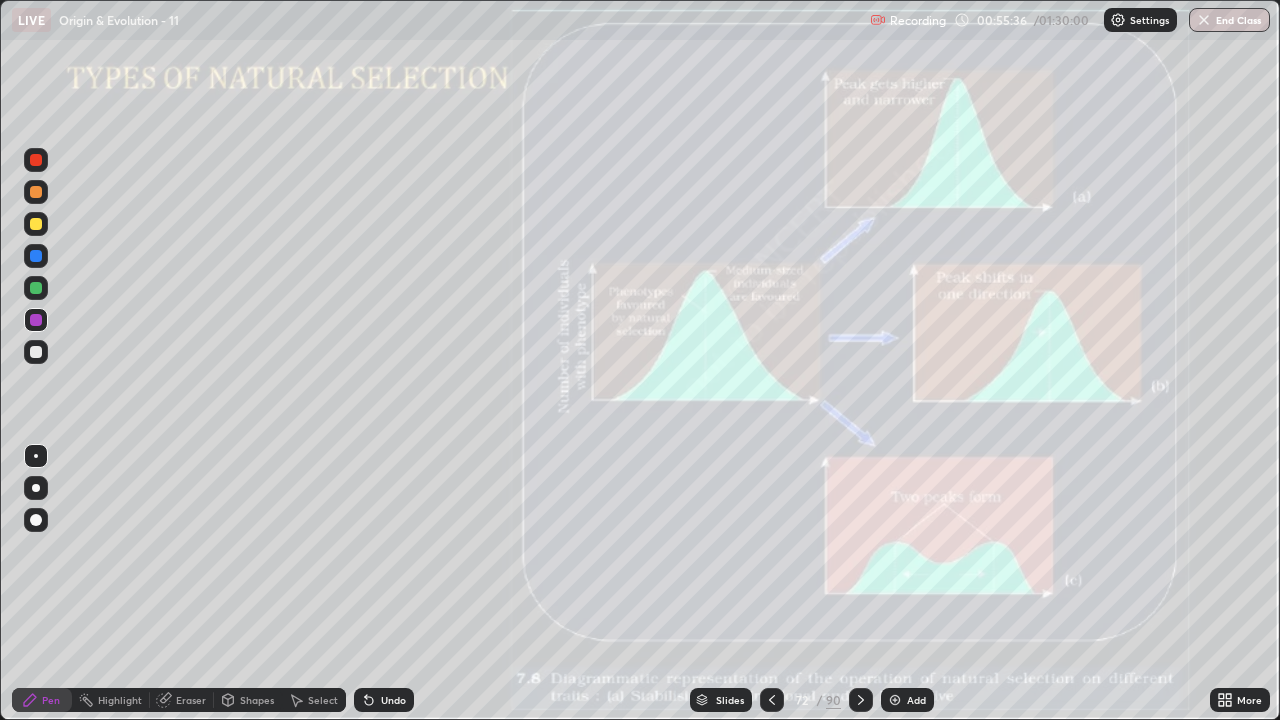 click 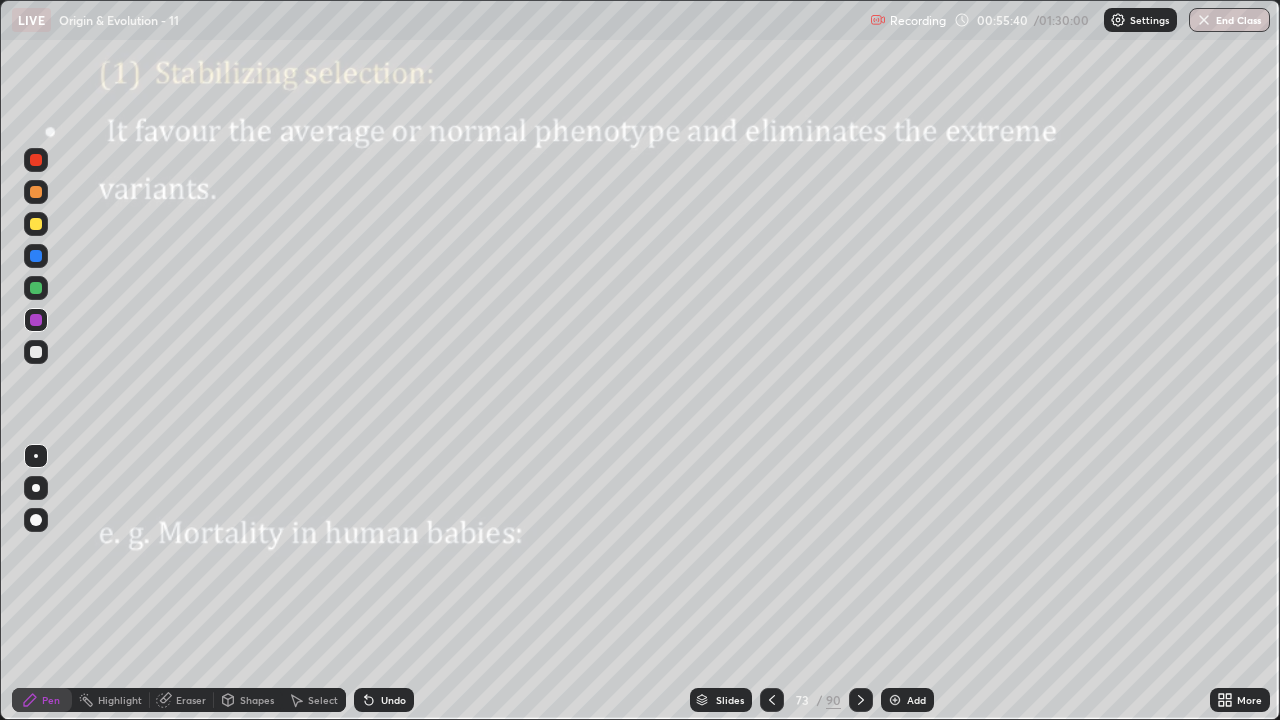 click at bounding box center (36, 256) 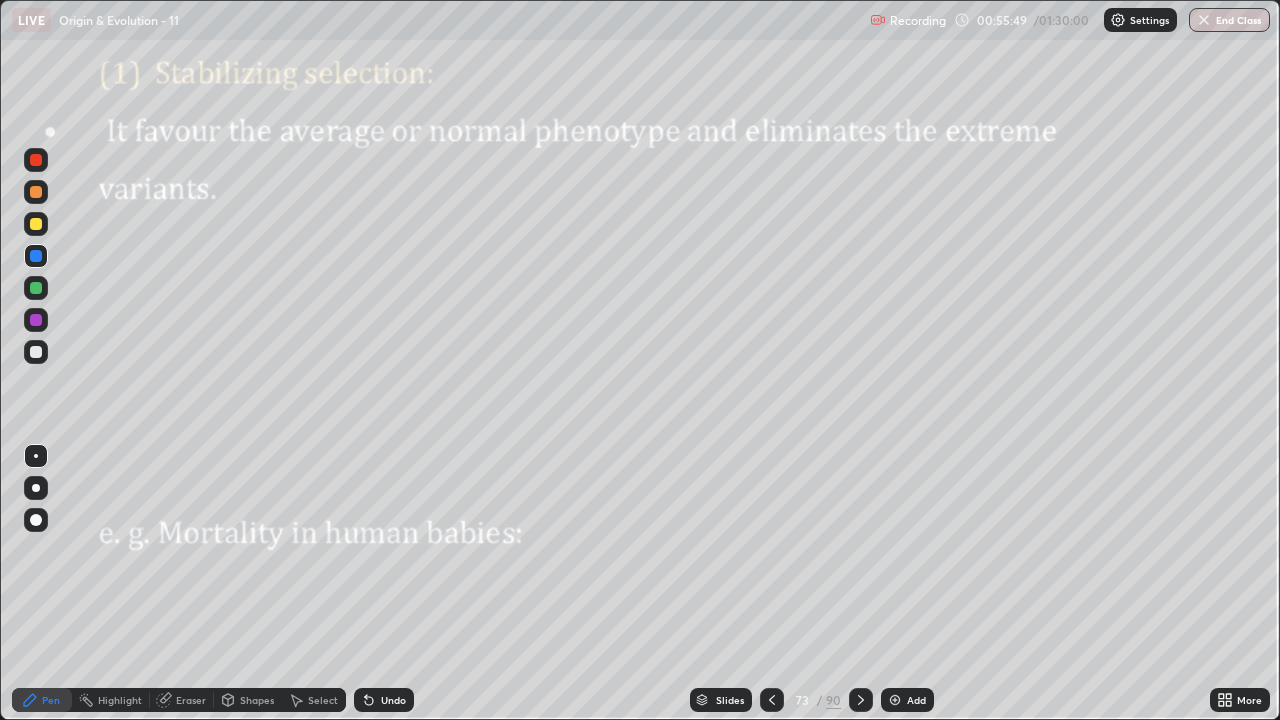 click 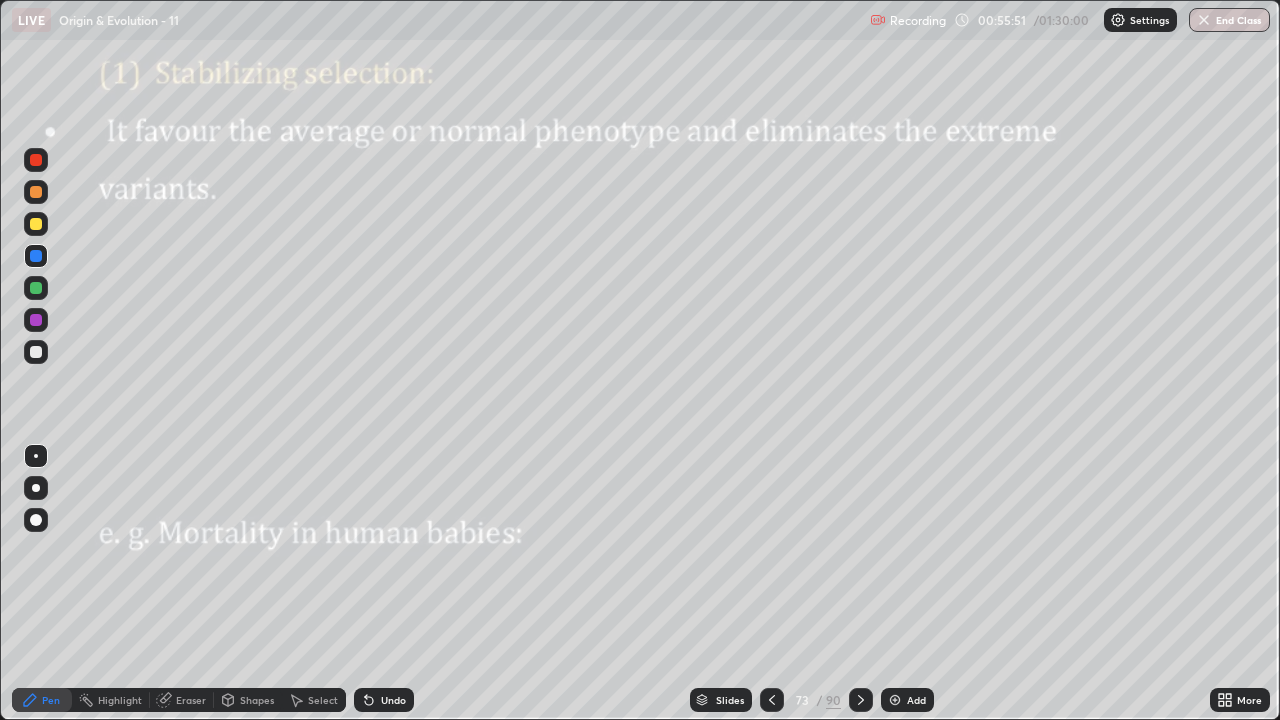 click 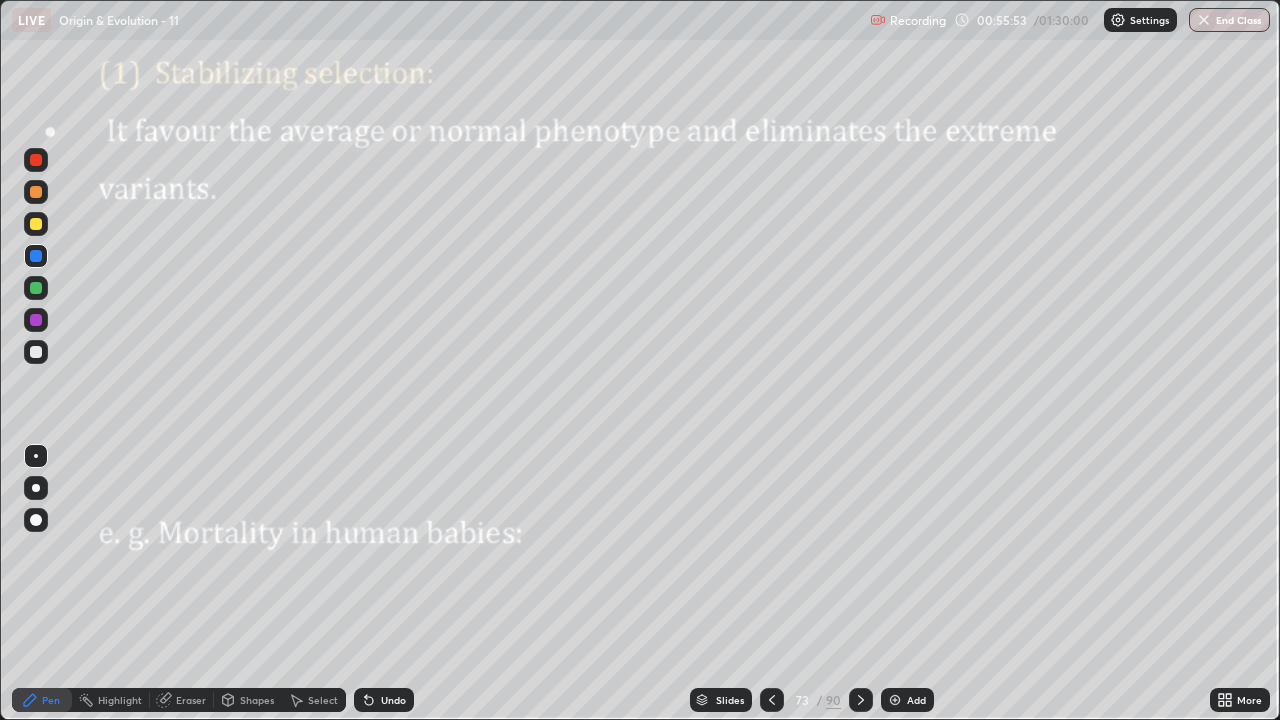 click on "Shapes" at bounding box center (248, 700) 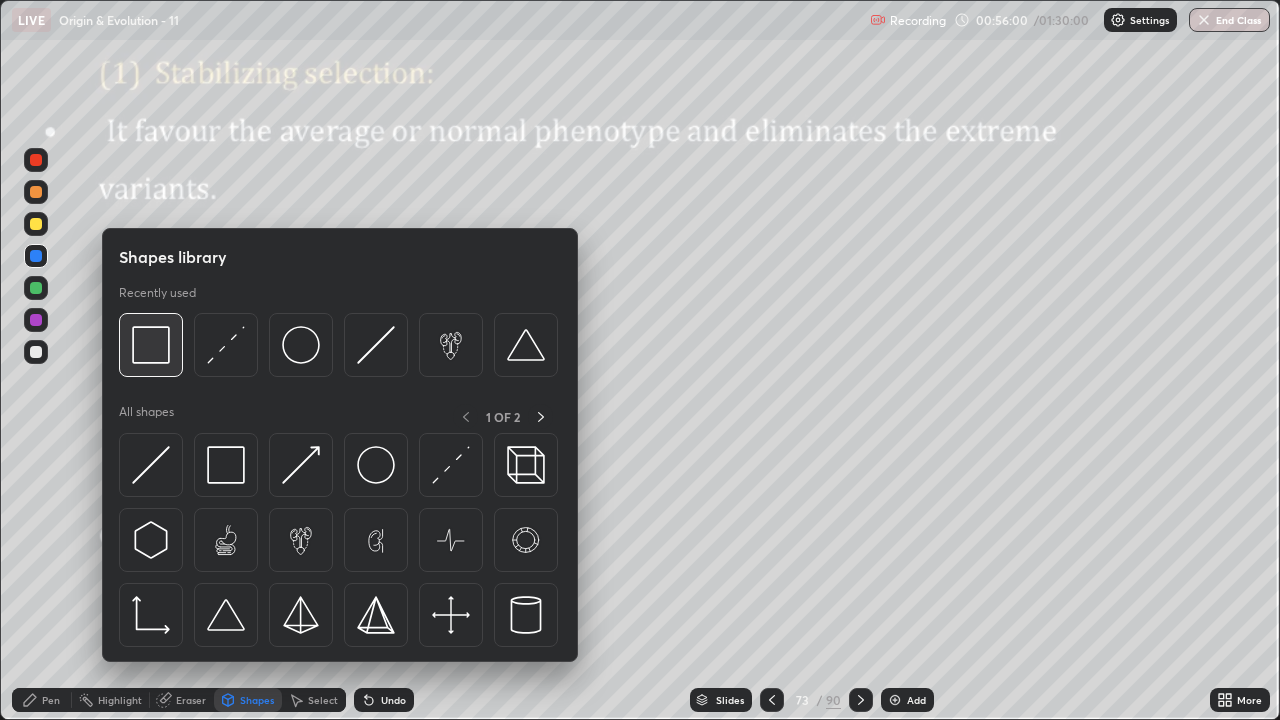 click at bounding box center [151, 345] 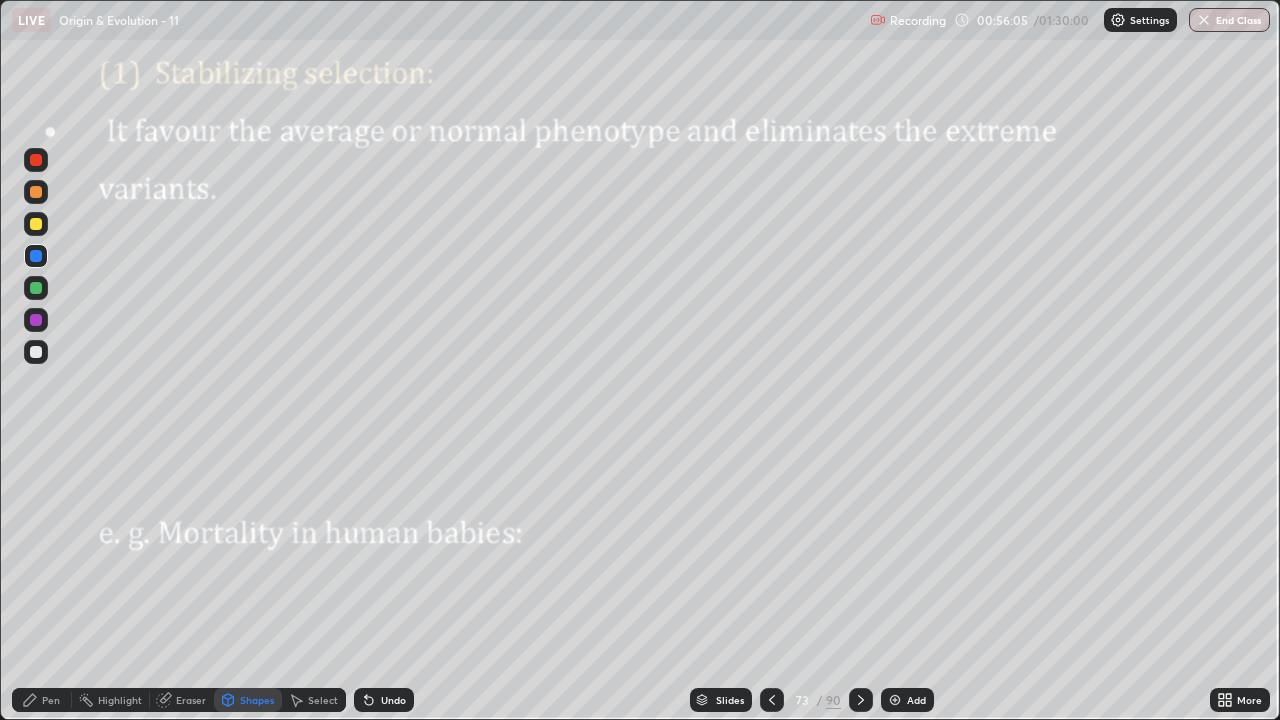 click 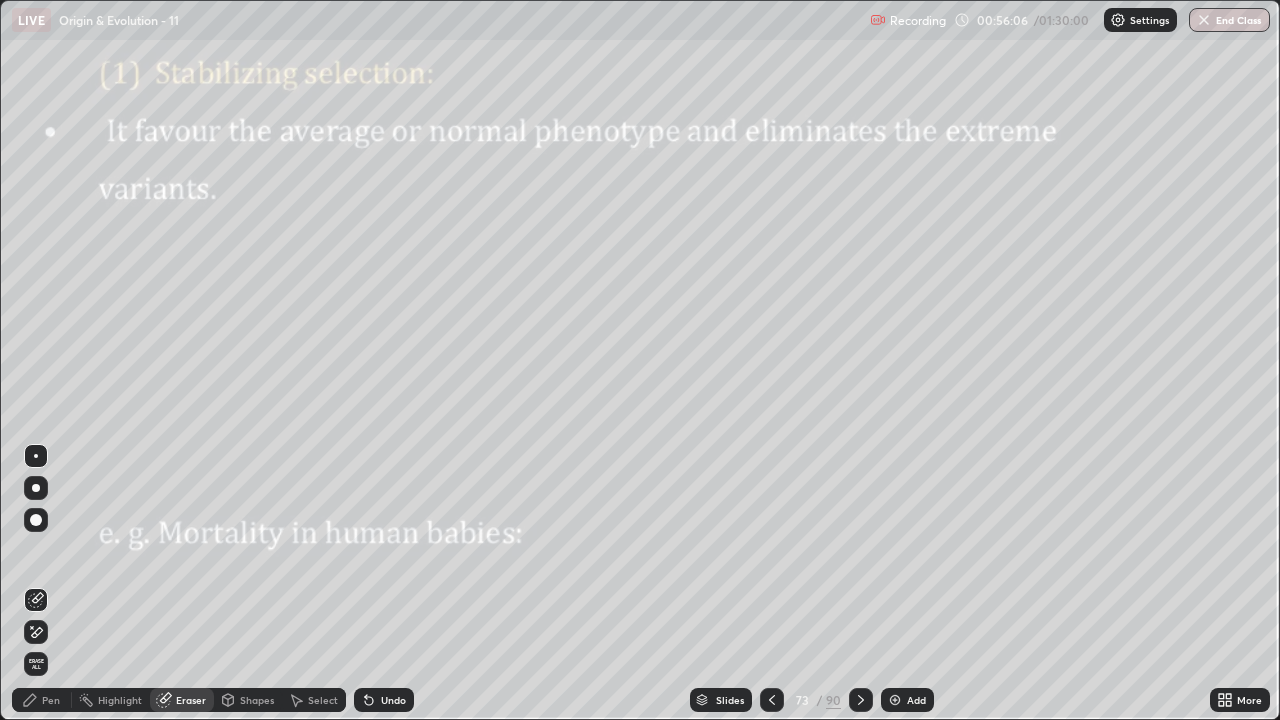 click 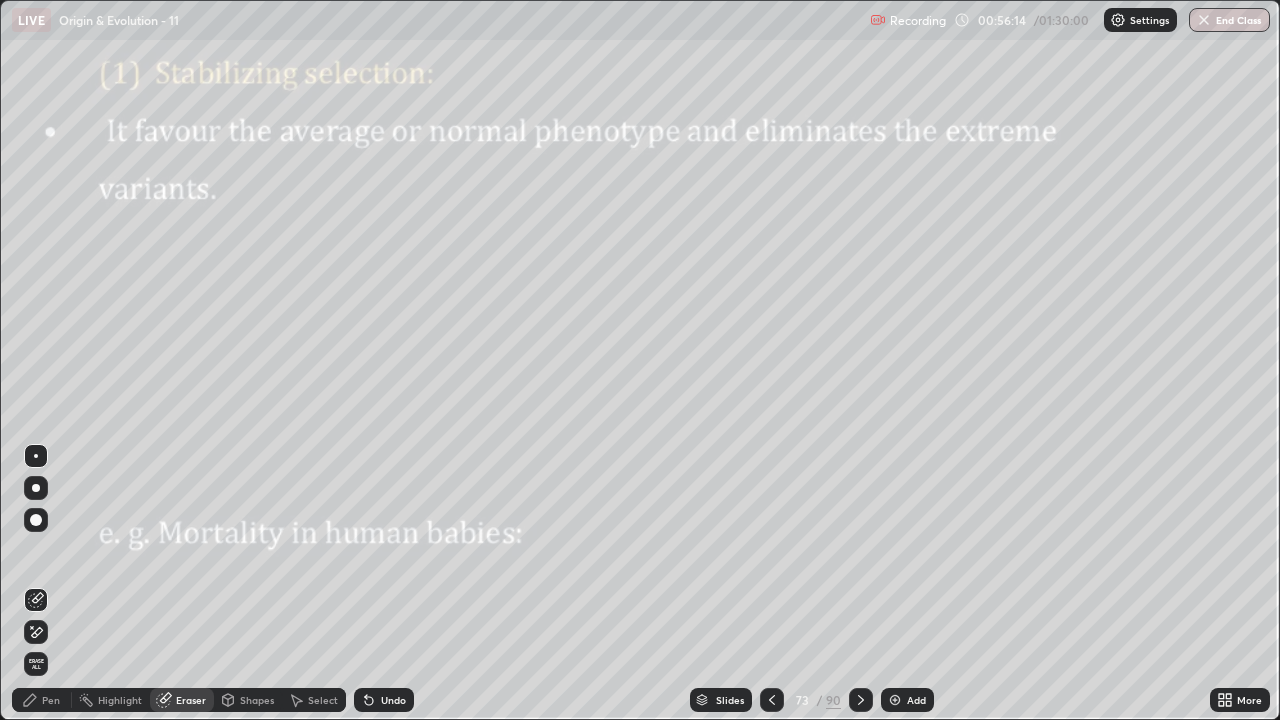 click on "Select" at bounding box center (323, 700) 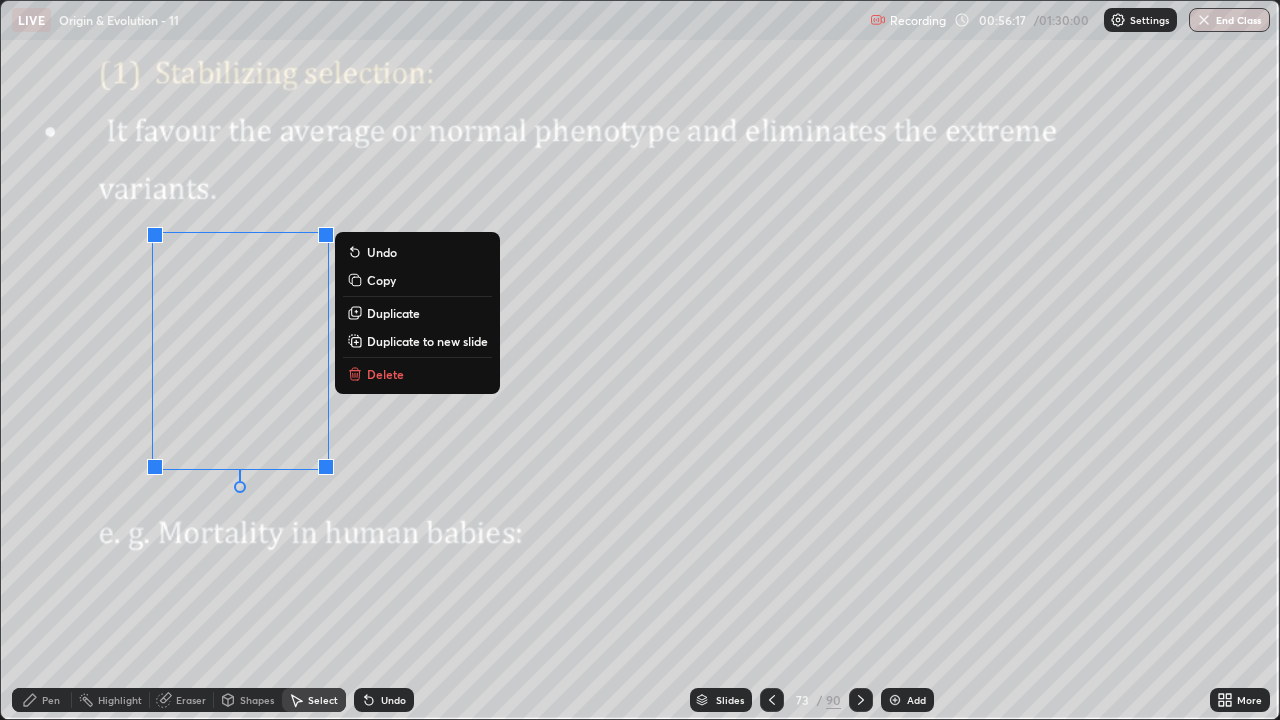 click on "Duplicate" at bounding box center (393, 313) 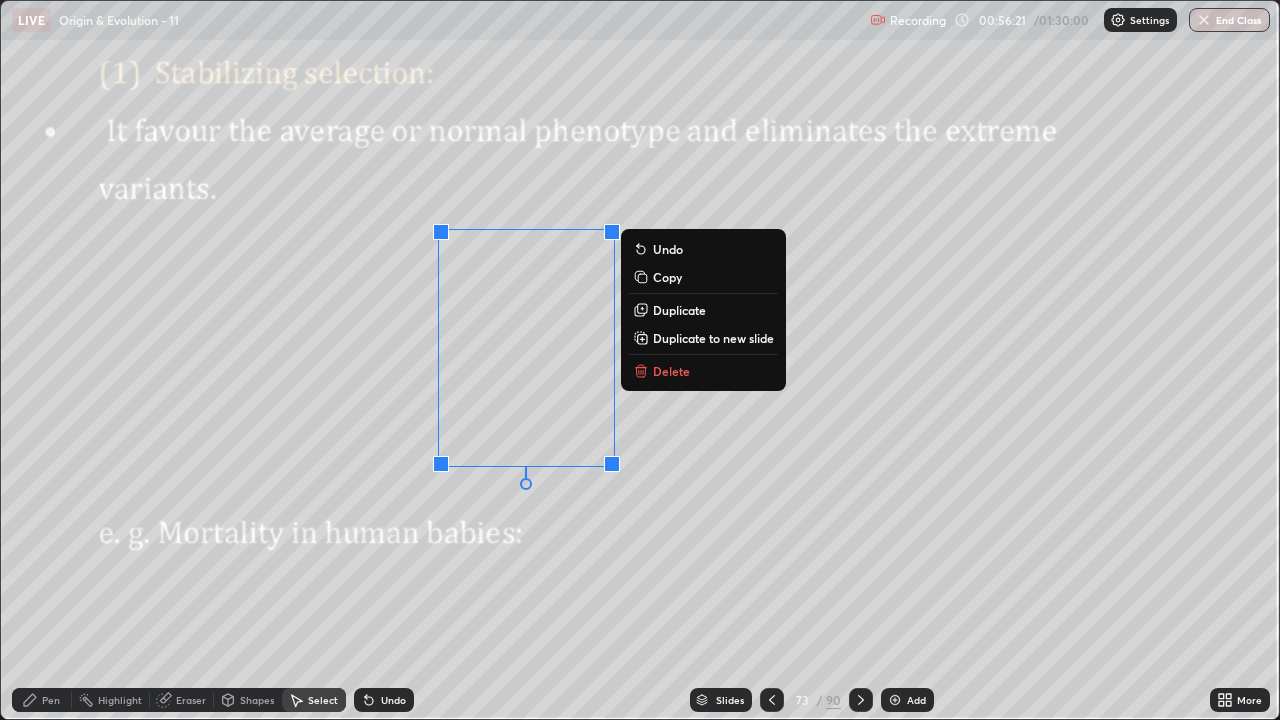 click on "Duplicate" at bounding box center (679, 310) 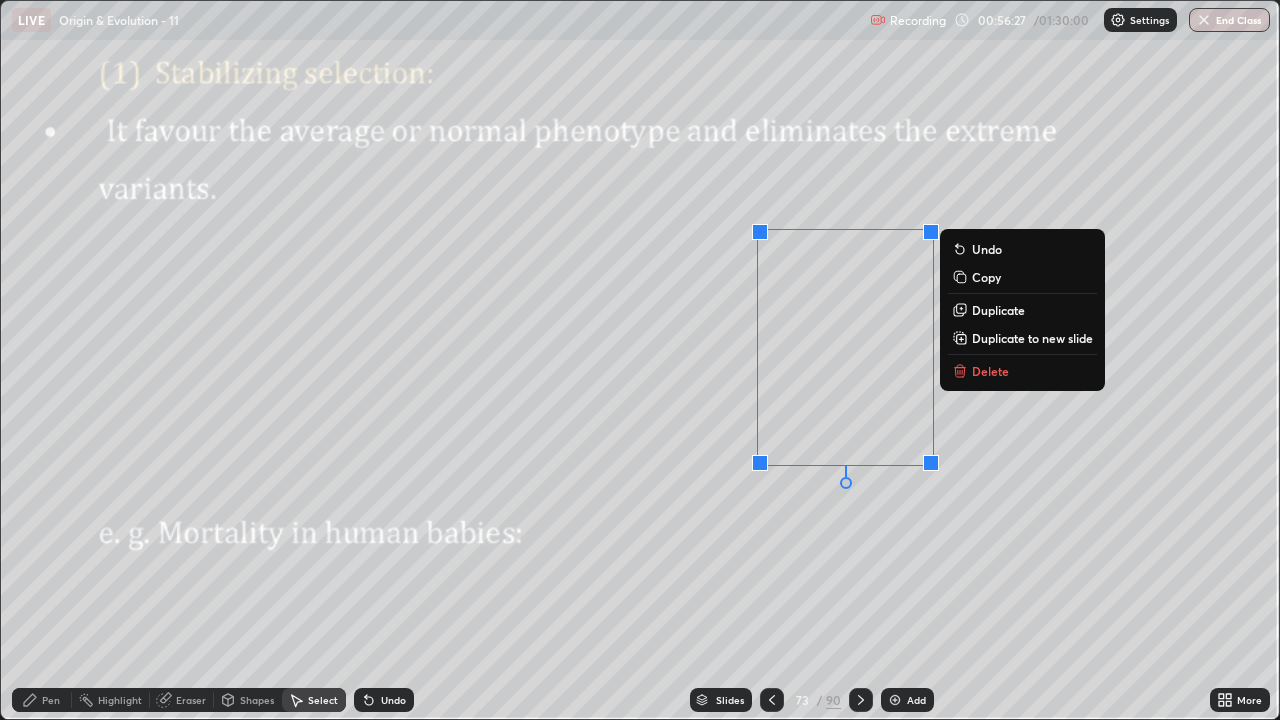 click on "Pen" at bounding box center (42, 700) 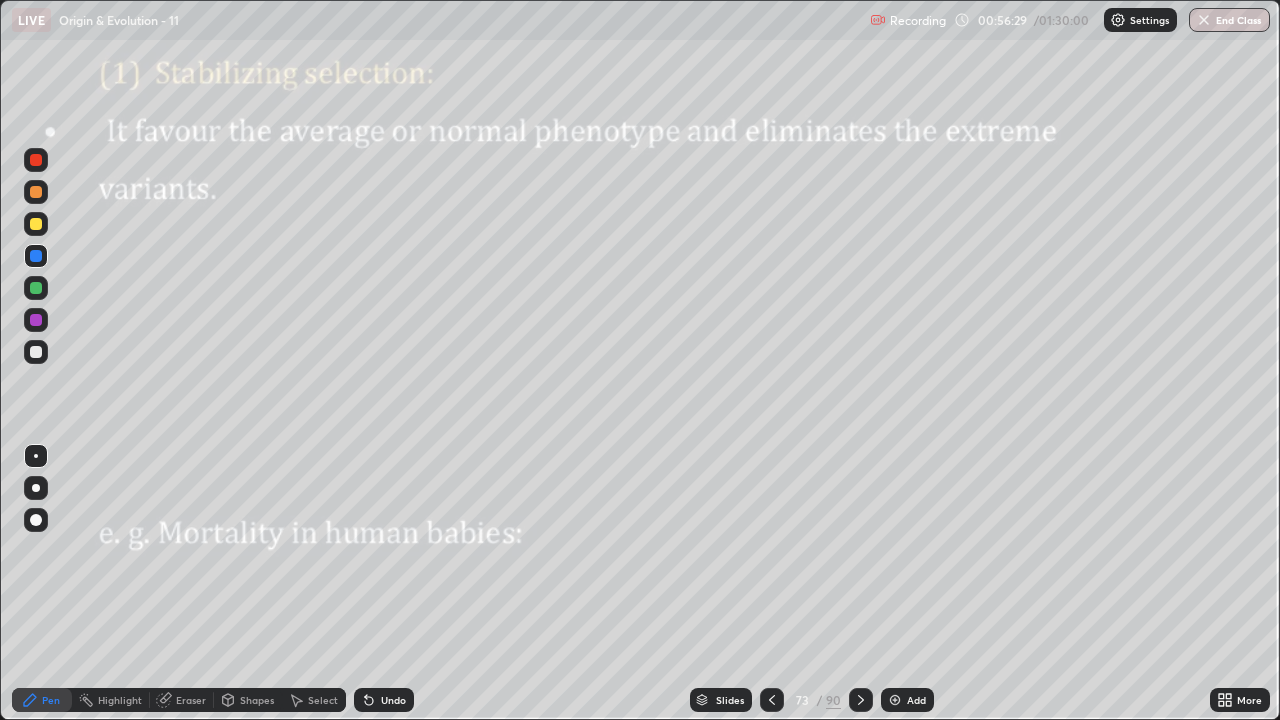 click at bounding box center (36, 320) 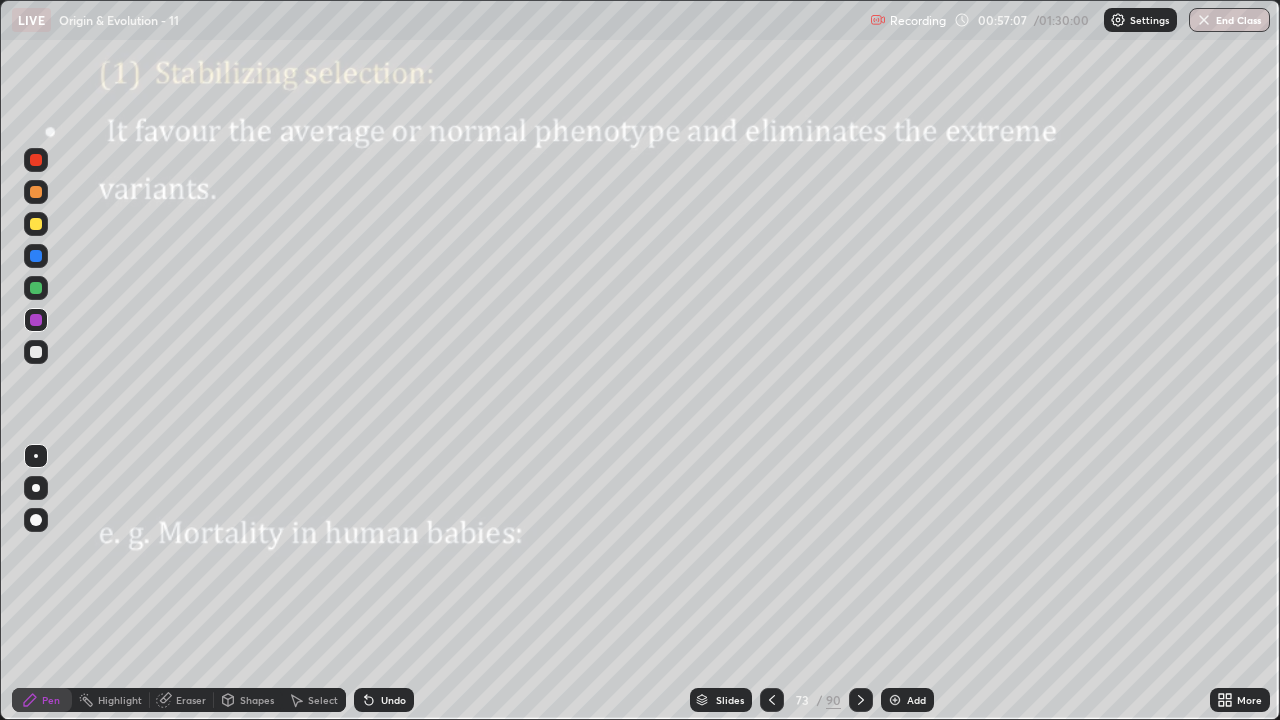 click 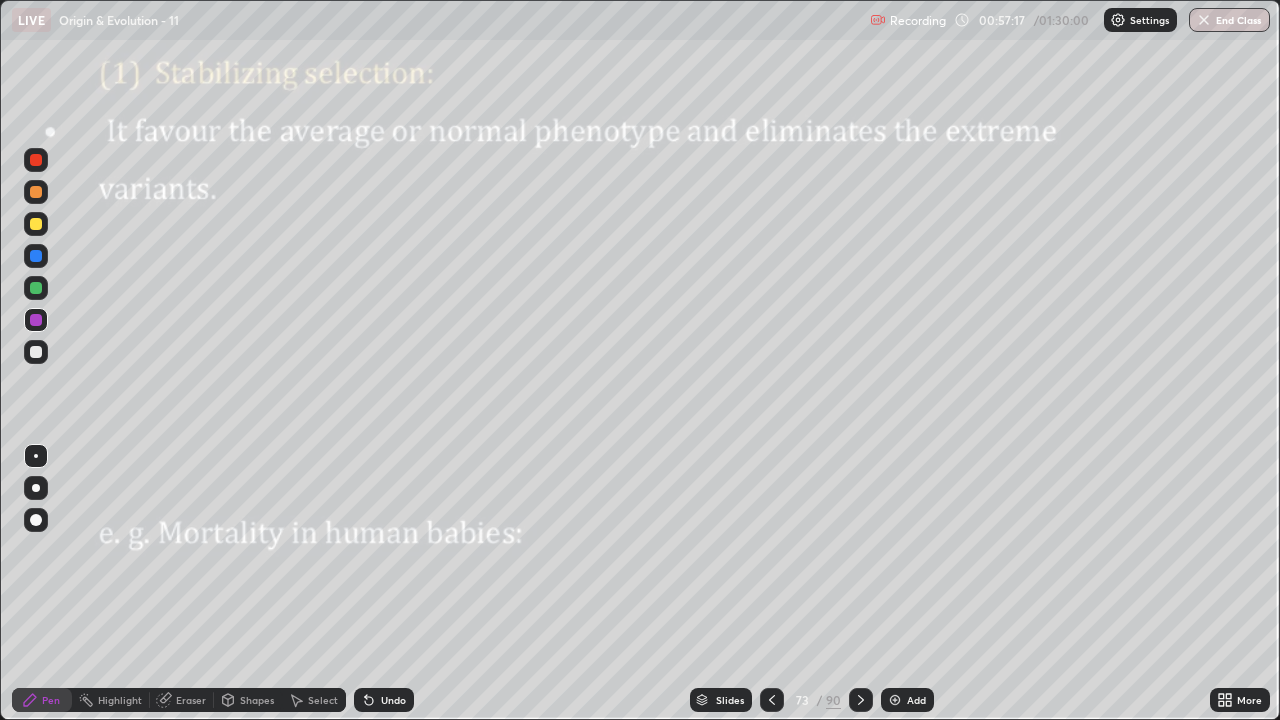 click at bounding box center [36, 288] 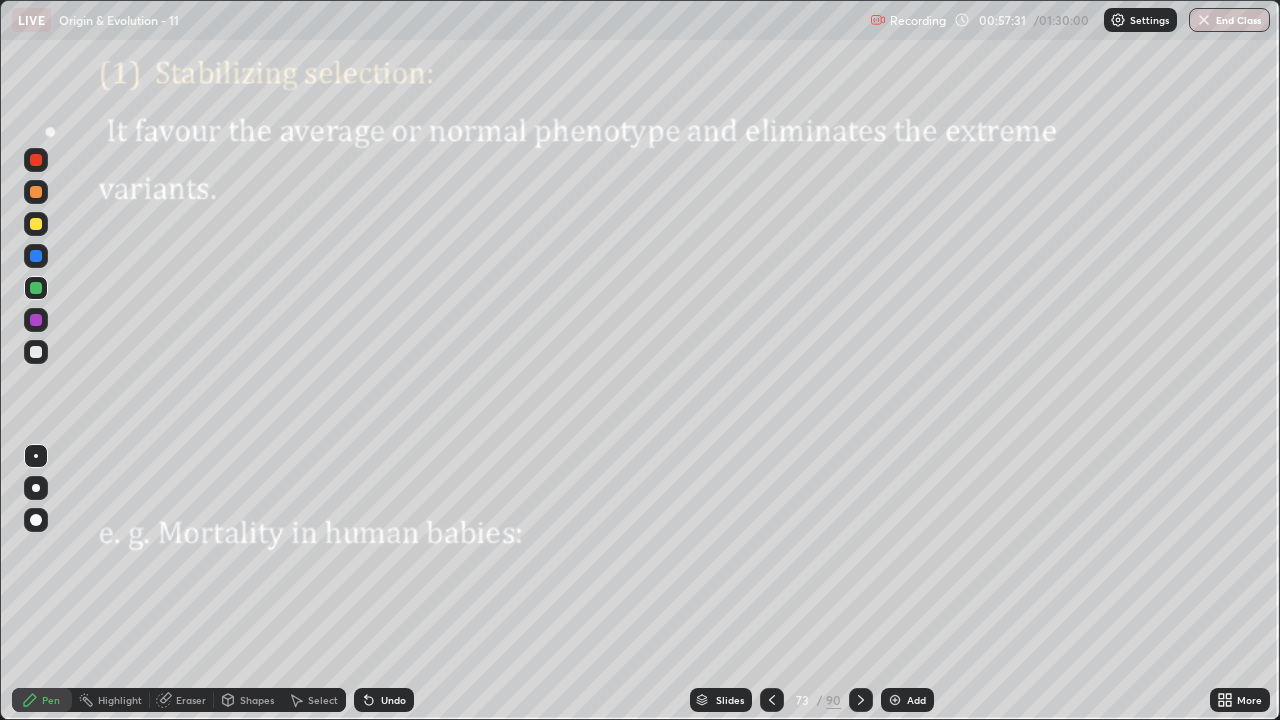 click 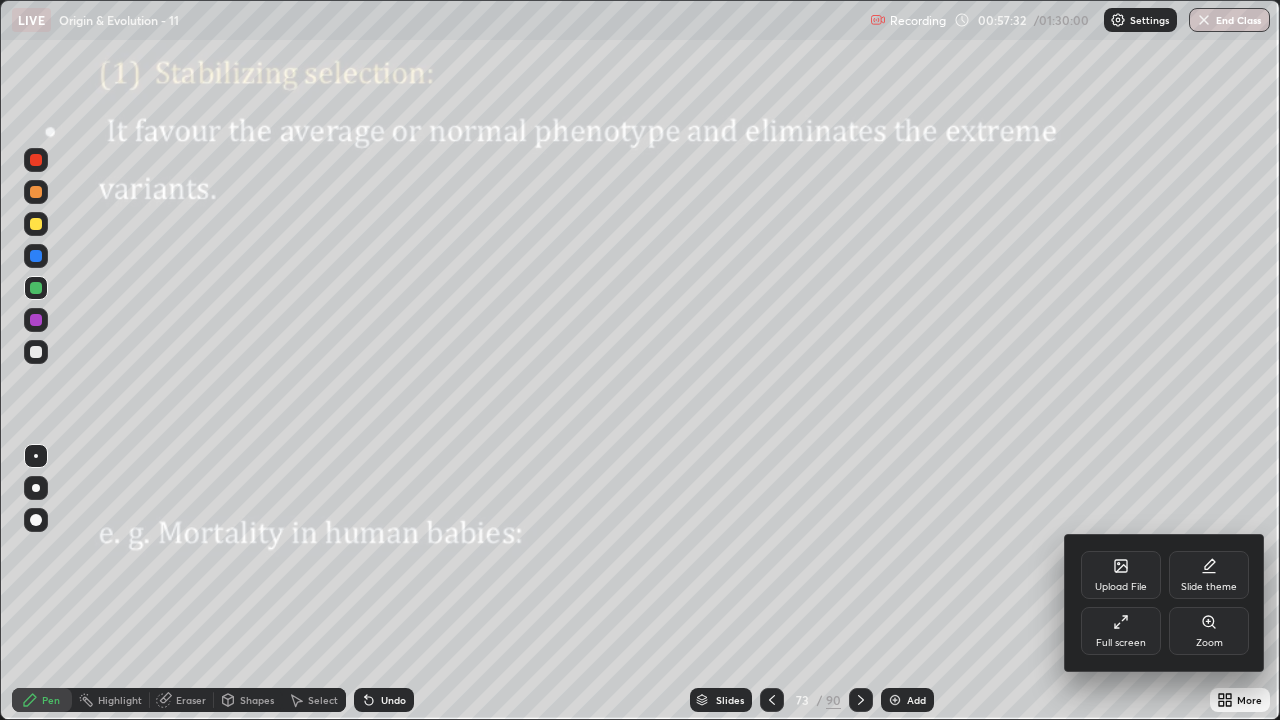 click on "Full screen" at bounding box center (1121, 631) 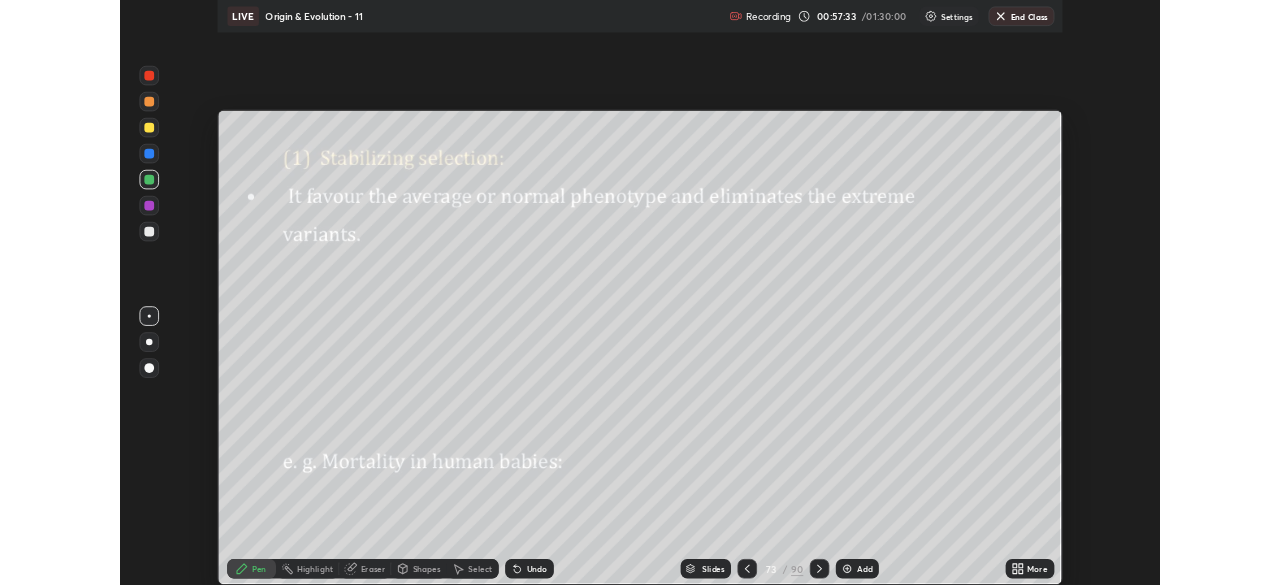 scroll, scrollTop: 585, scrollLeft: 1280, axis: both 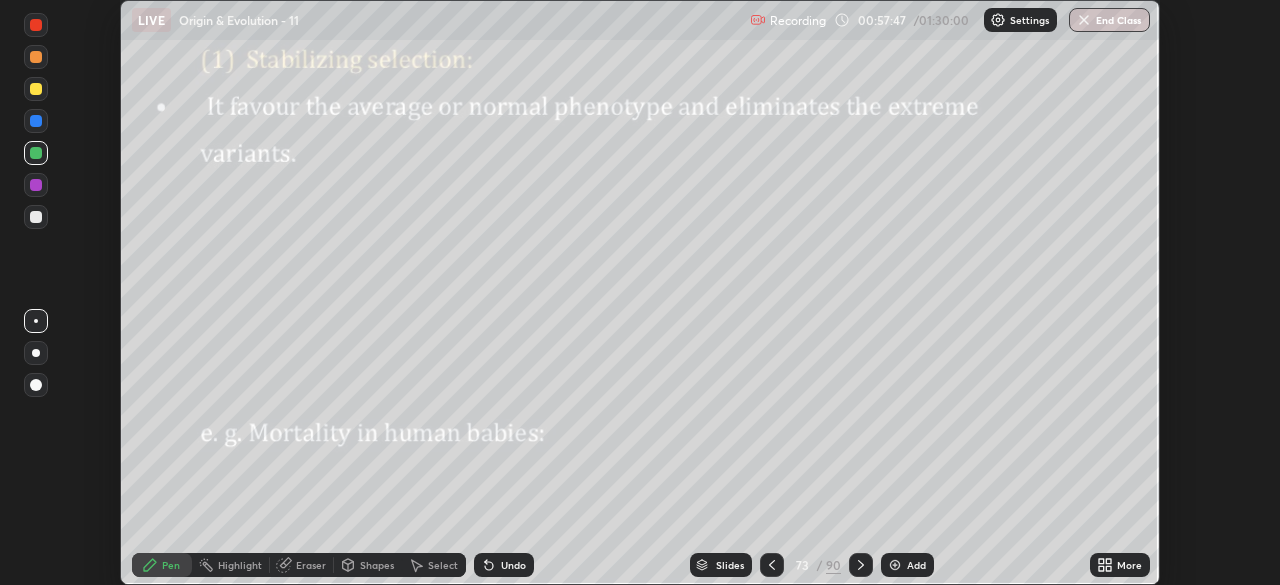 click 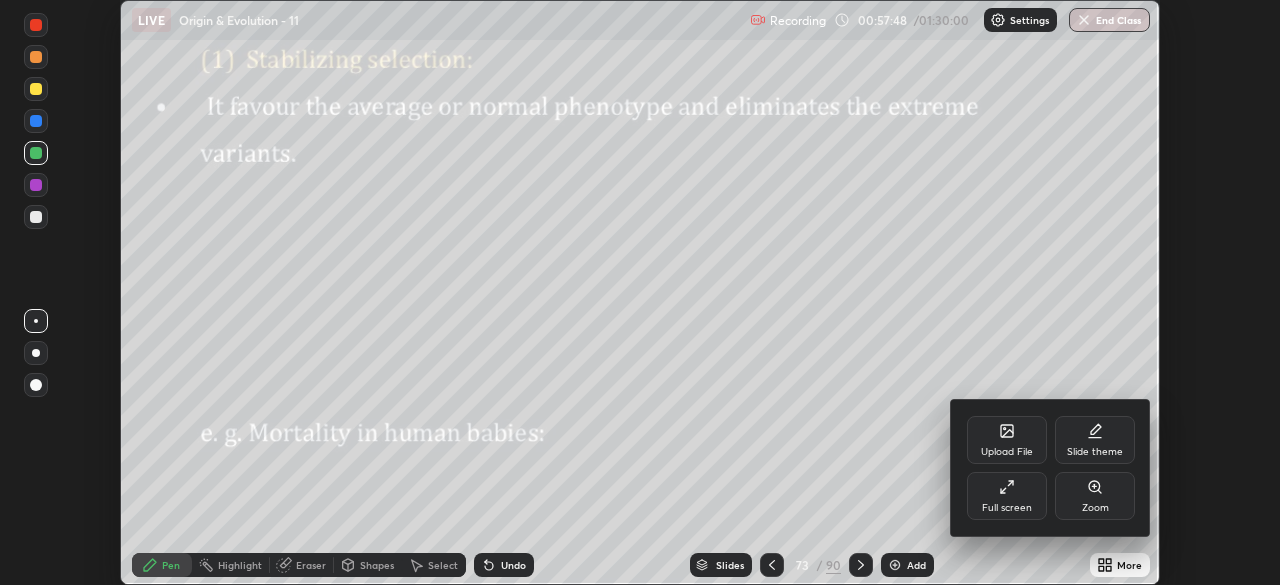 click on "Full screen" at bounding box center [1007, 508] 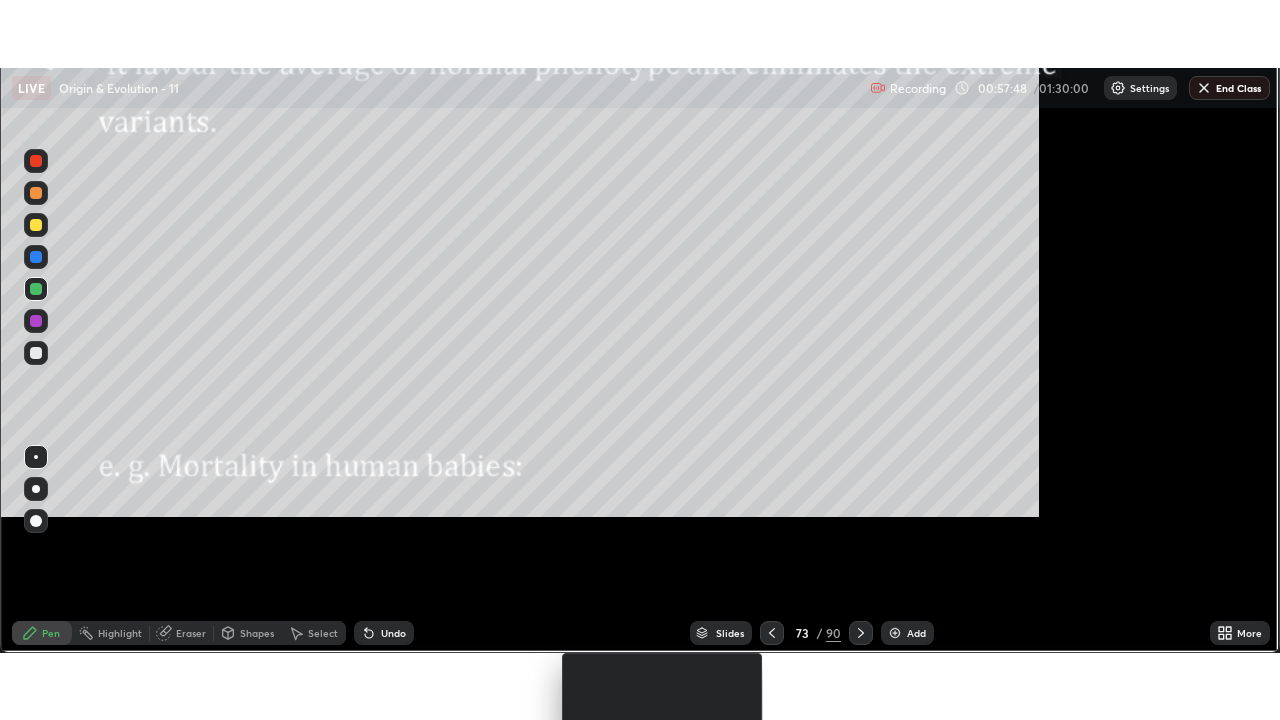 scroll, scrollTop: 99280, scrollLeft: 98720, axis: both 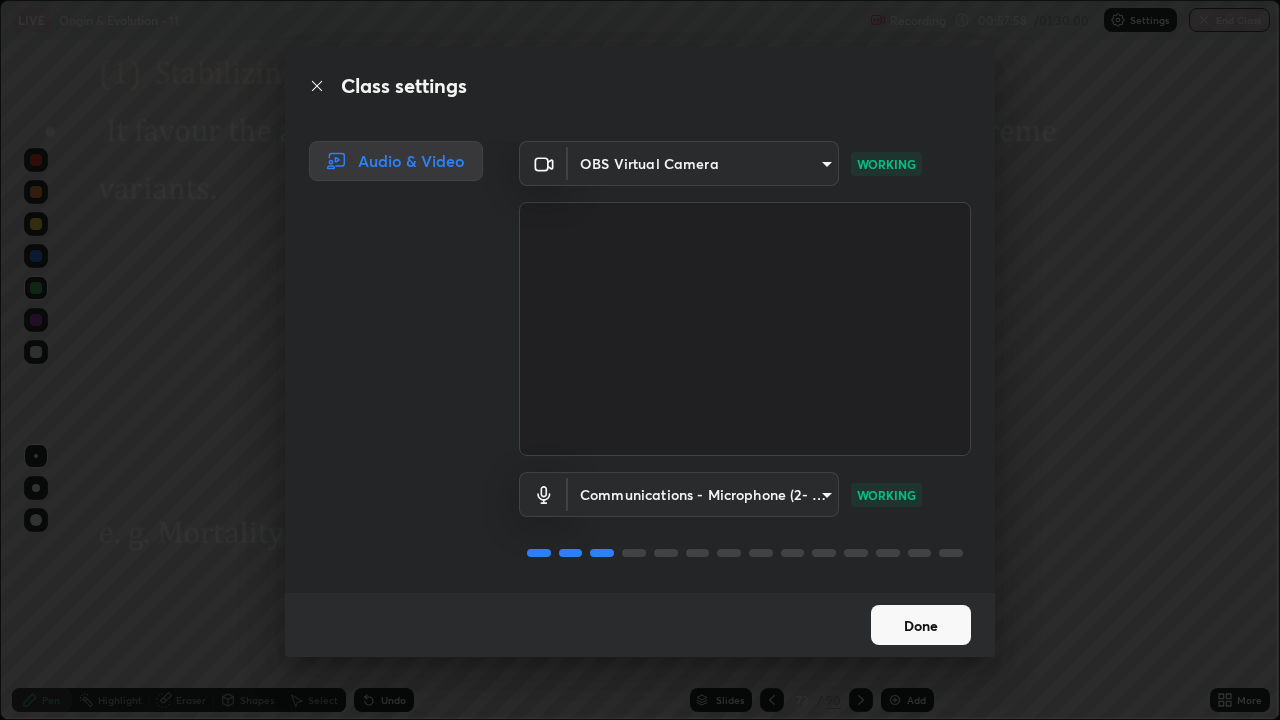 click on "Done" at bounding box center (921, 625) 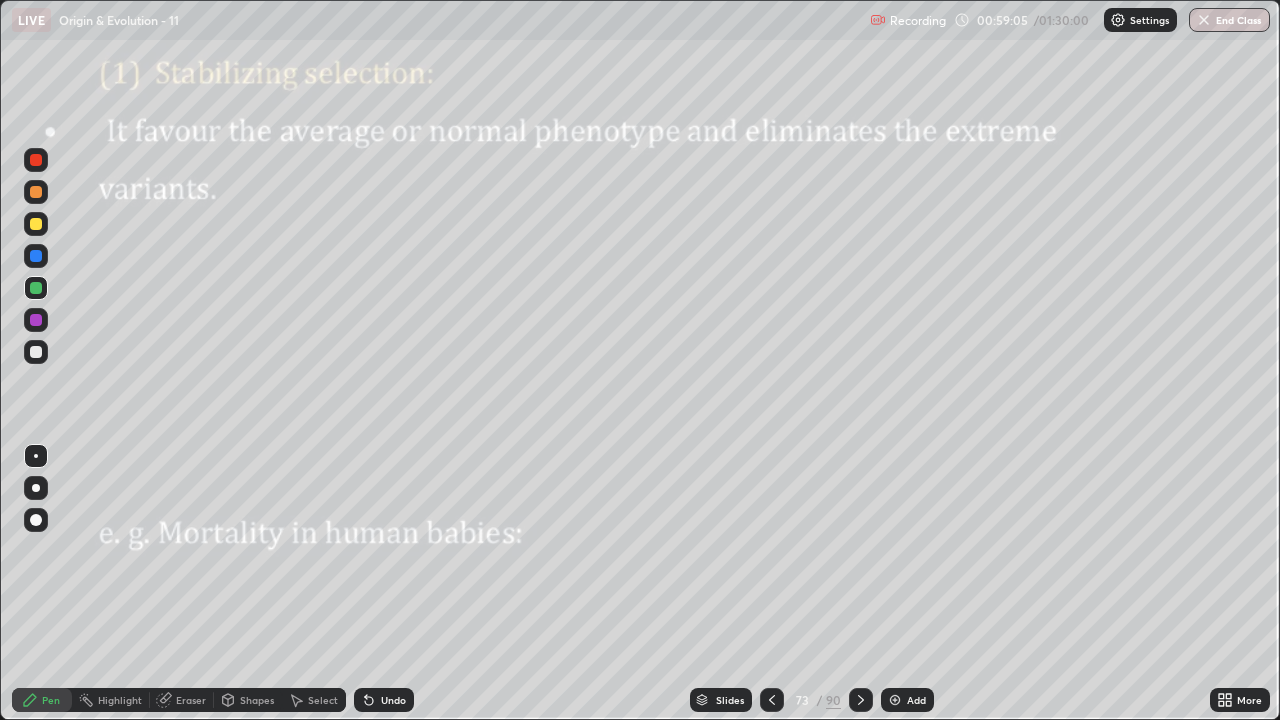 click at bounding box center [36, 320] 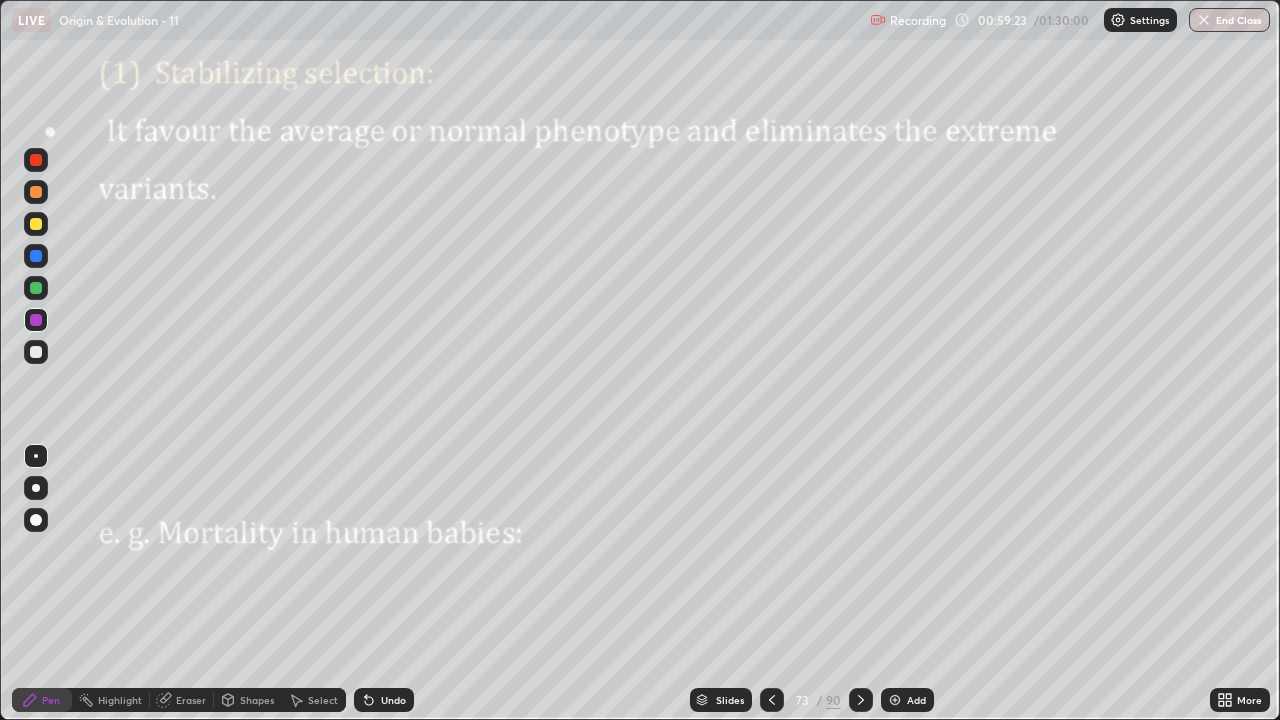 click at bounding box center (36, 320) 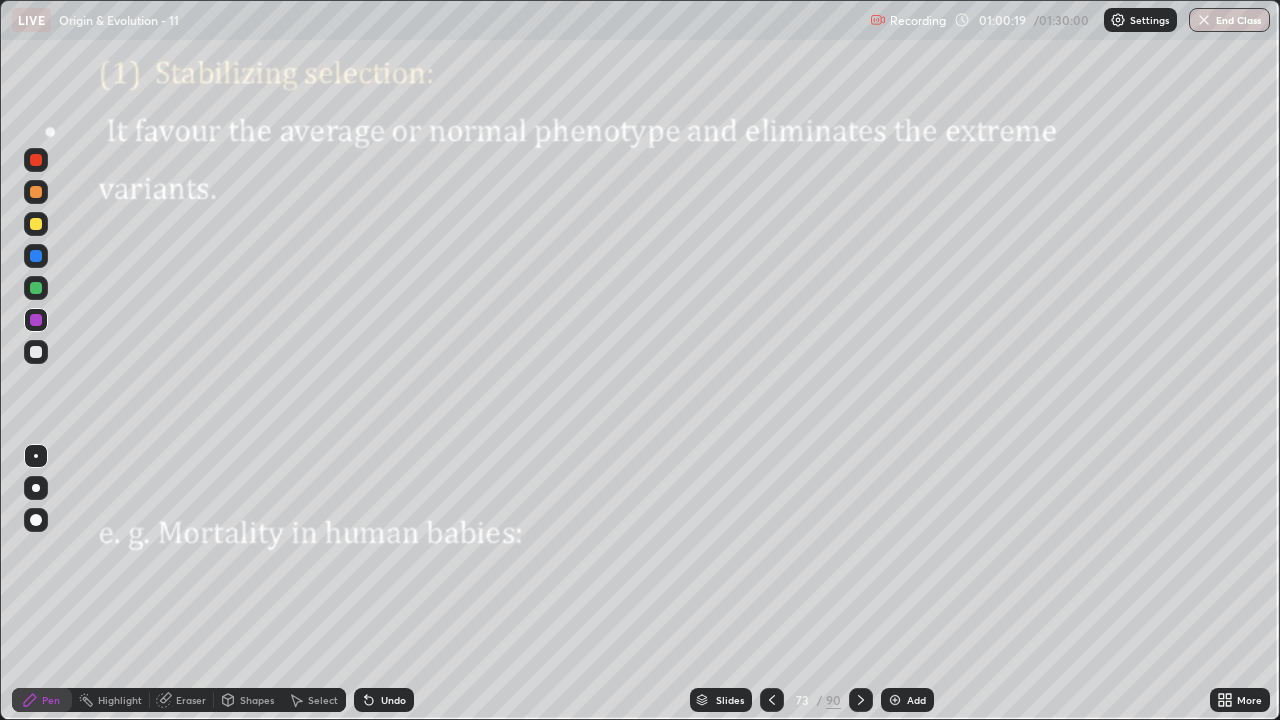 click on "Undo" at bounding box center [384, 700] 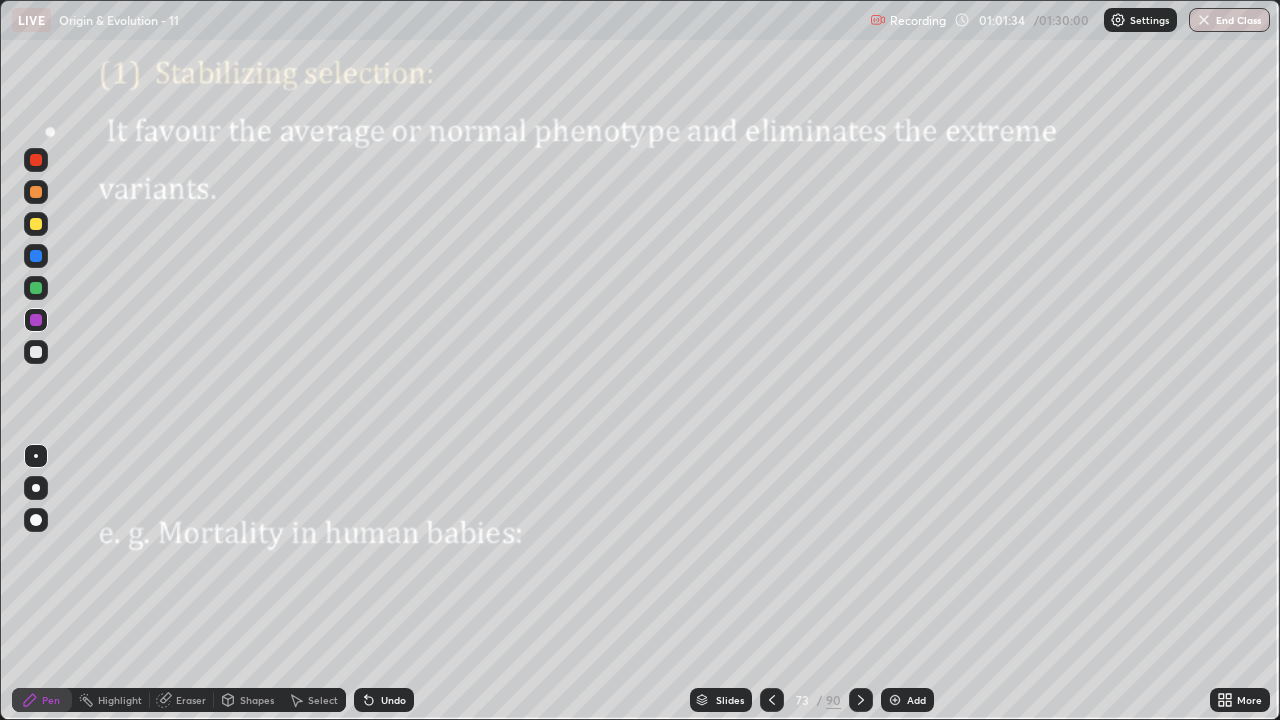 click at bounding box center [36, 352] 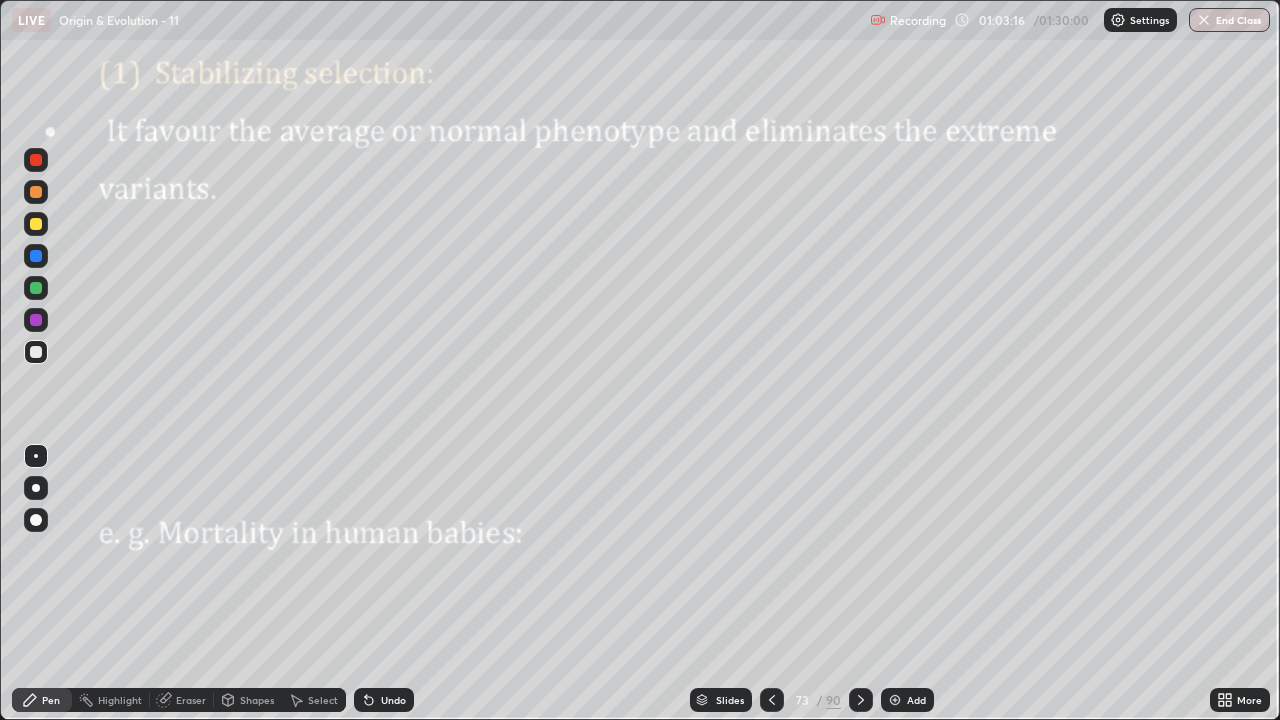 click at bounding box center (36, 160) 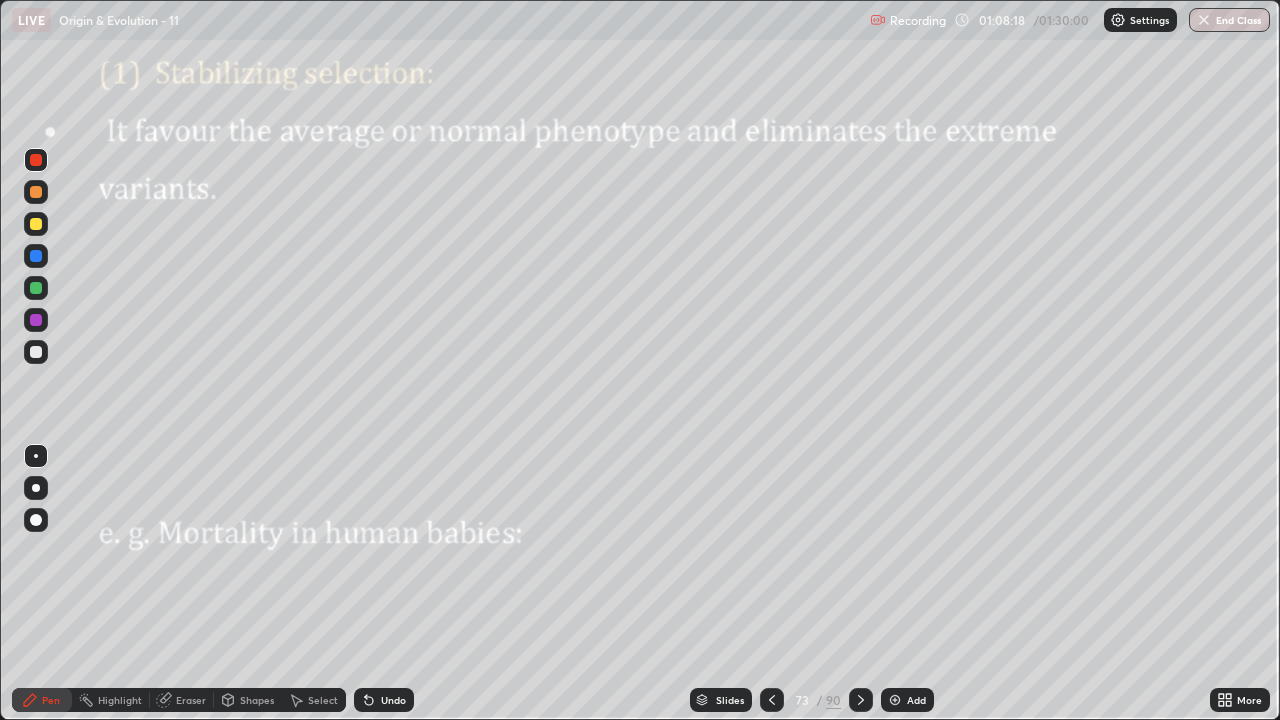 click 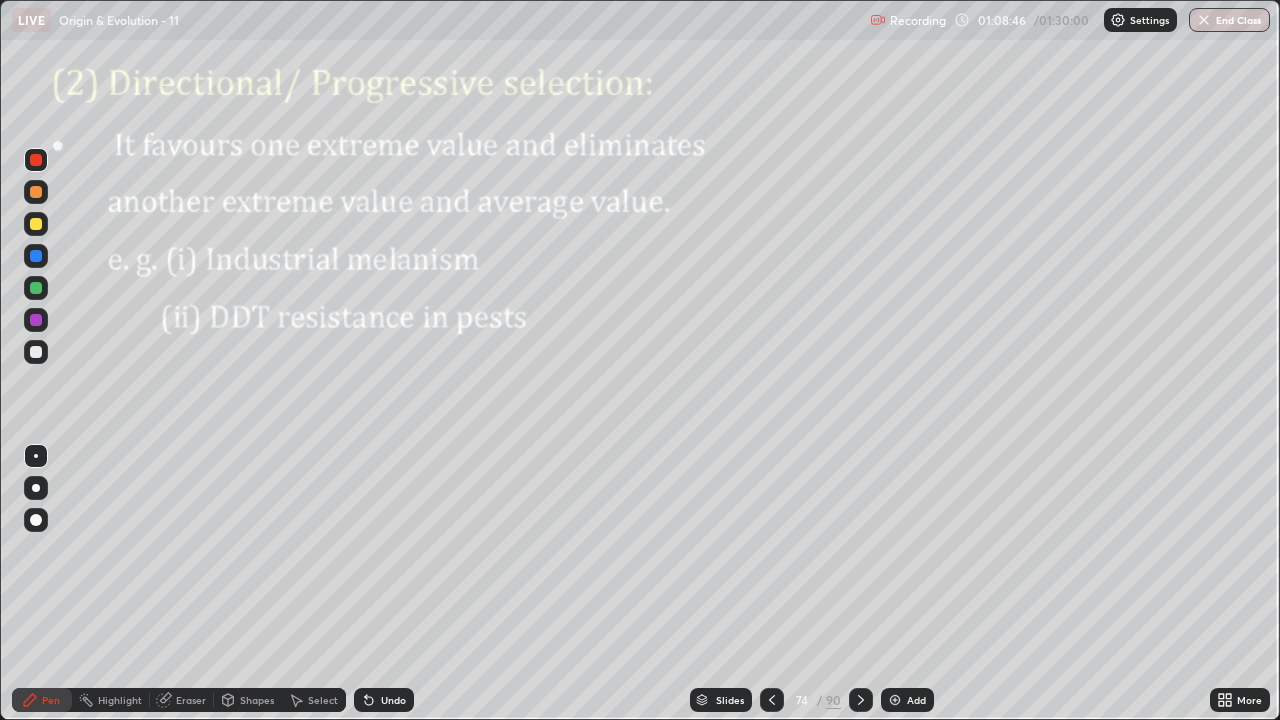 click at bounding box center [36, 320] 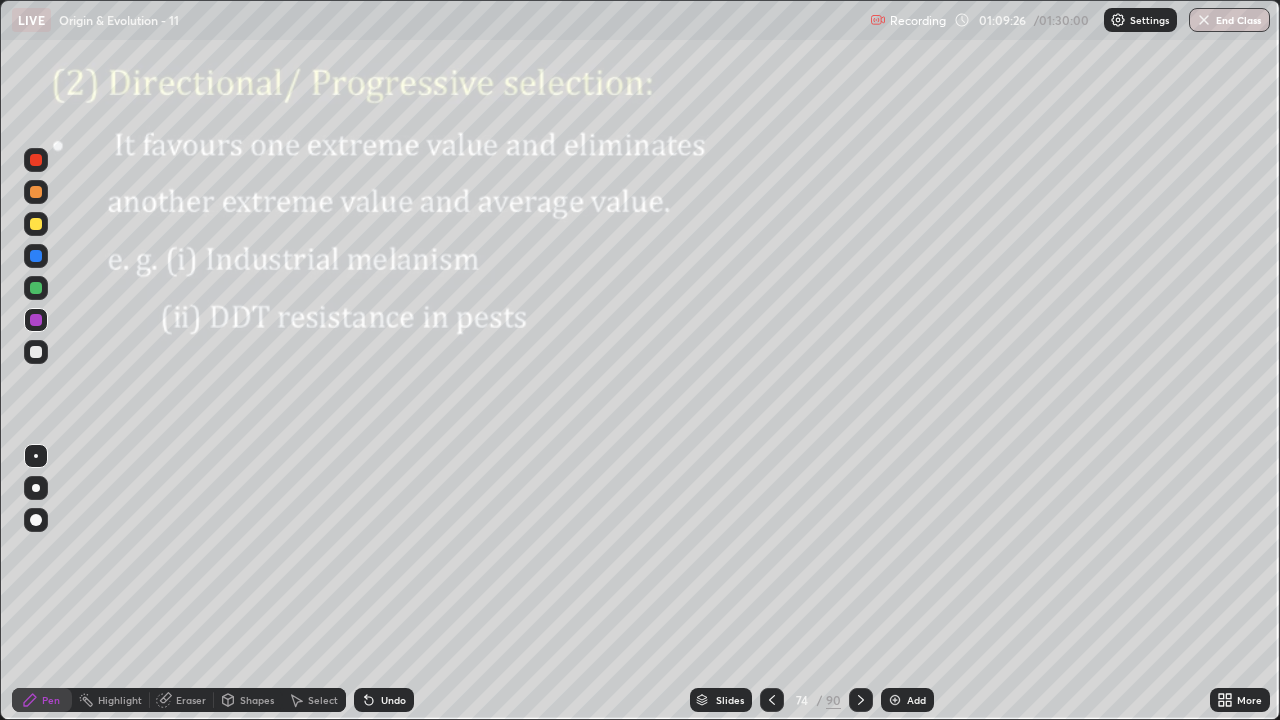 click at bounding box center [36, 288] 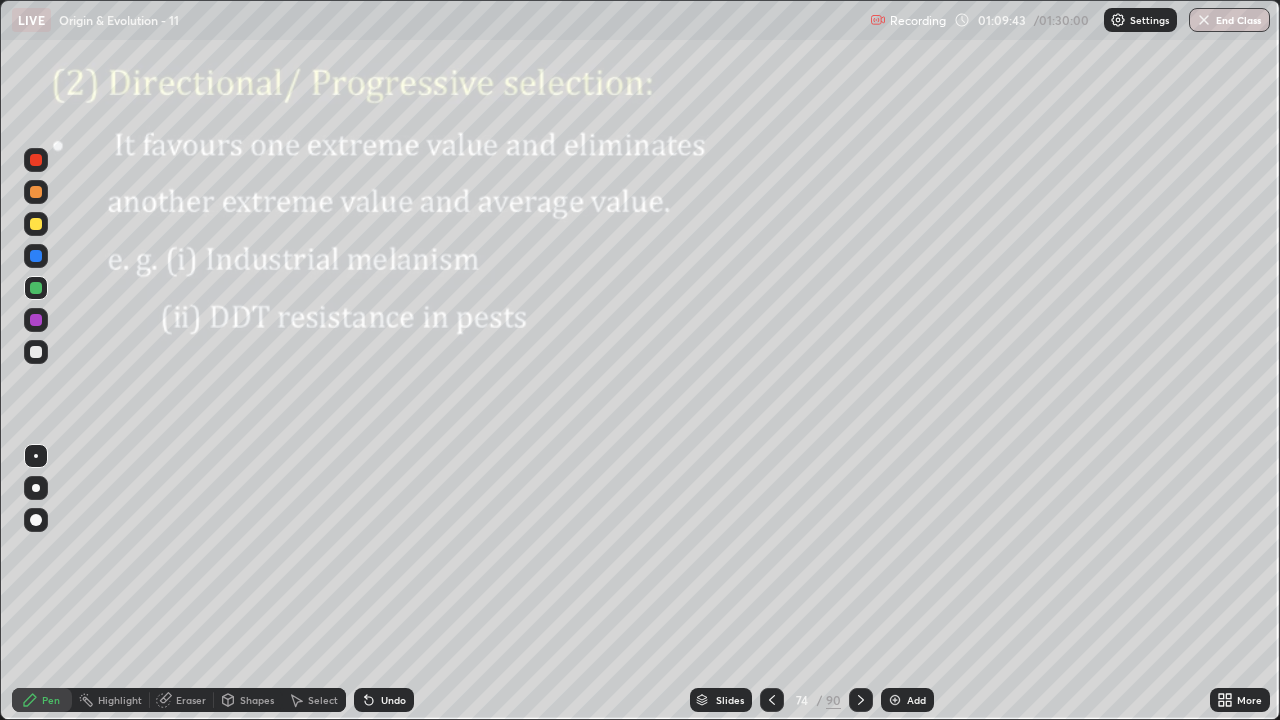 click at bounding box center (36, 352) 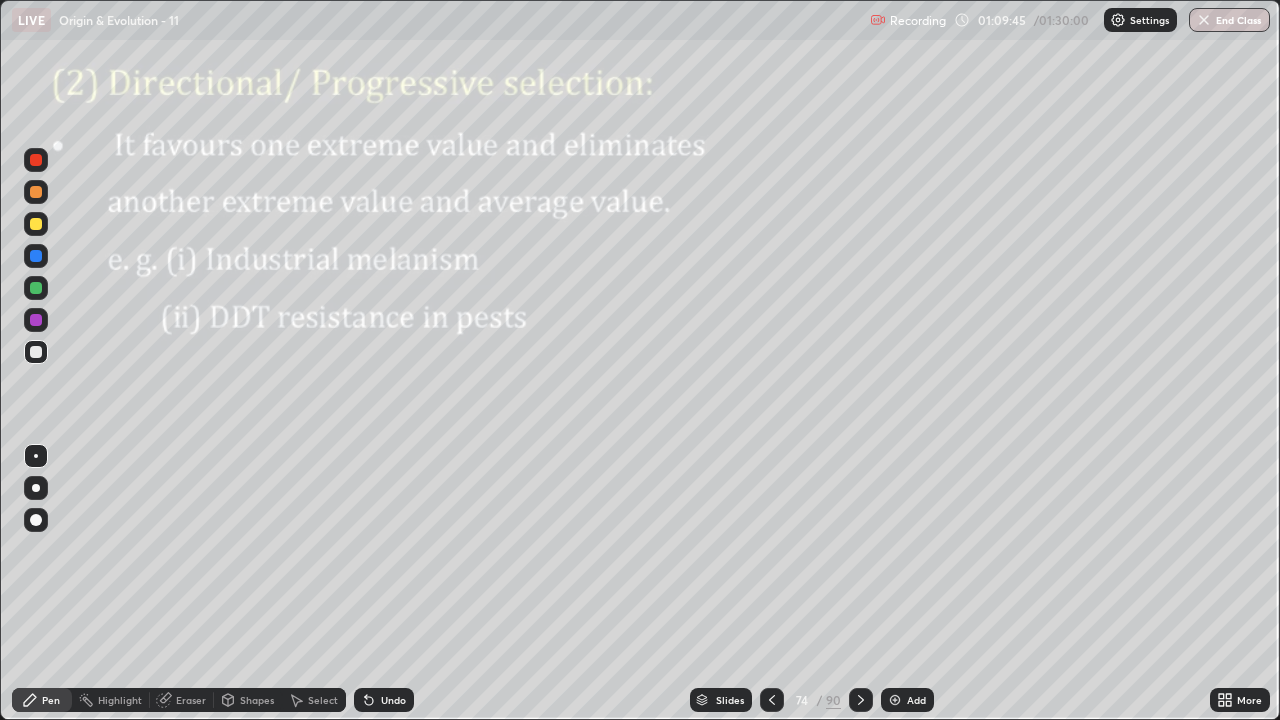 click at bounding box center [36, 192] 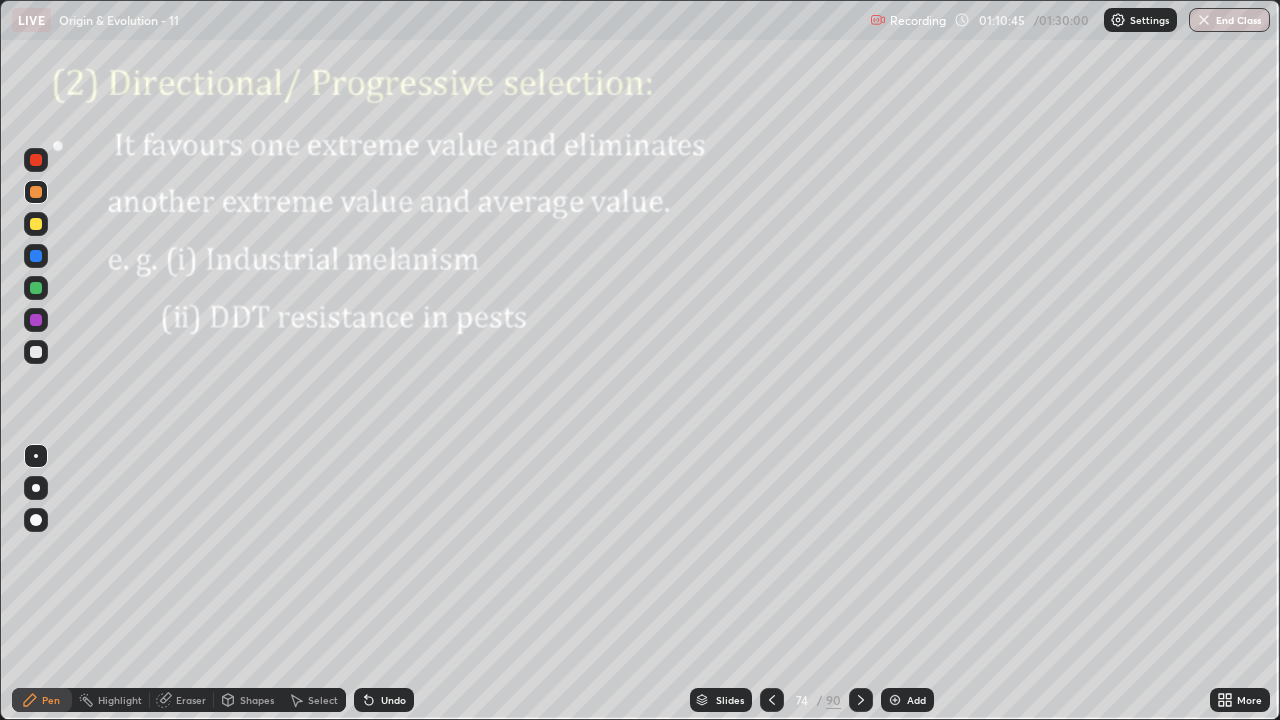 click at bounding box center (36, 288) 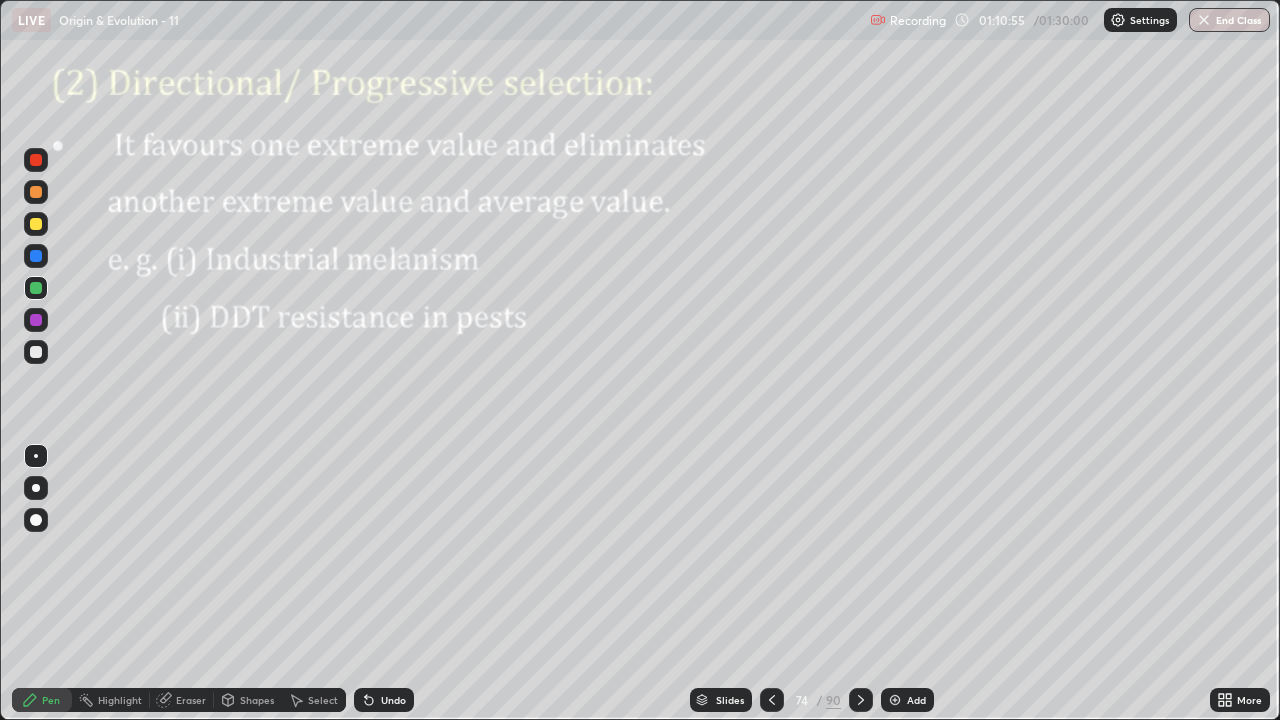 click at bounding box center (36, 352) 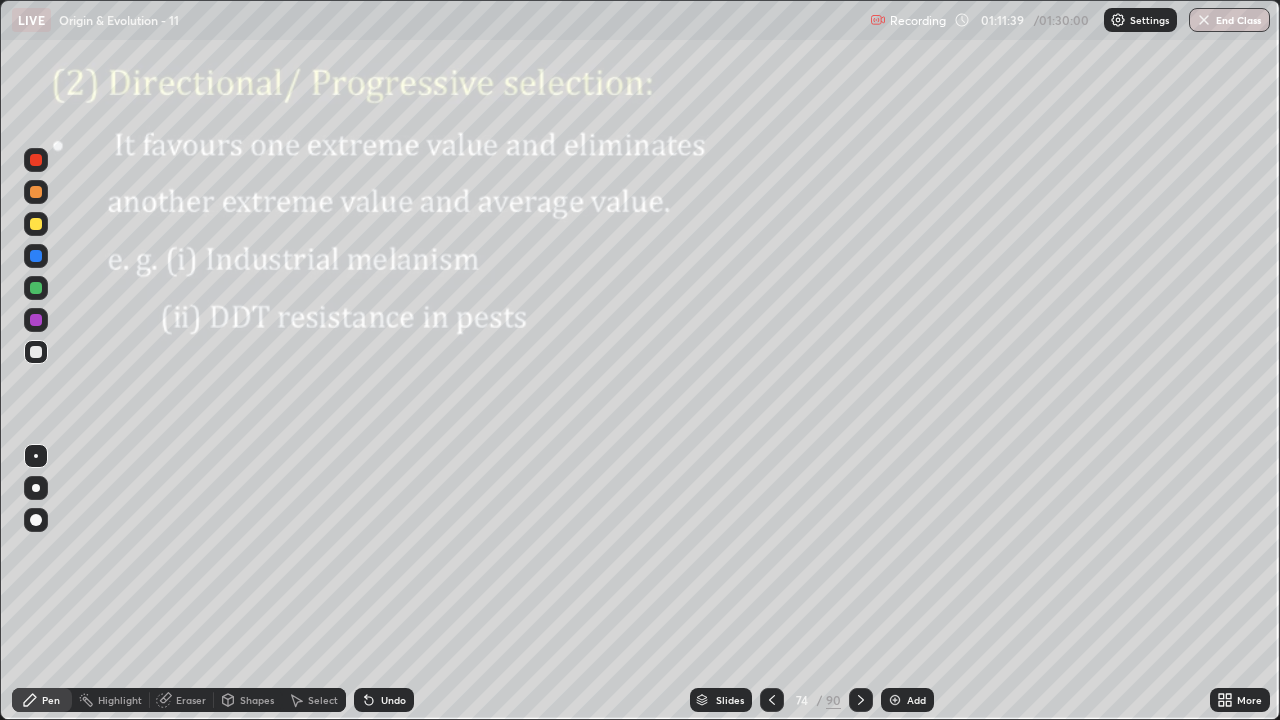 click at bounding box center [36, 256] 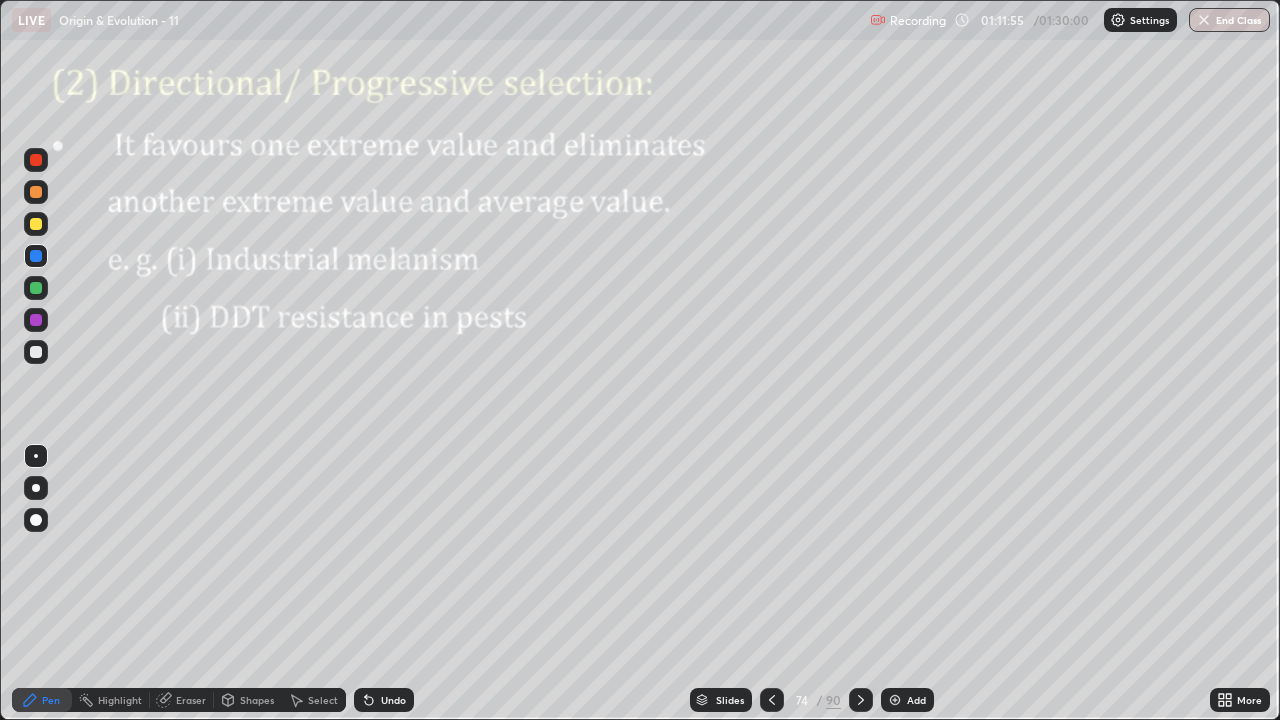 click at bounding box center (36, 288) 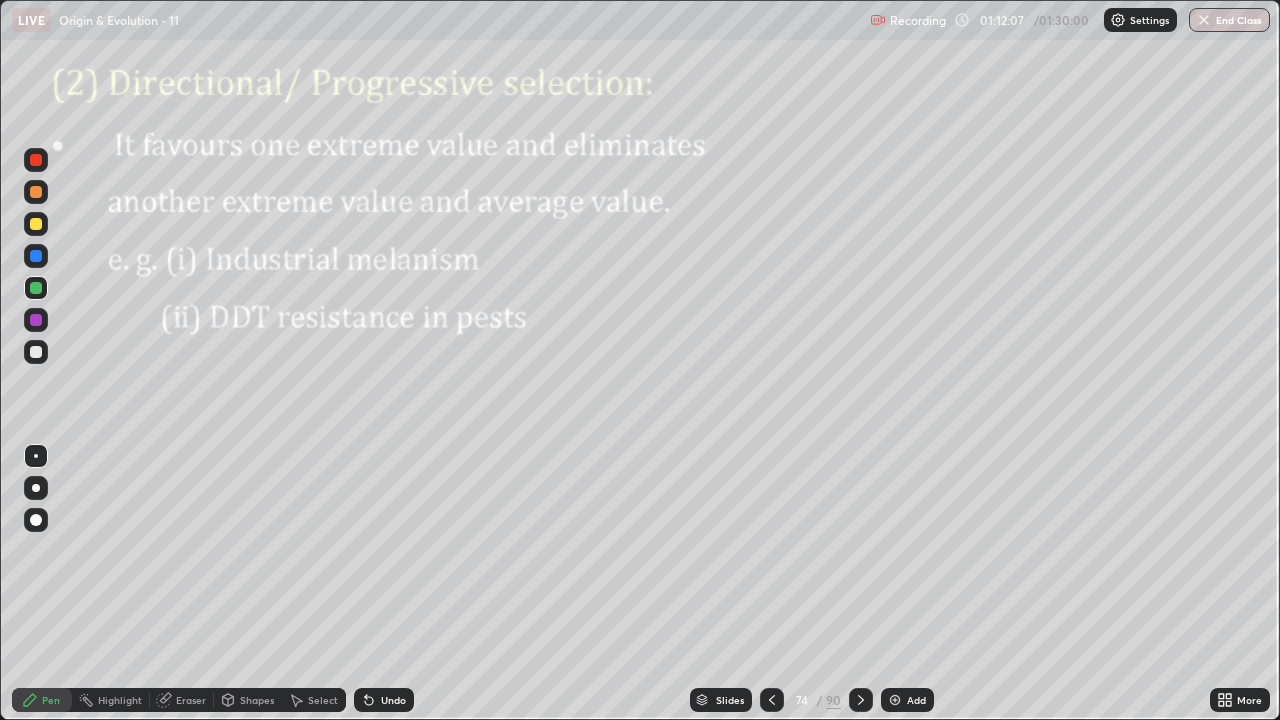click at bounding box center [36, 352] 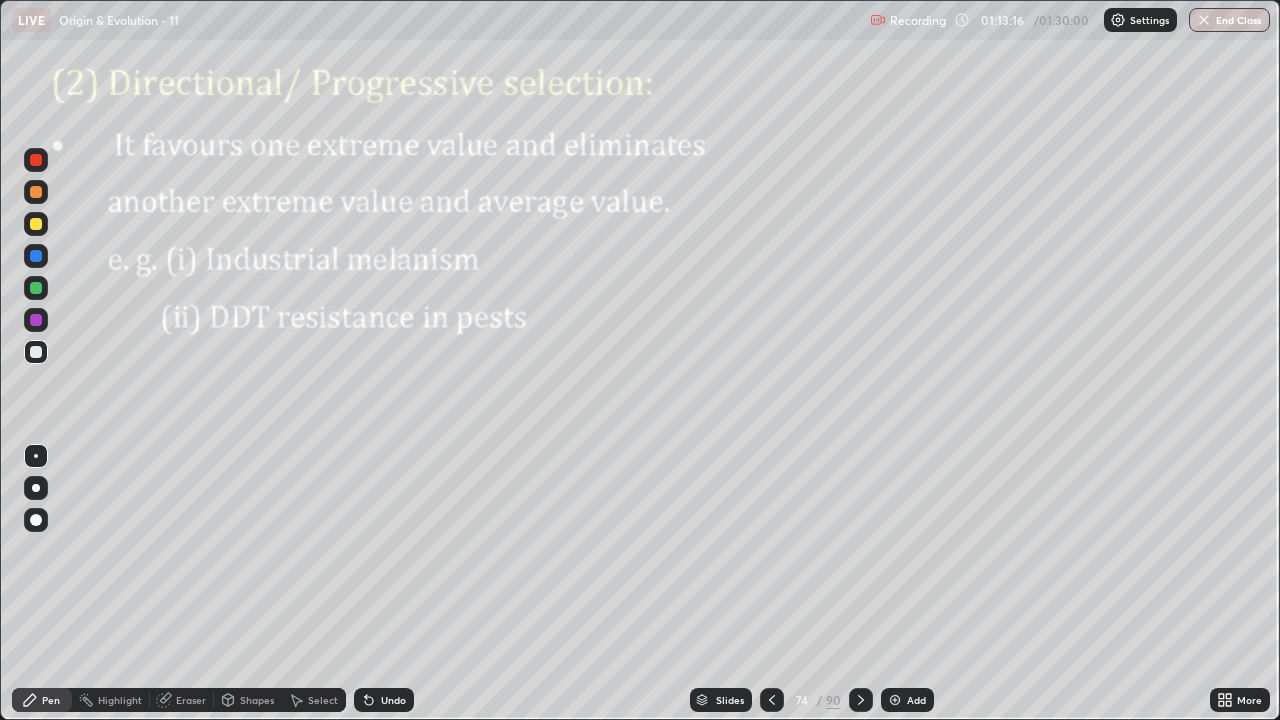 click at bounding box center (36, 288) 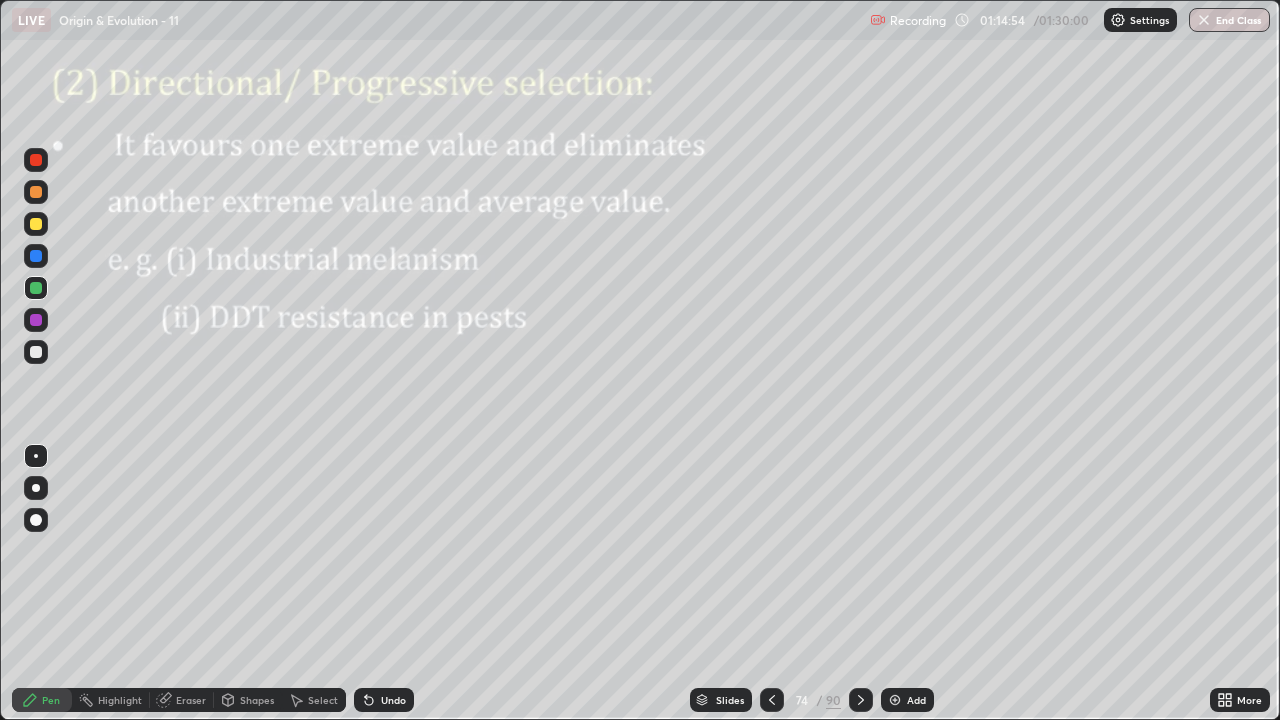click at bounding box center [36, 160] 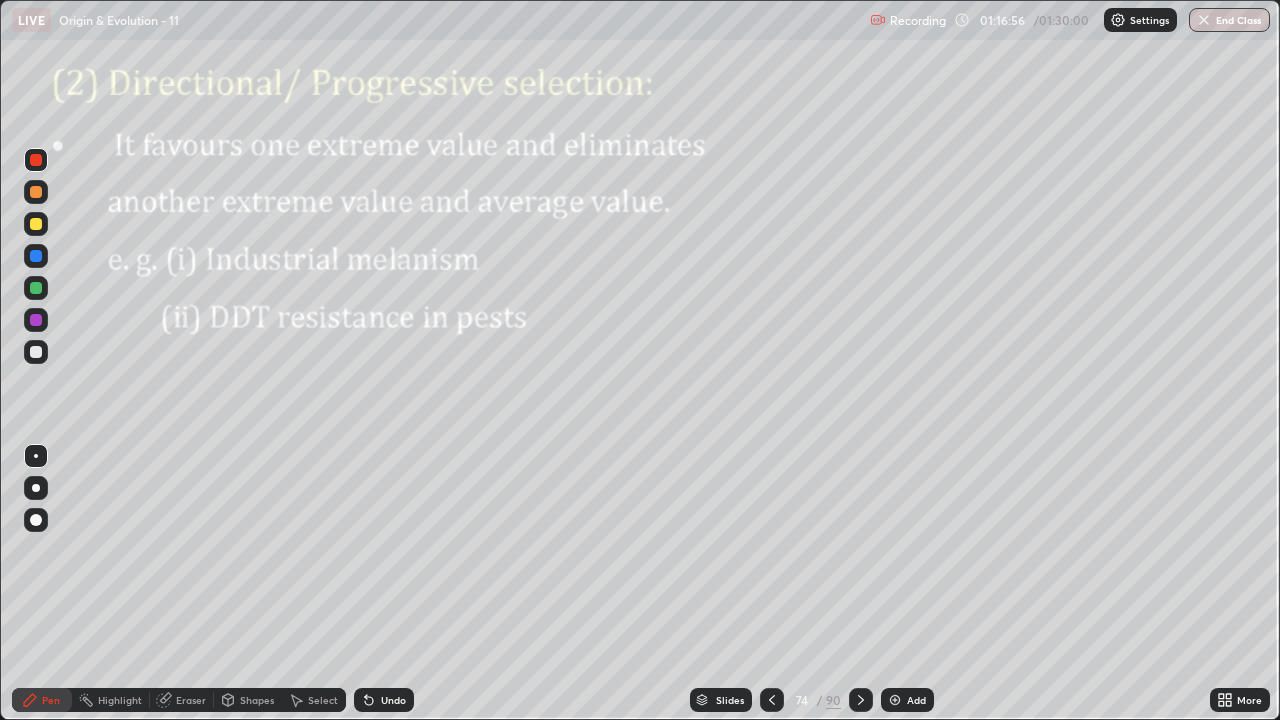 click 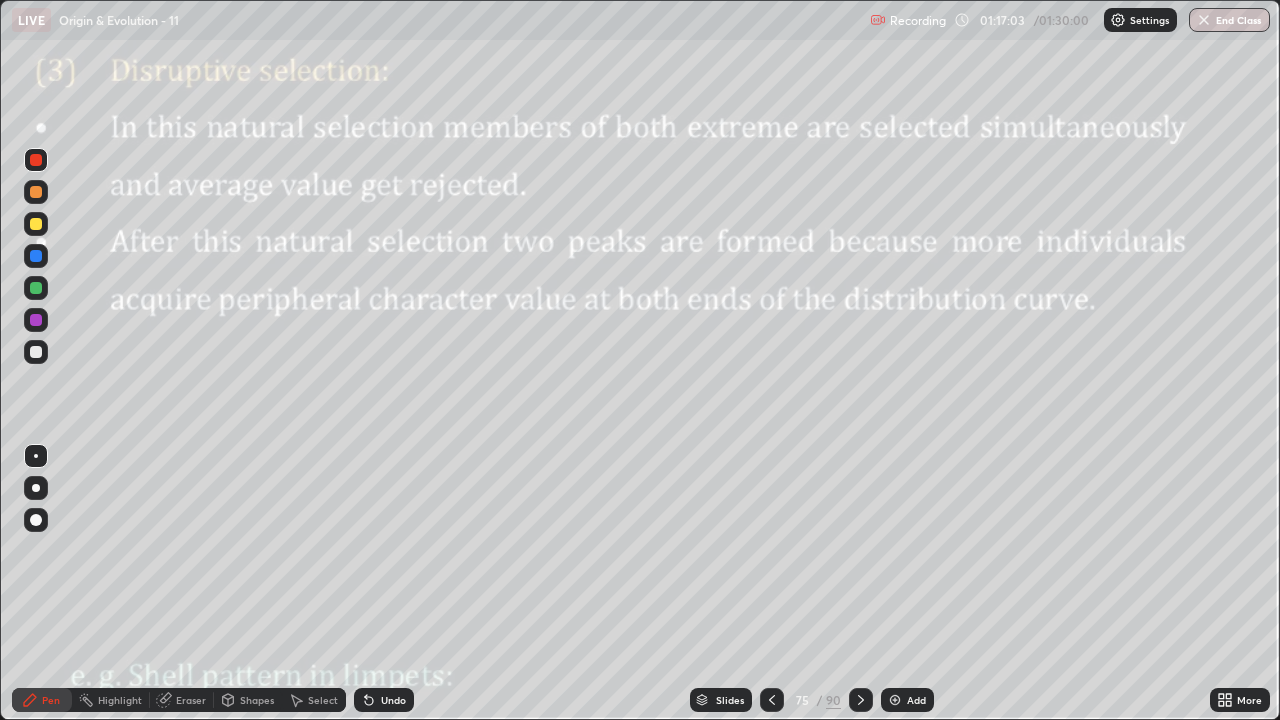 click at bounding box center [36, 256] 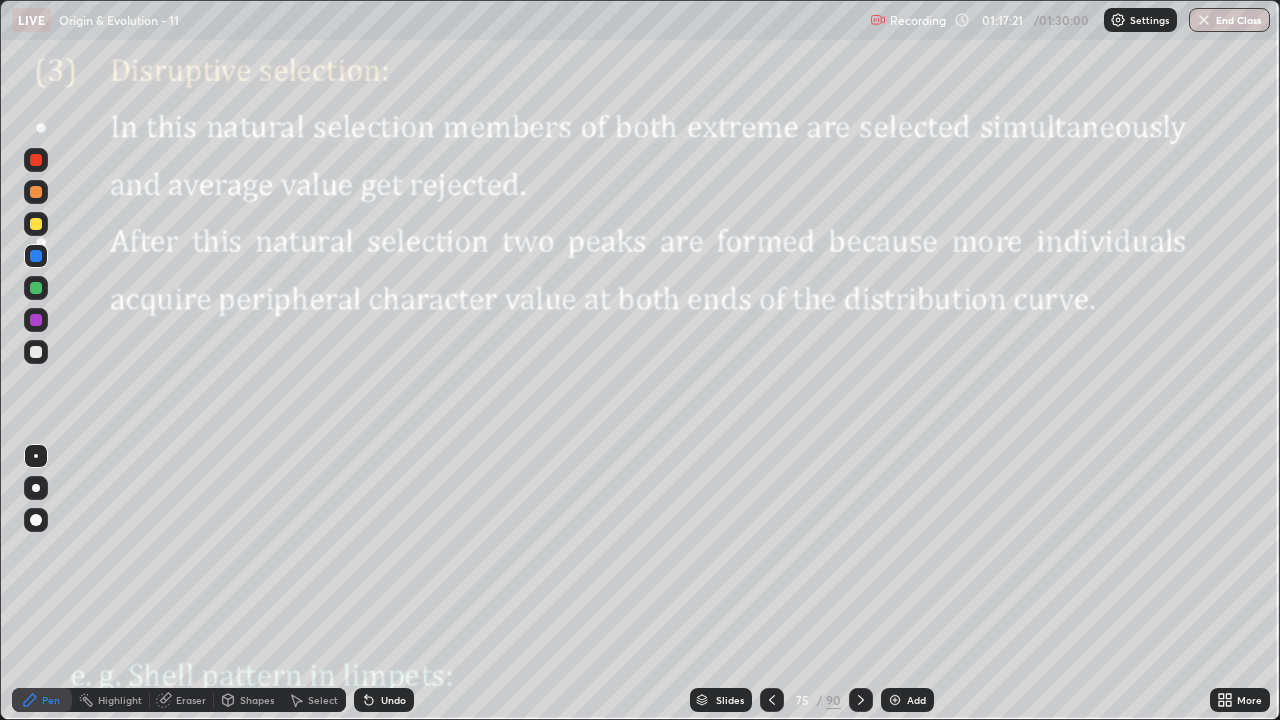 click at bounding box center (36, 320) 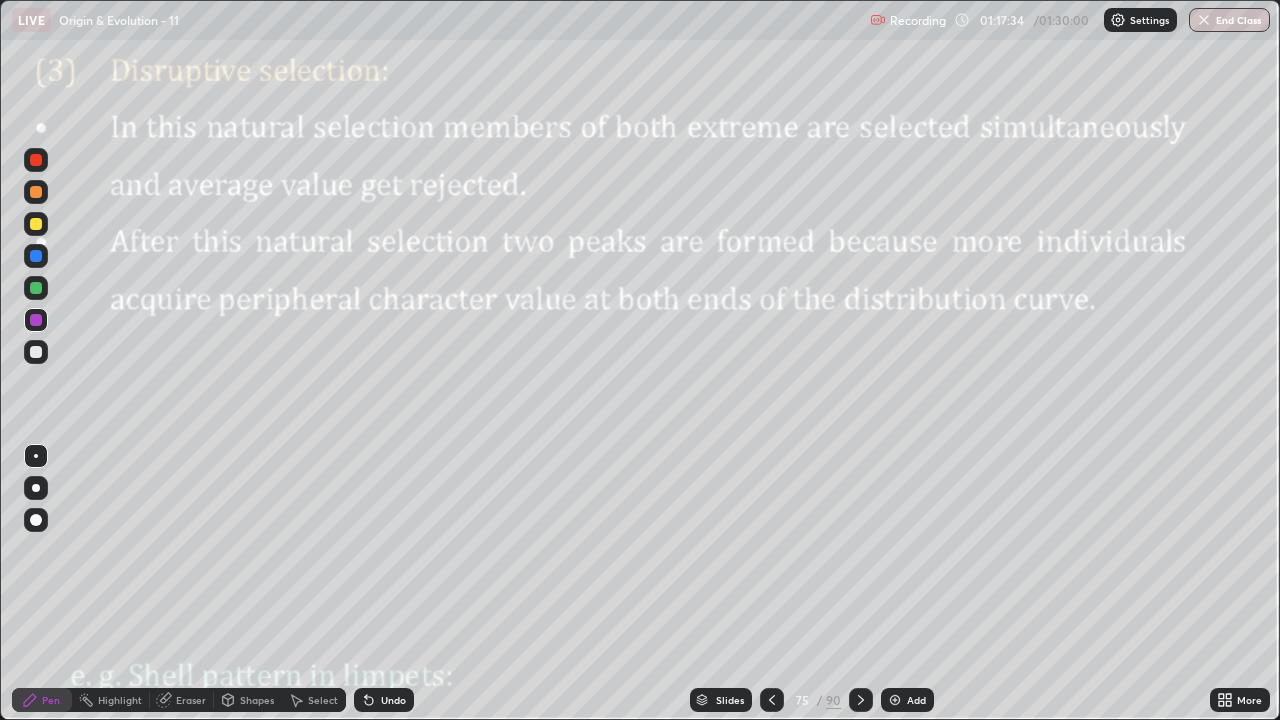 click on "Eraser" at bounding box center (191, 700) 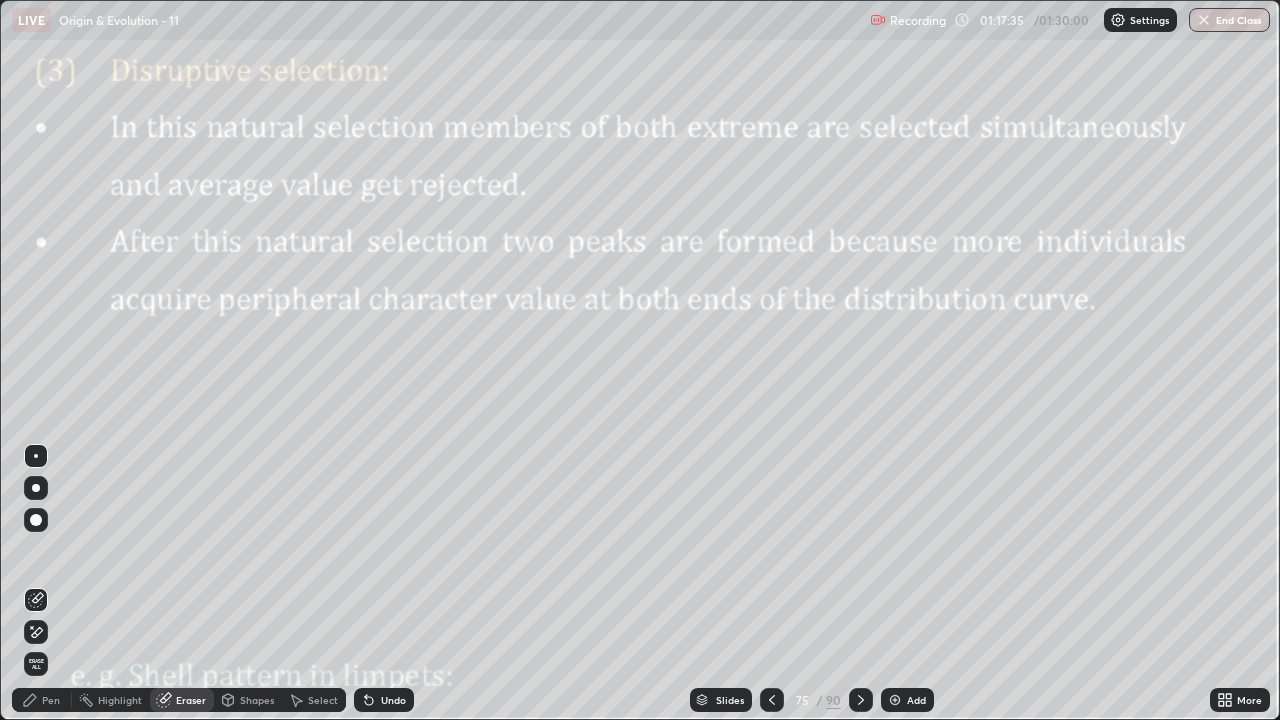click 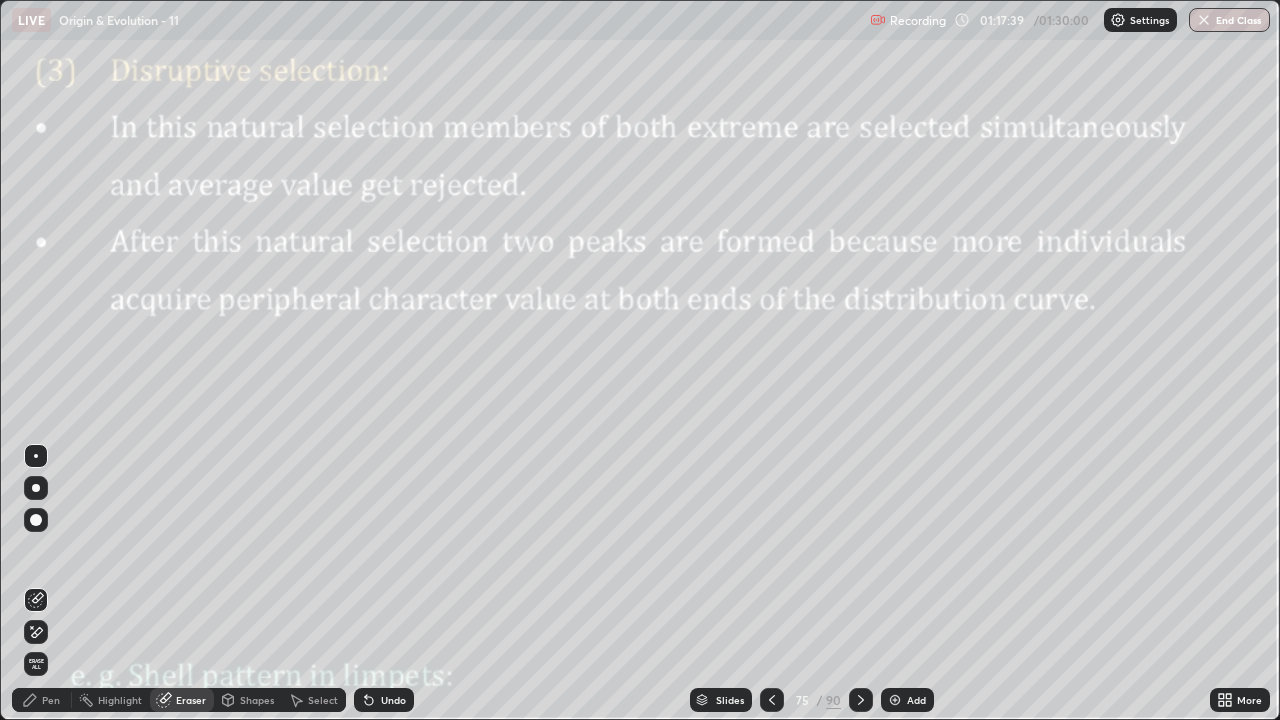 click on "Pen" at bounding box center [51, 700] 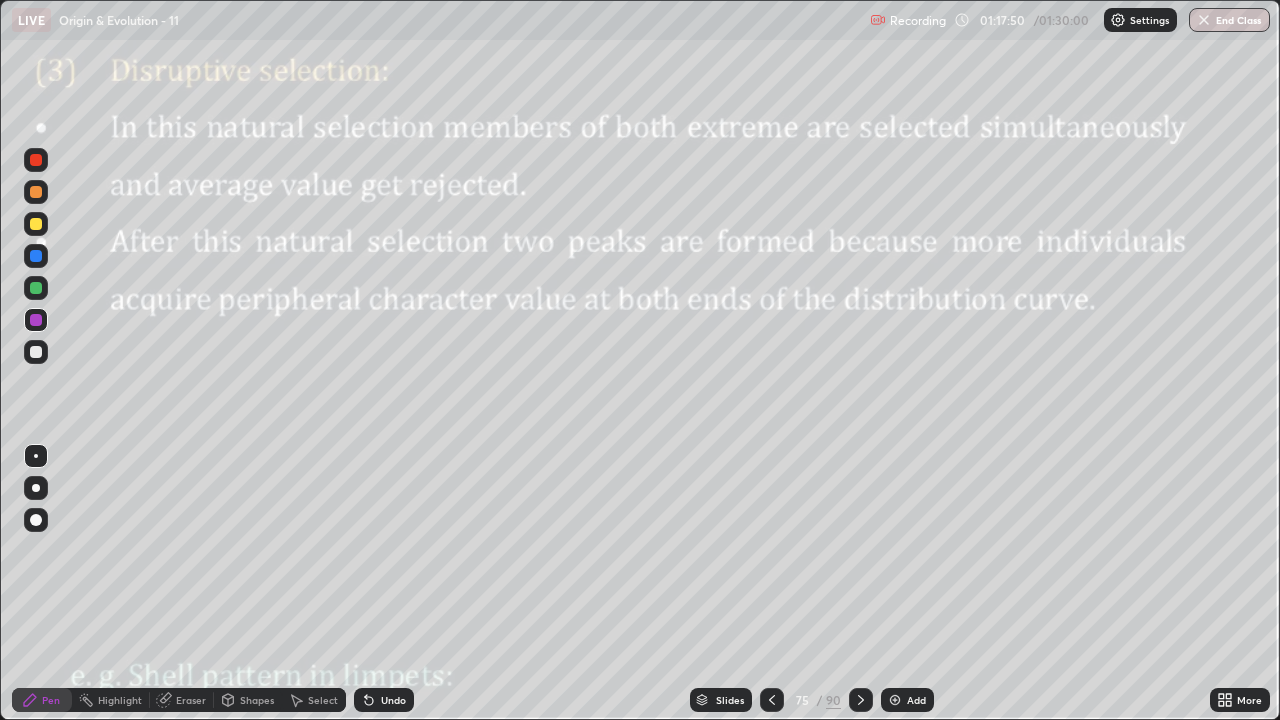 click on "Undo" at bounding box center [384, 700] 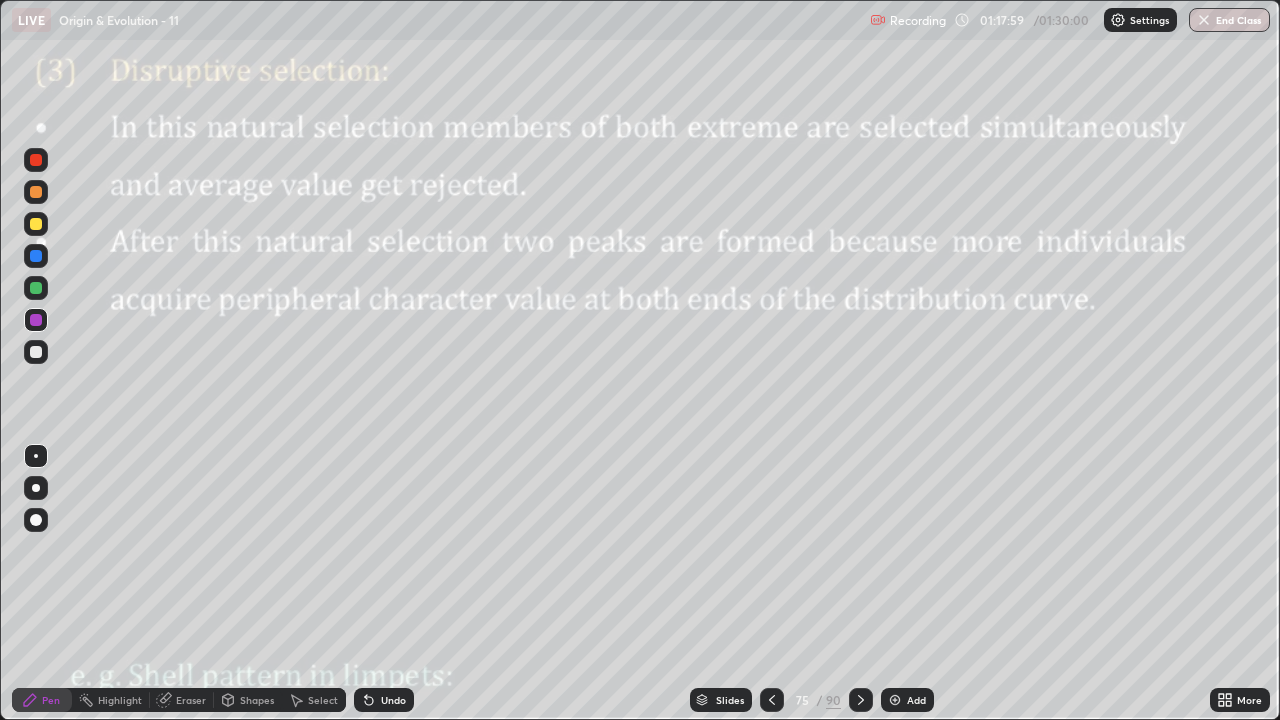 click on "Eraser" at bounding box center [182, 700] 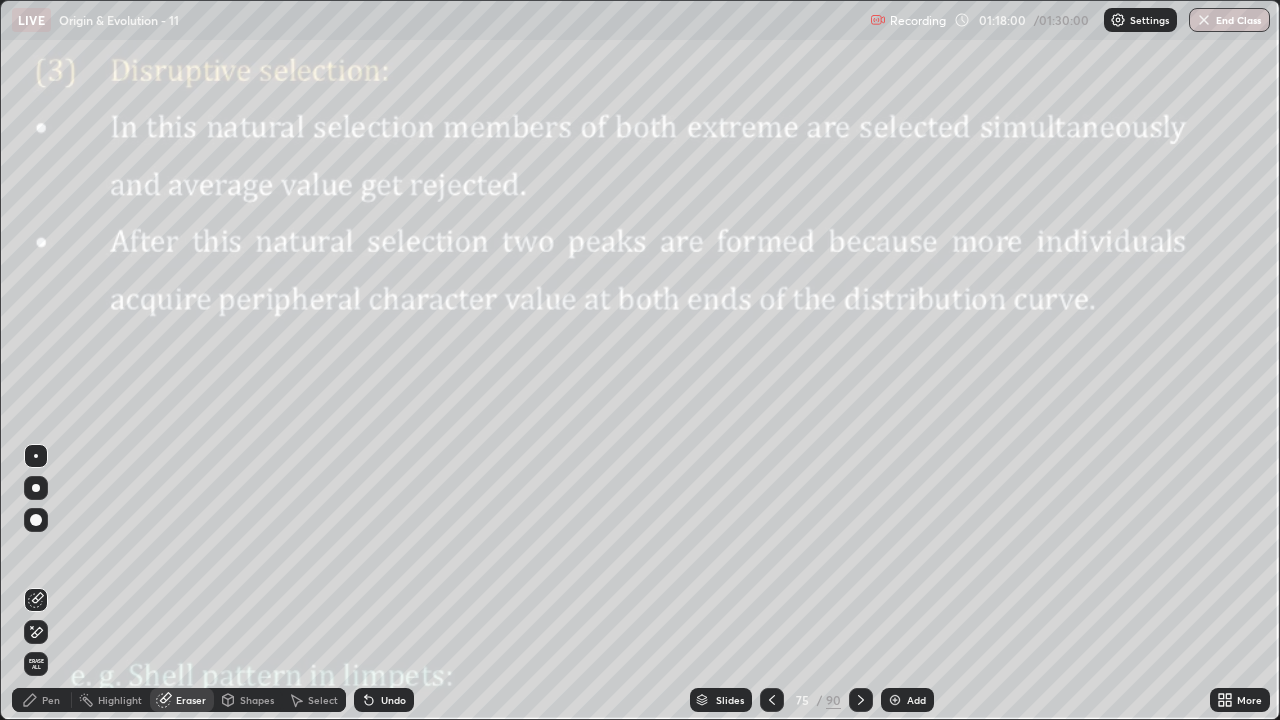 click 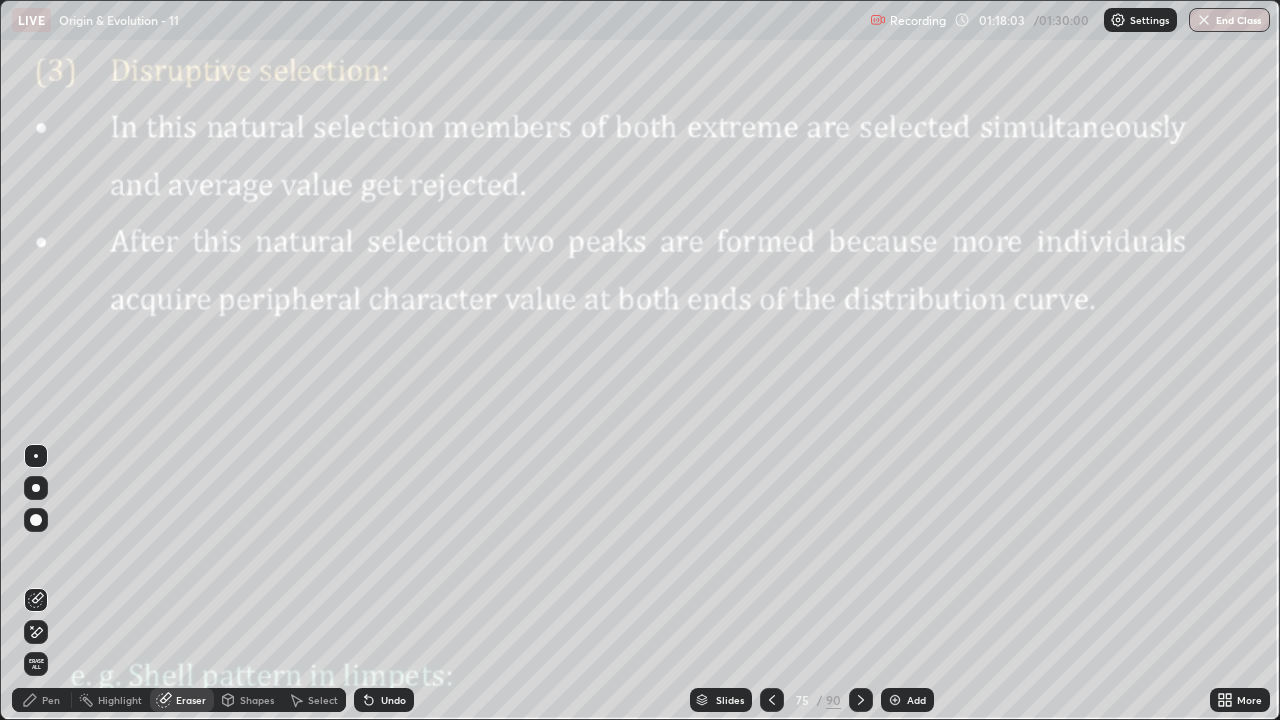 click on "Pen" at bounding box center [51, 700] 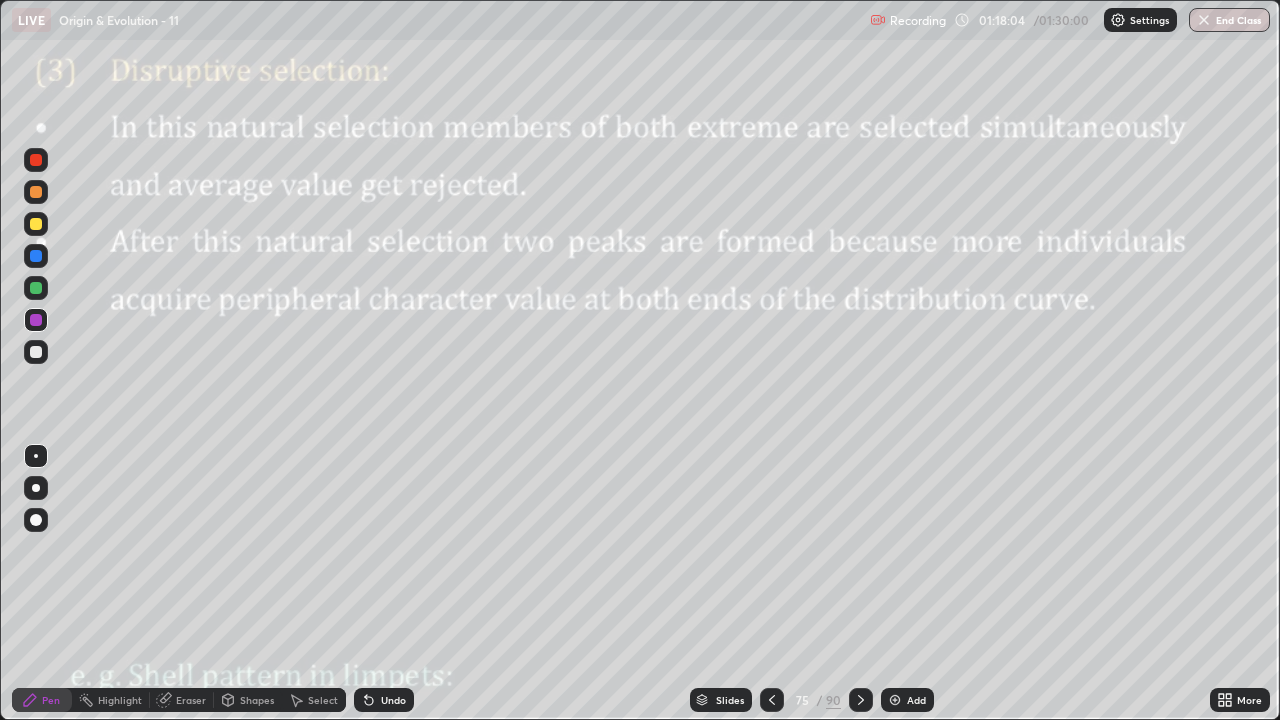 click at bounding box center [36, 256] 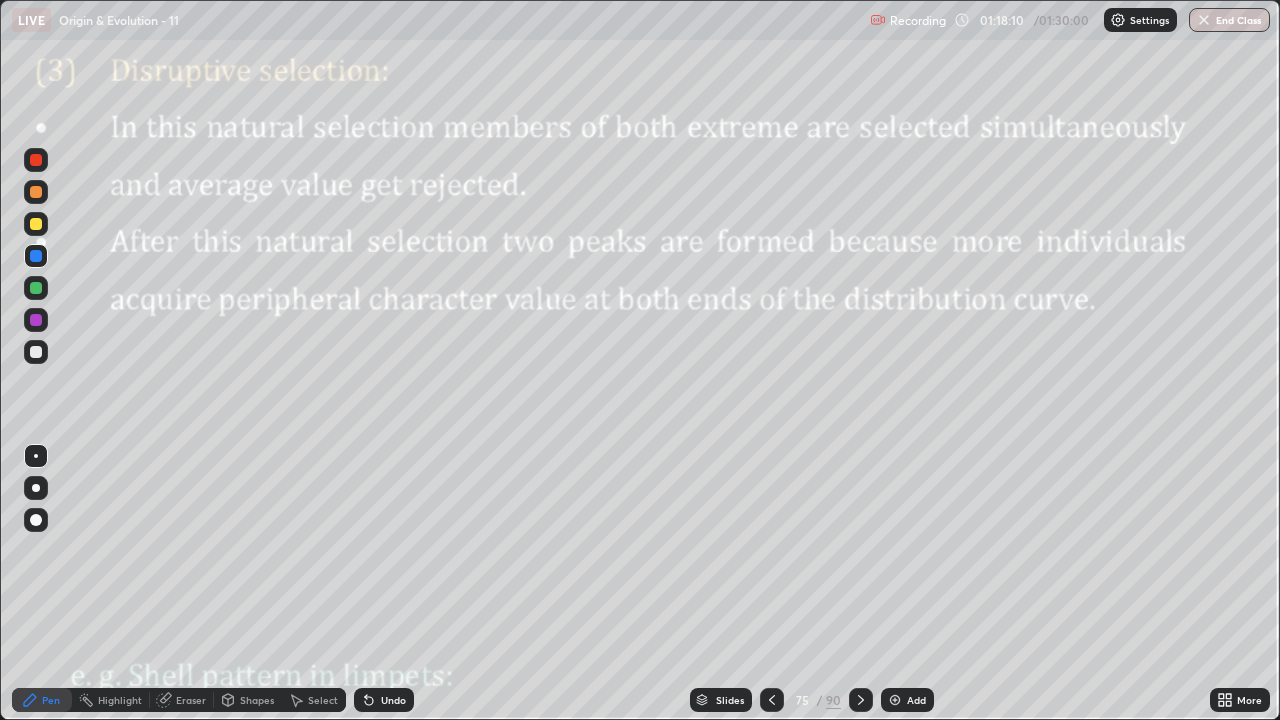 click at bounding box center [36, 288] 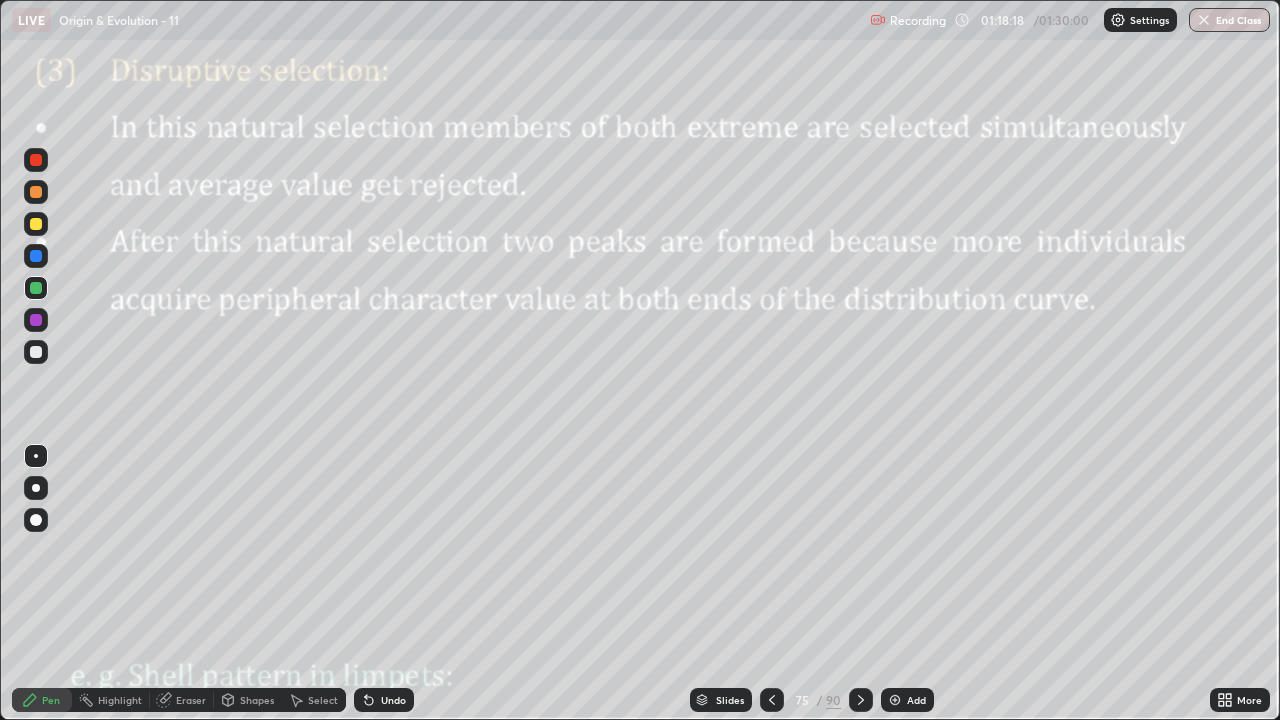 click at bounding box center (36, 160) 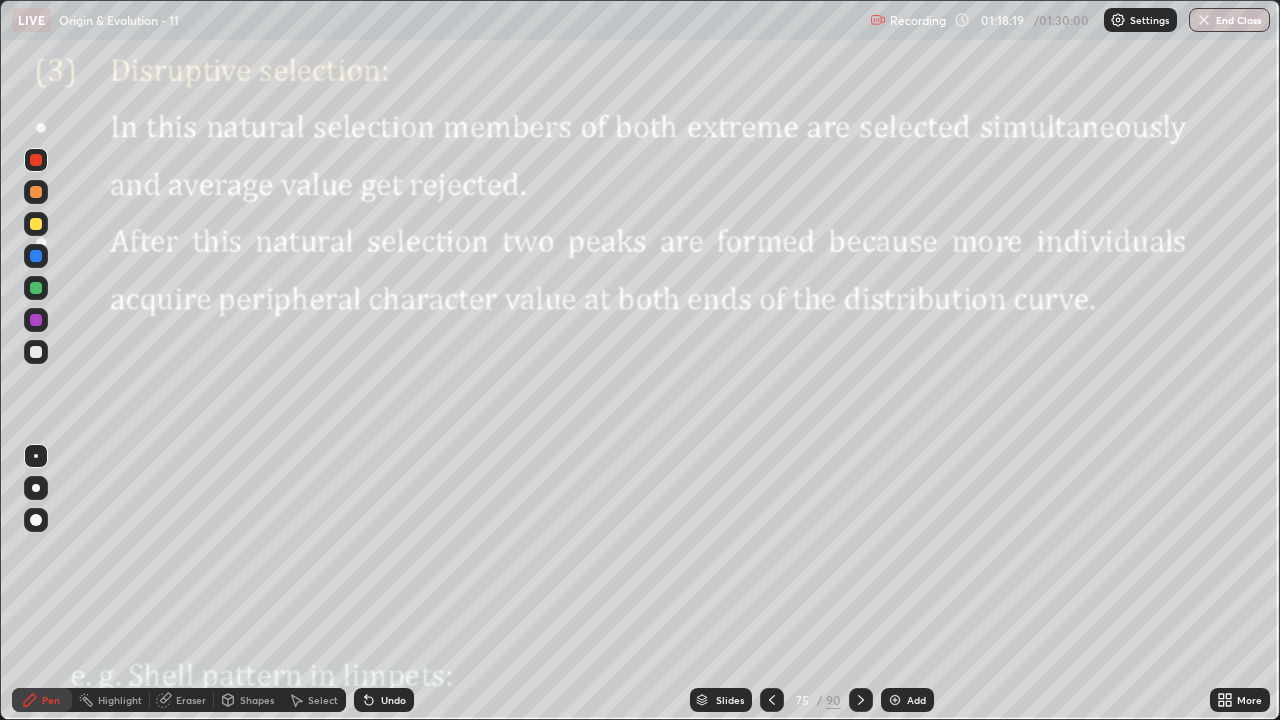 click at bounding box center (36, 520) 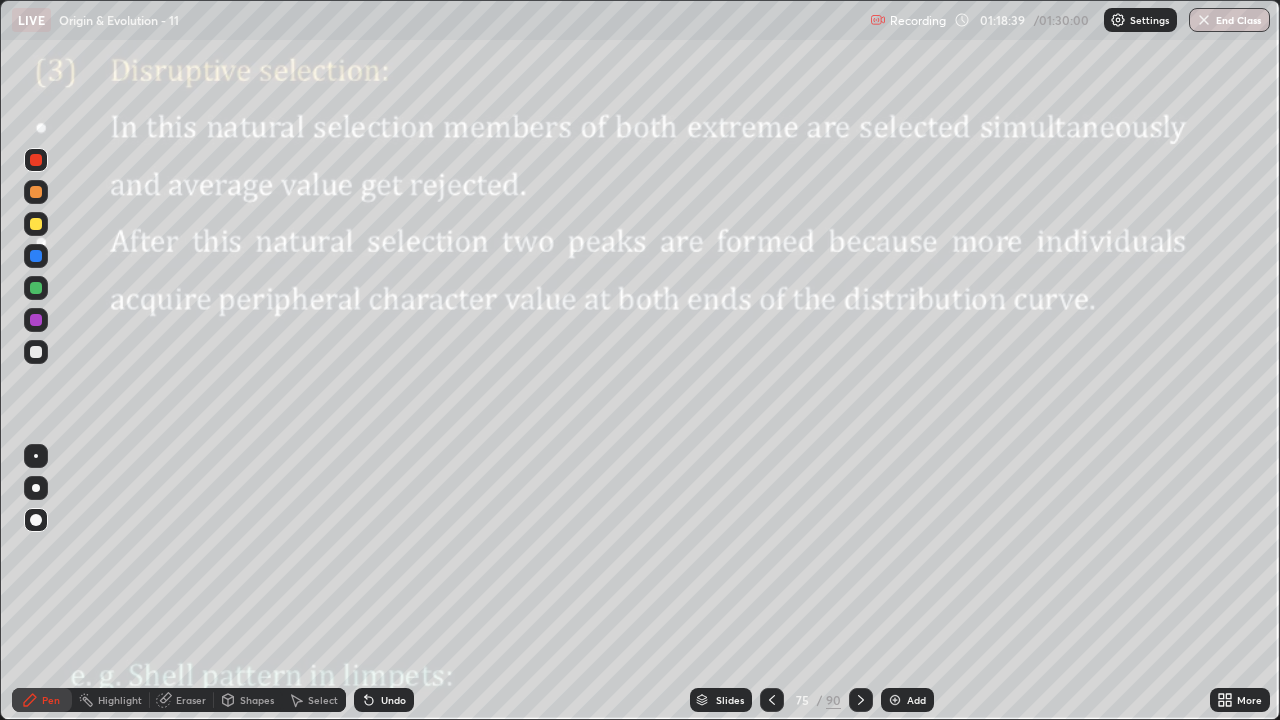 click at bounding box center (36, 456) 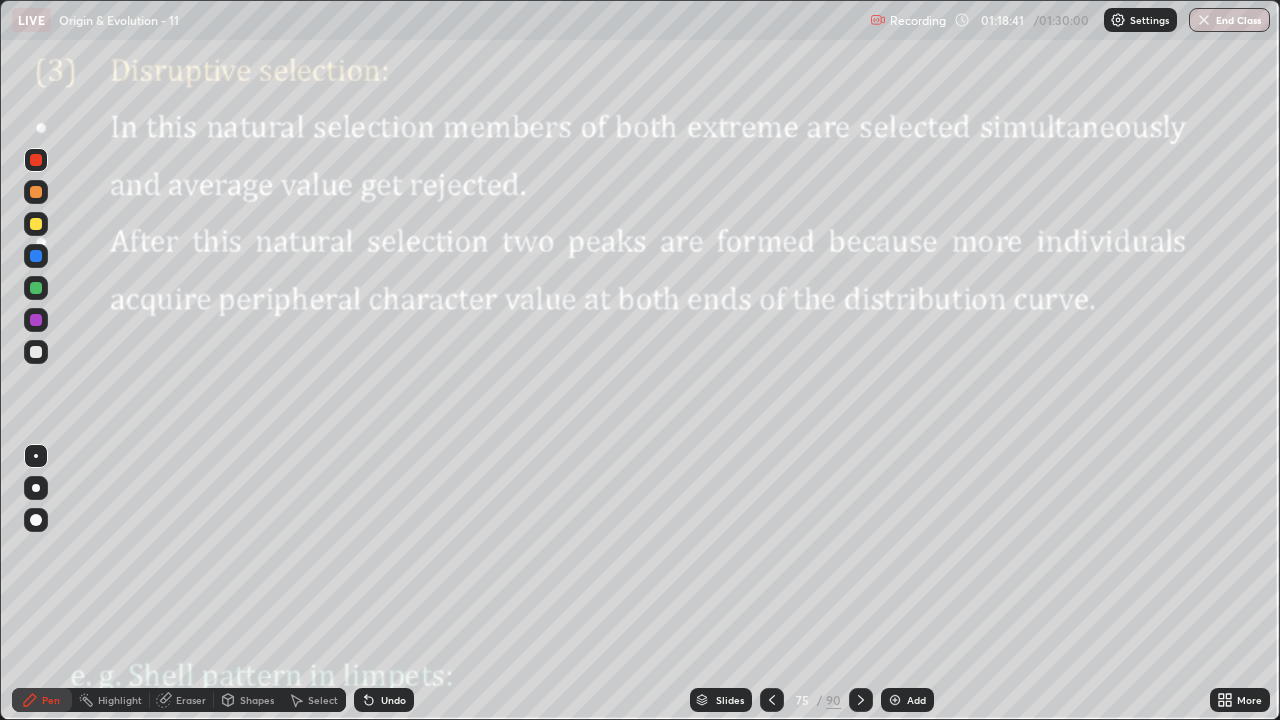 click at bounding box center (36, 288) 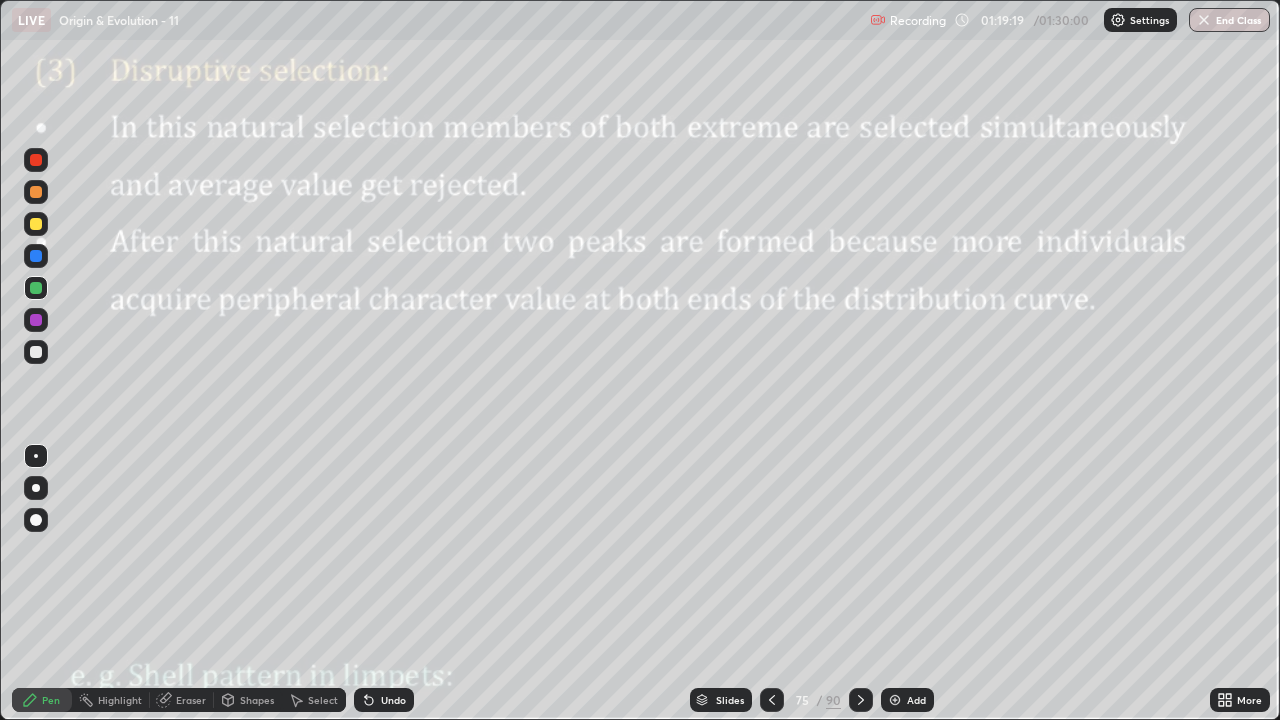 click at bounding box center [36, 352] 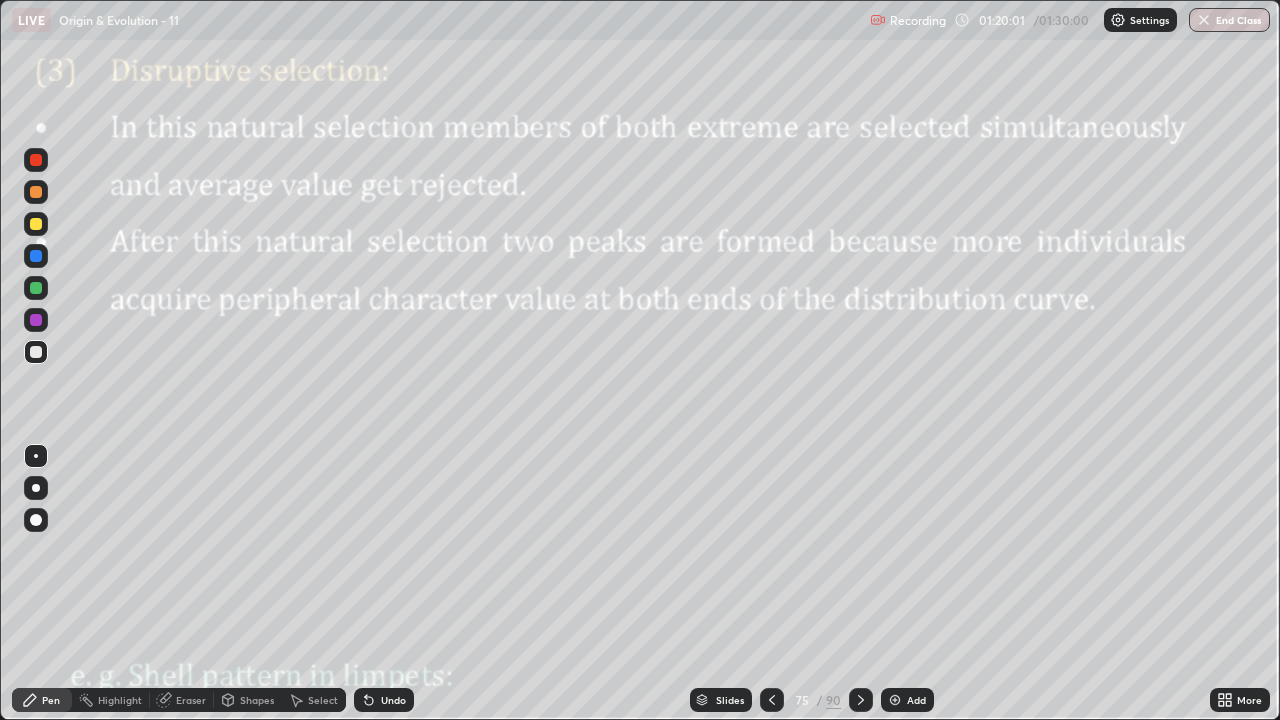 click at bounding box center [36, 224] 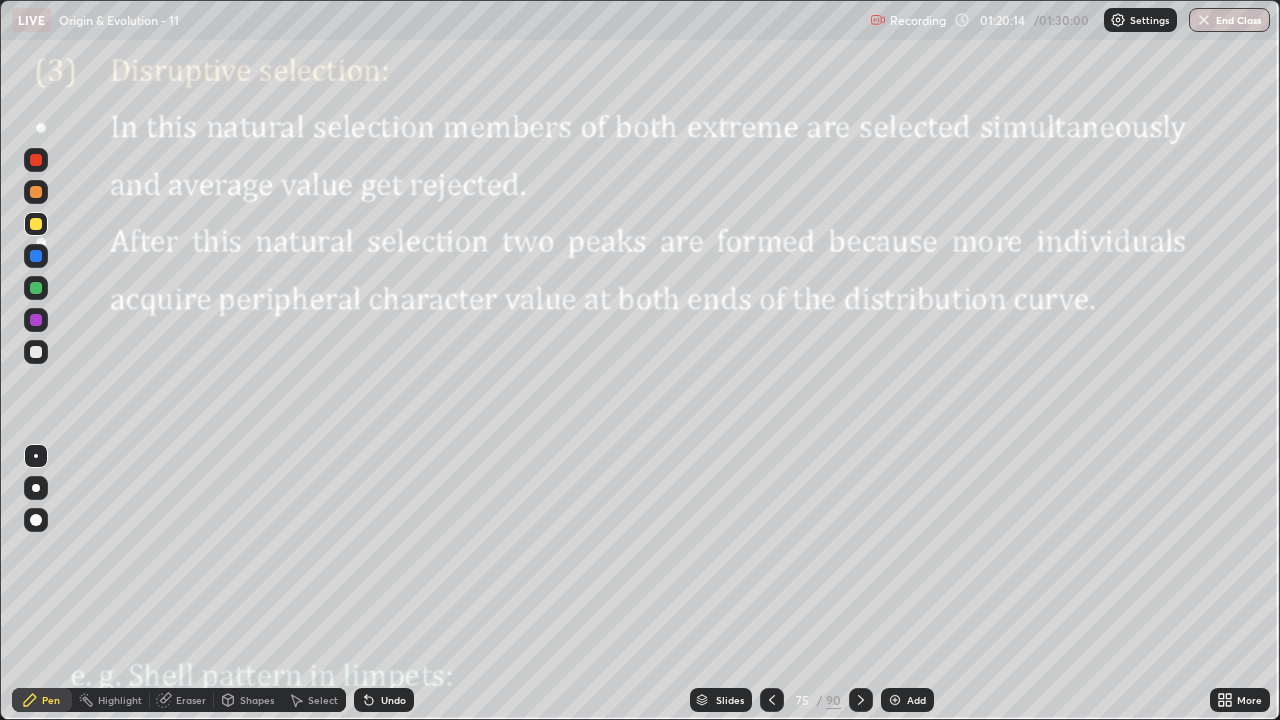 click at bounding box center [36, 352] 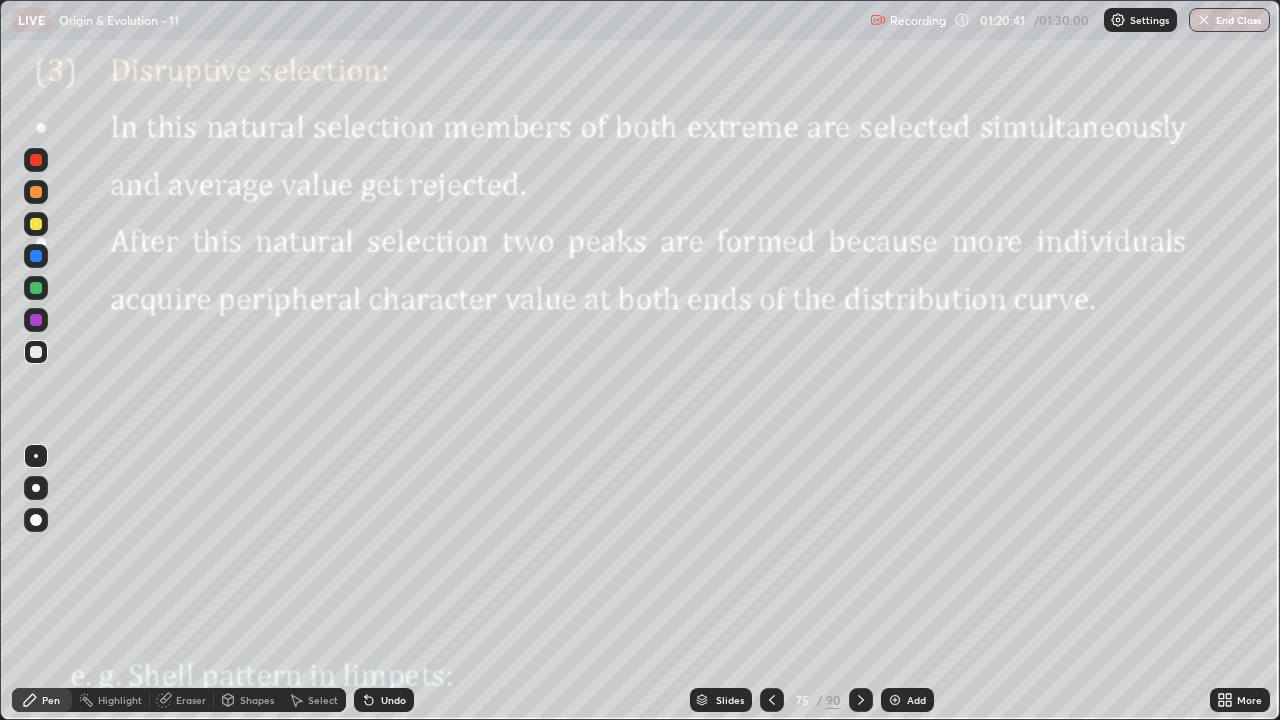 click at bounding box center [36, 352] 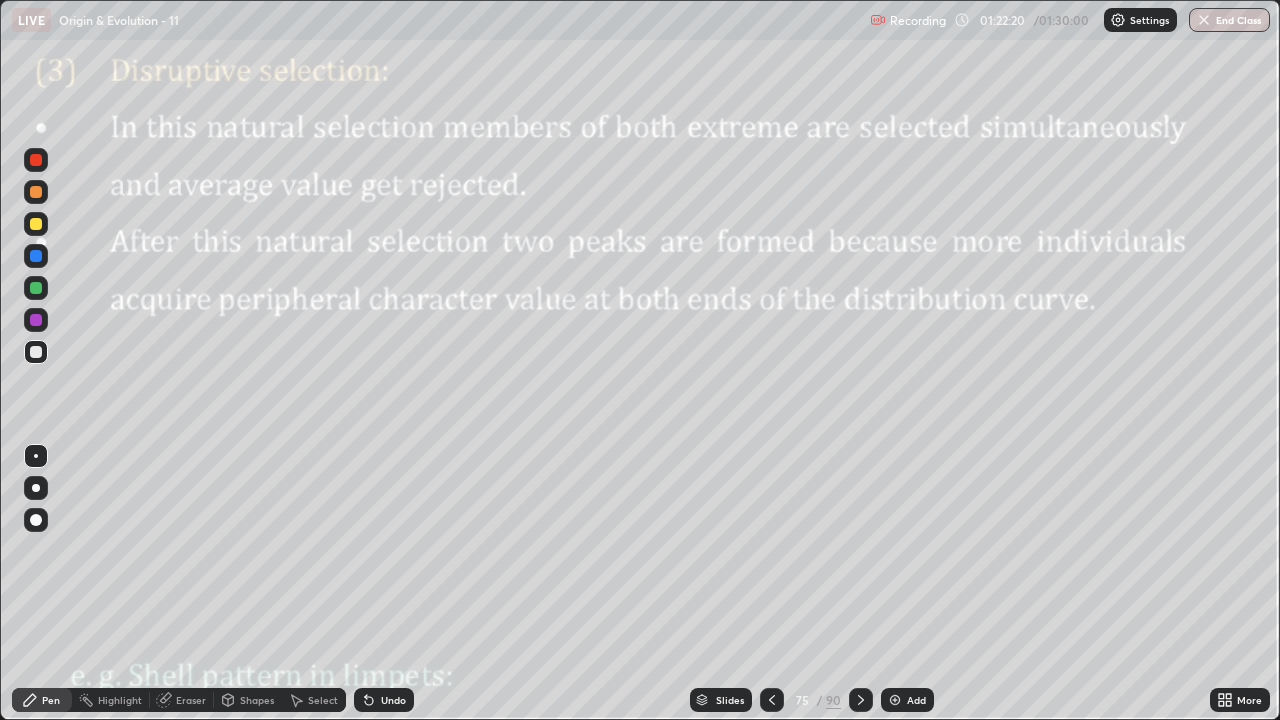 click on "Slides 75 / 90 Add" at bounding box center [812, 700] 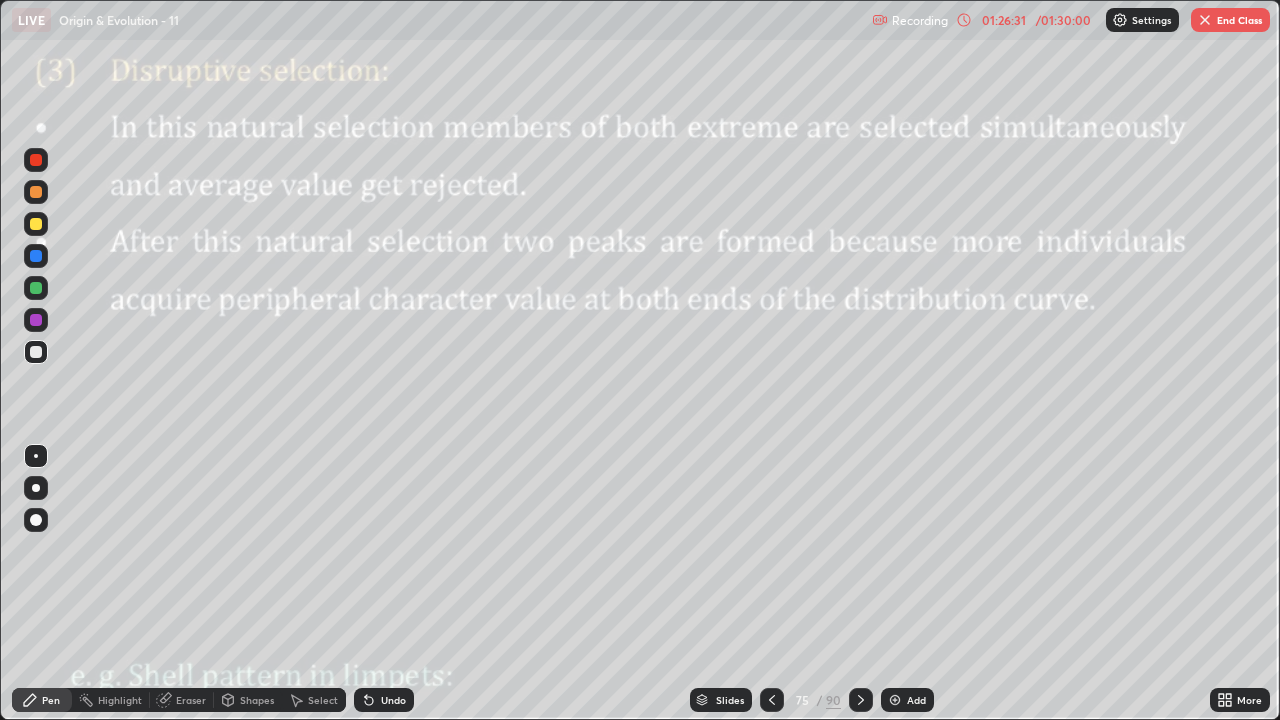 click on "End Class" at bounding box center [1230, 20] 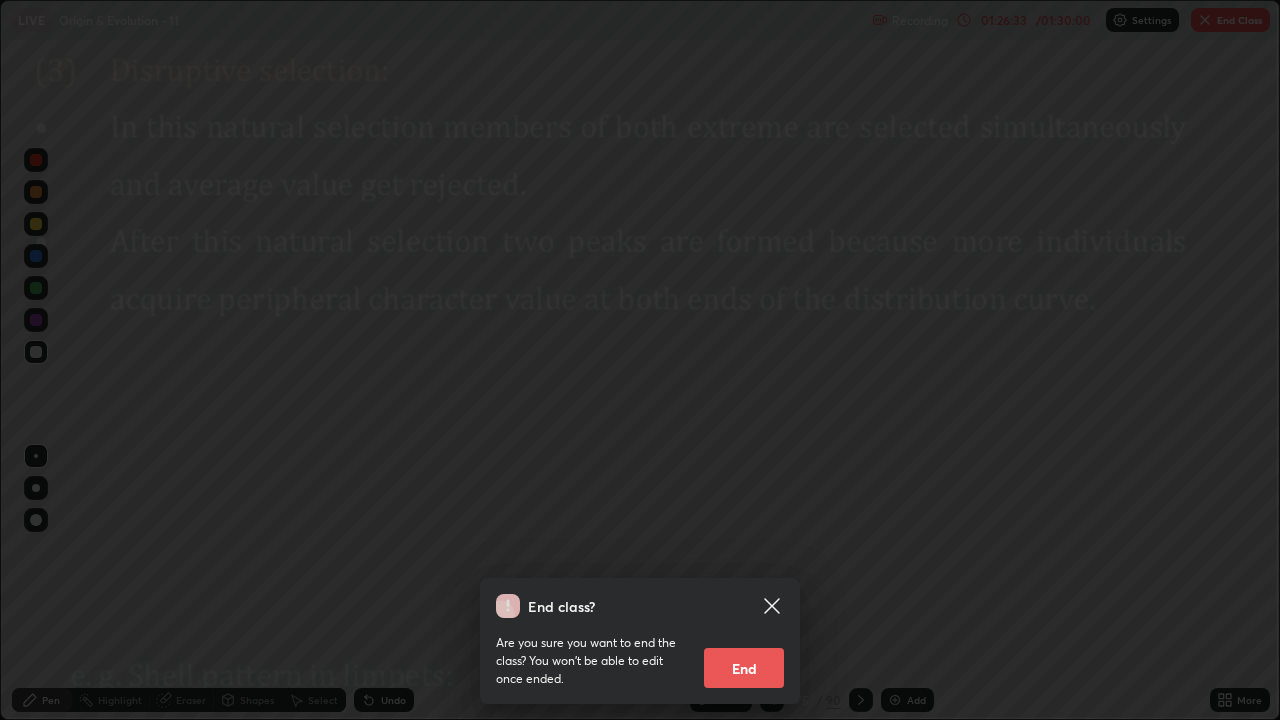 click on "End" at bounding box center [744, 668] 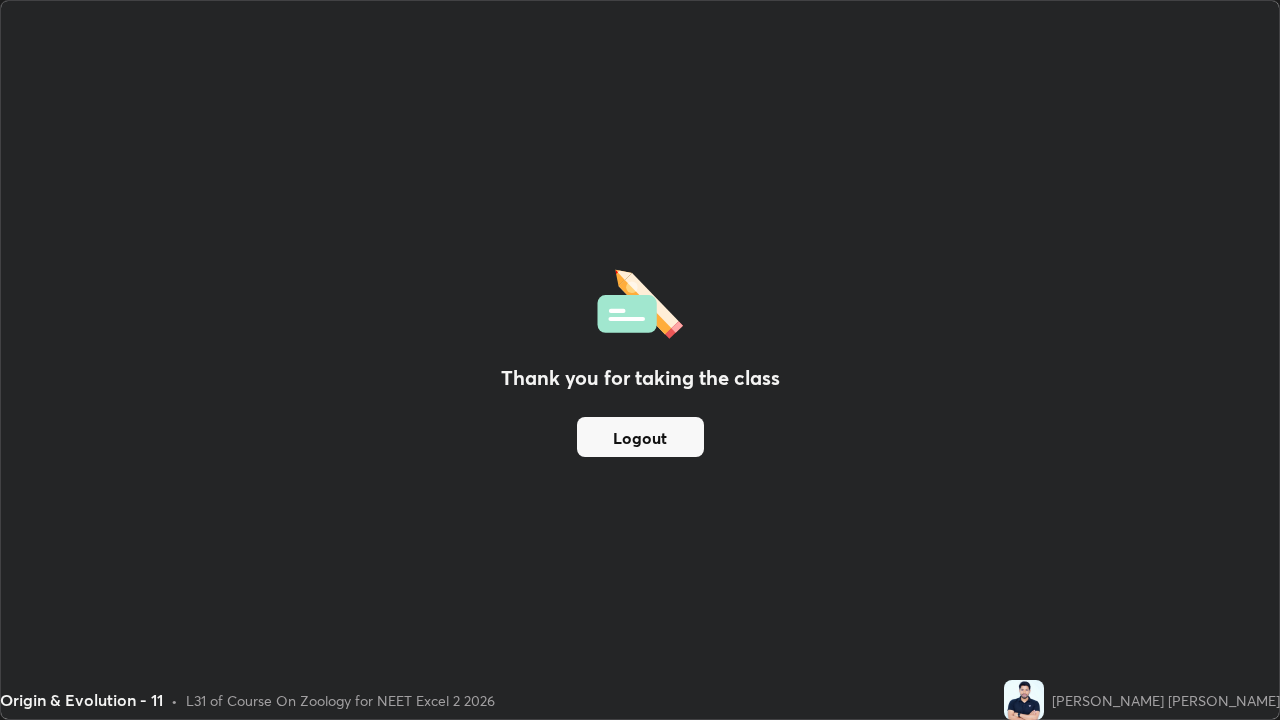 click on "Logout" at bounding box center [640, 437] 